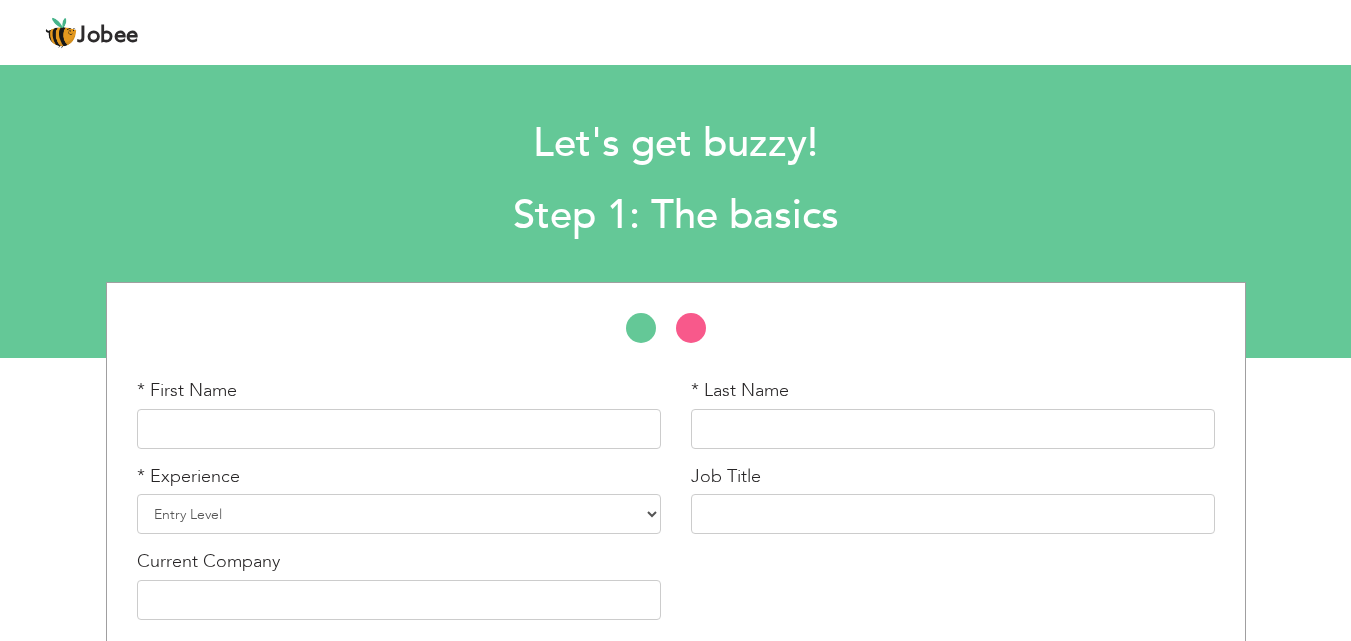 scroll, scrollTop: 0, scrollLeft: 0, axis: both 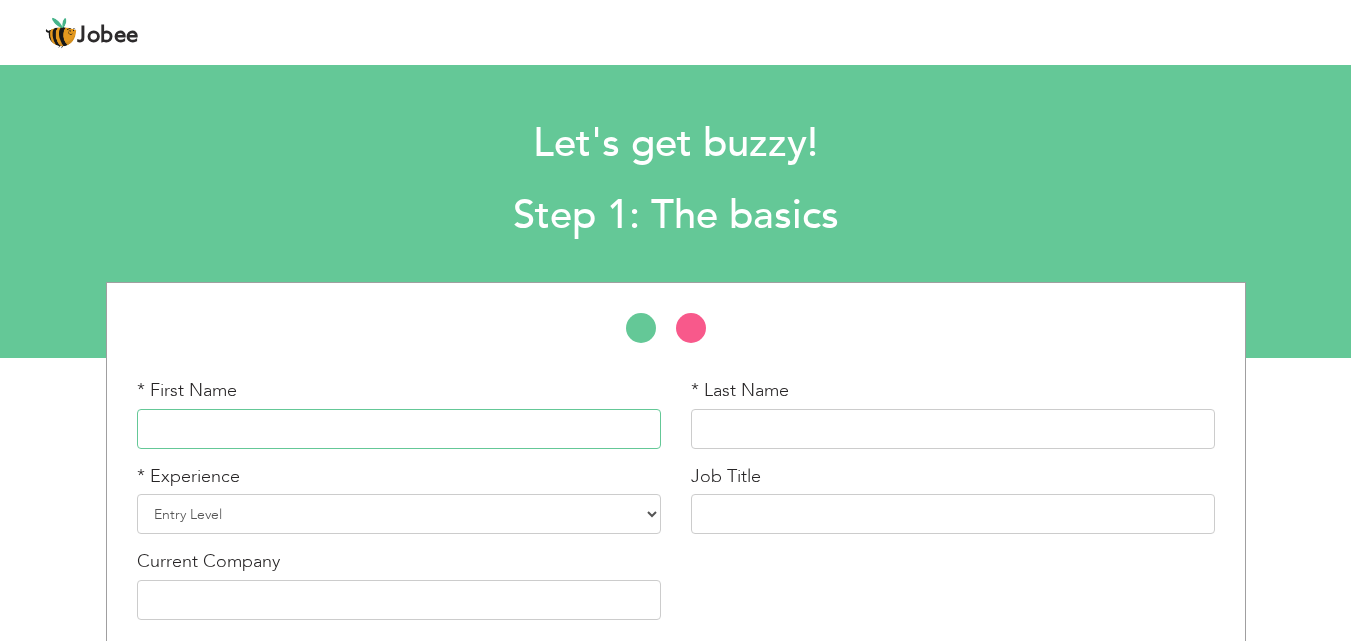 click at bounding box center (399, 429) 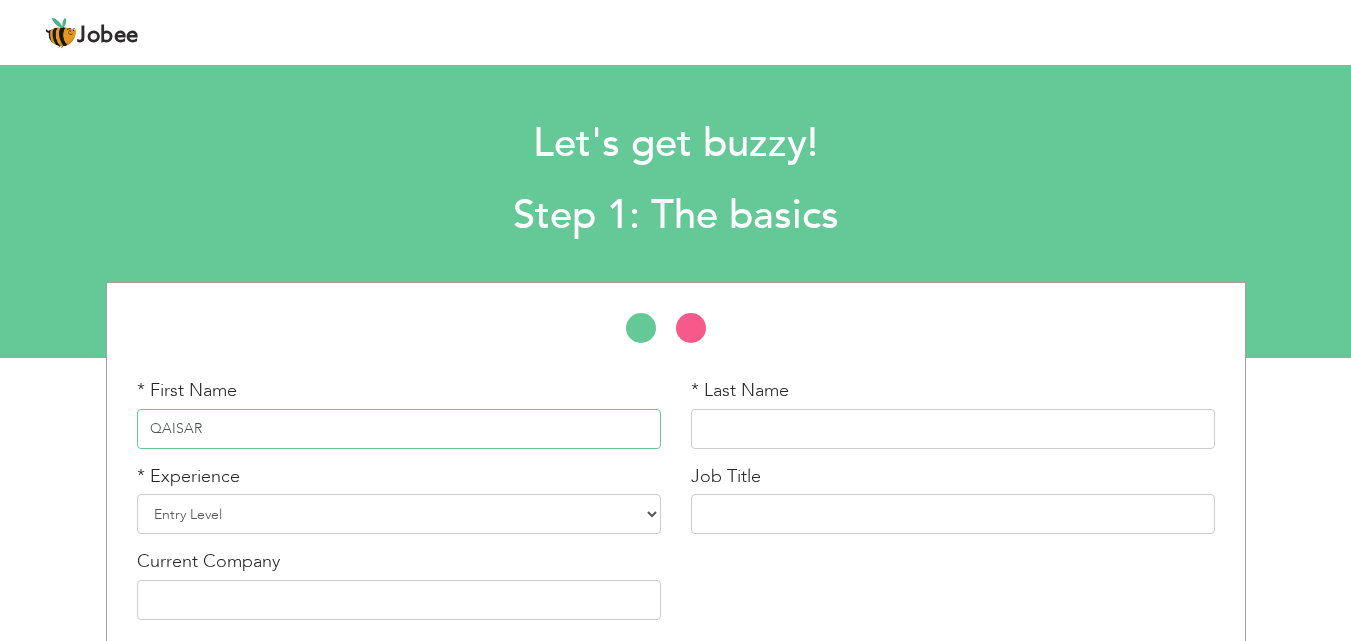 type on "QAISAR" 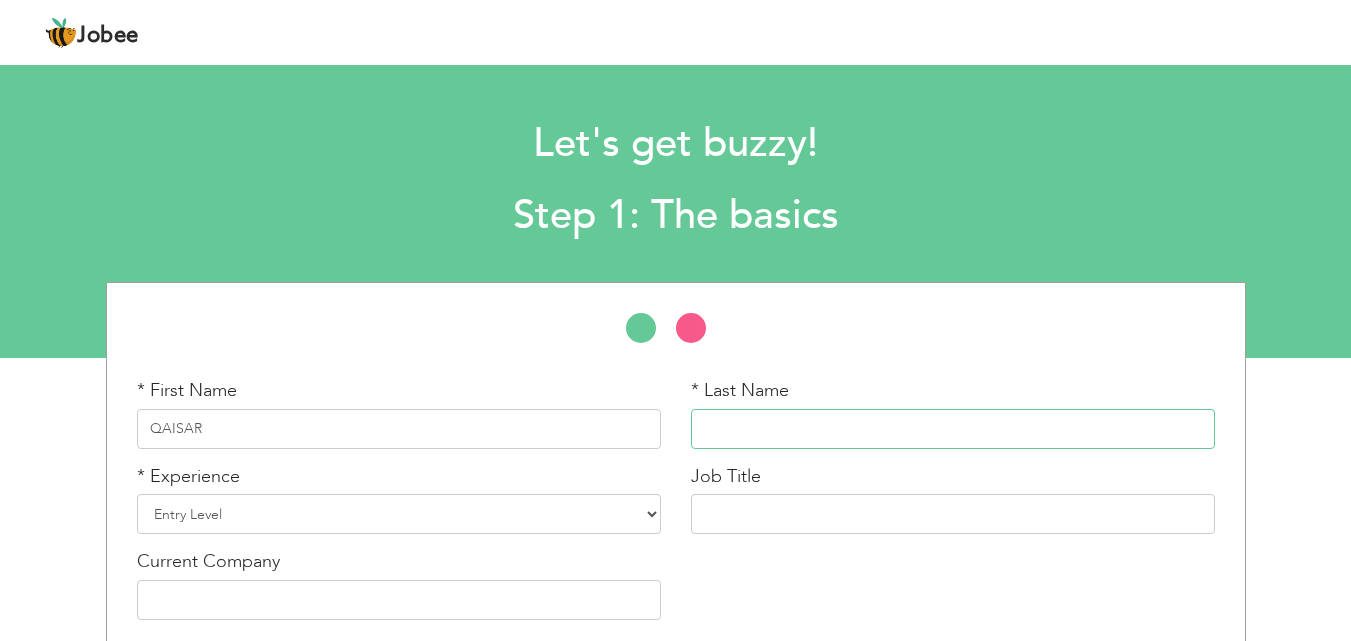 click at bounding box center (953, 429) 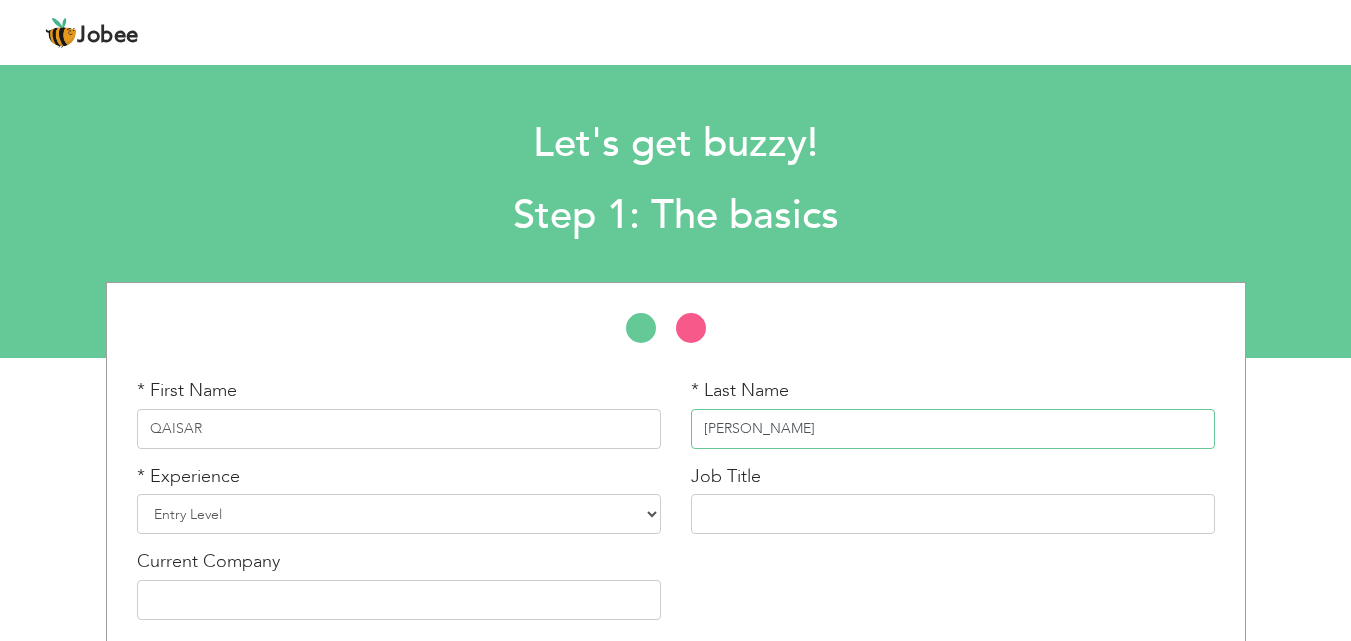 type on "ABBAS" 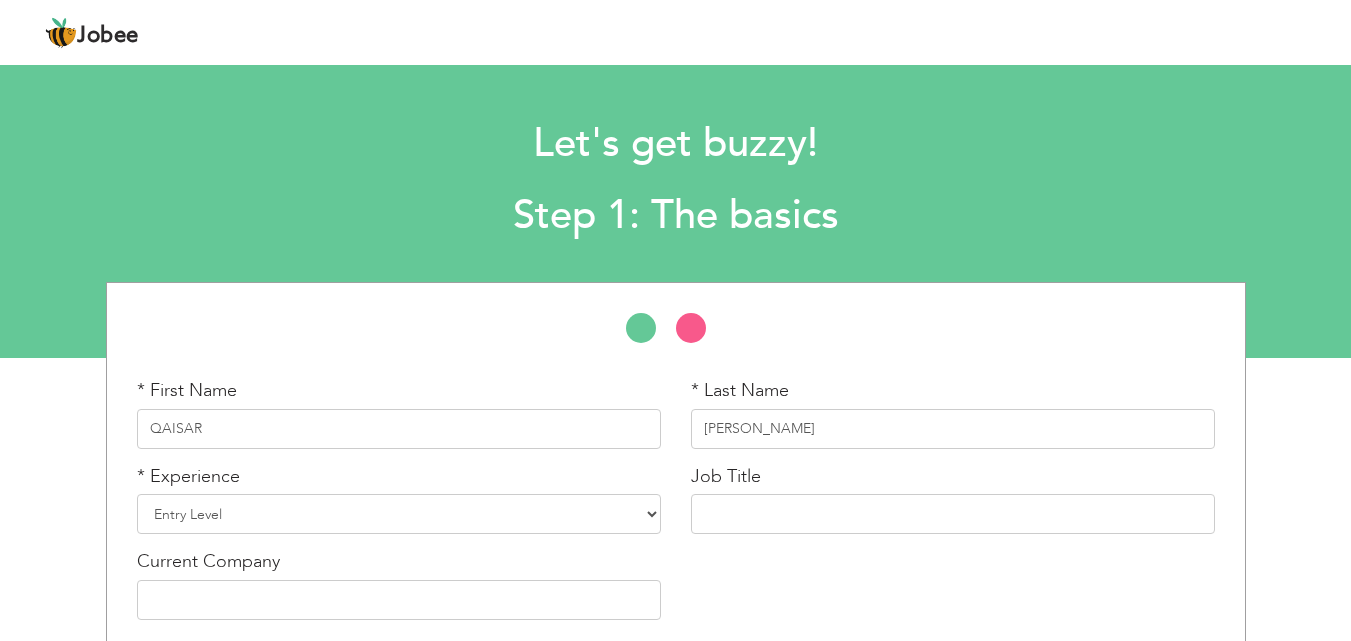 click on "* Experience
Entry Level
Less than 1 Year
1 Year
2 Years
3 Years
4 Years
5 Years
6 Years
7 Years
8 Years
9 Years
10 Years
11 Years
12 Years
13 Years
14 Years
15 Years
16 Years
17 Years
18 Years
19 Years
20 Years
21 Years
22 Years
23 Years
24 Years
25 Years
26 Years
27 Years
28 Years
29 Years
30 Years
31 Years
32 Years
33 Years
34 Years
35 Years
More than 35 Years" at bounding box center (399, 499) 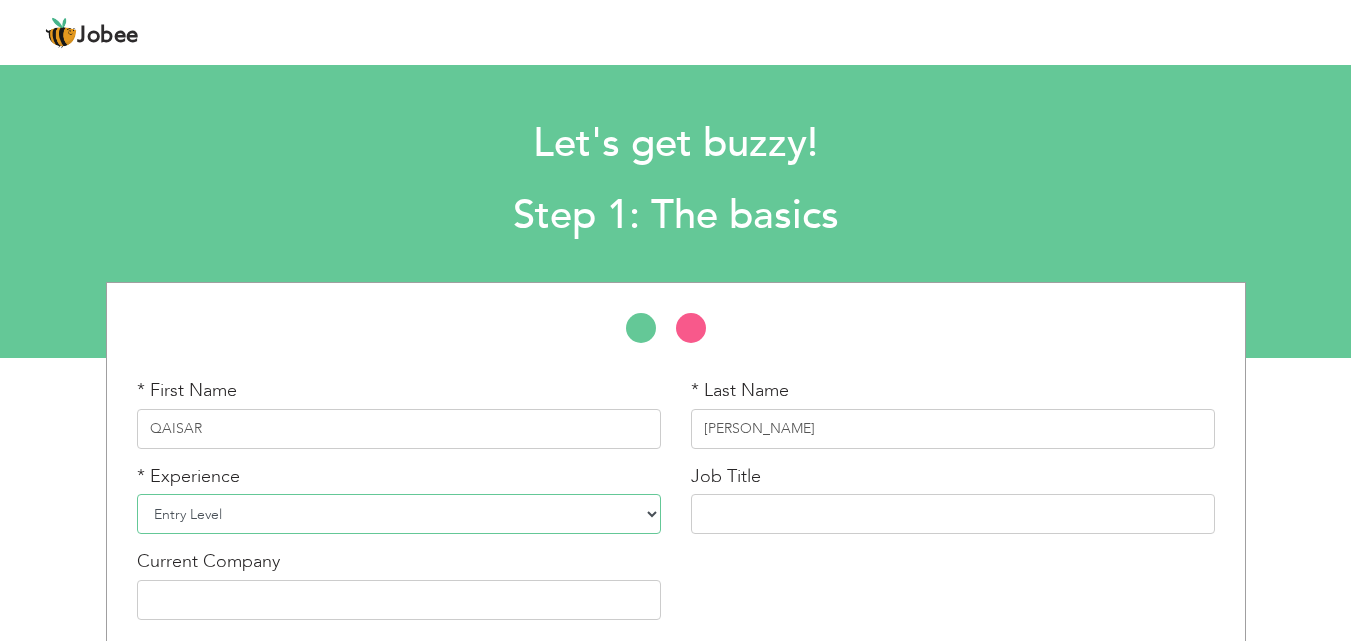 click on "Entry Level
Less than 1 Year
1 Year
2 Years
3 Years
4 Years
5 Years
6 Years
7 Years
8 Years
9 Years
10 Years
11 Years
12 Years
13 Years
14 Years
15 Years
16 Years
17 Years
18 Years
19 Years
20 Years
21 Years
22 Years
23 Years
24 Years
25 Years
26 Years
27 Years
28 Years
29 Years
30 Years
31 Years
32 Years
33 Years
34 Years
35 Years
More than 35 Years" at bounding box center [399, 514] 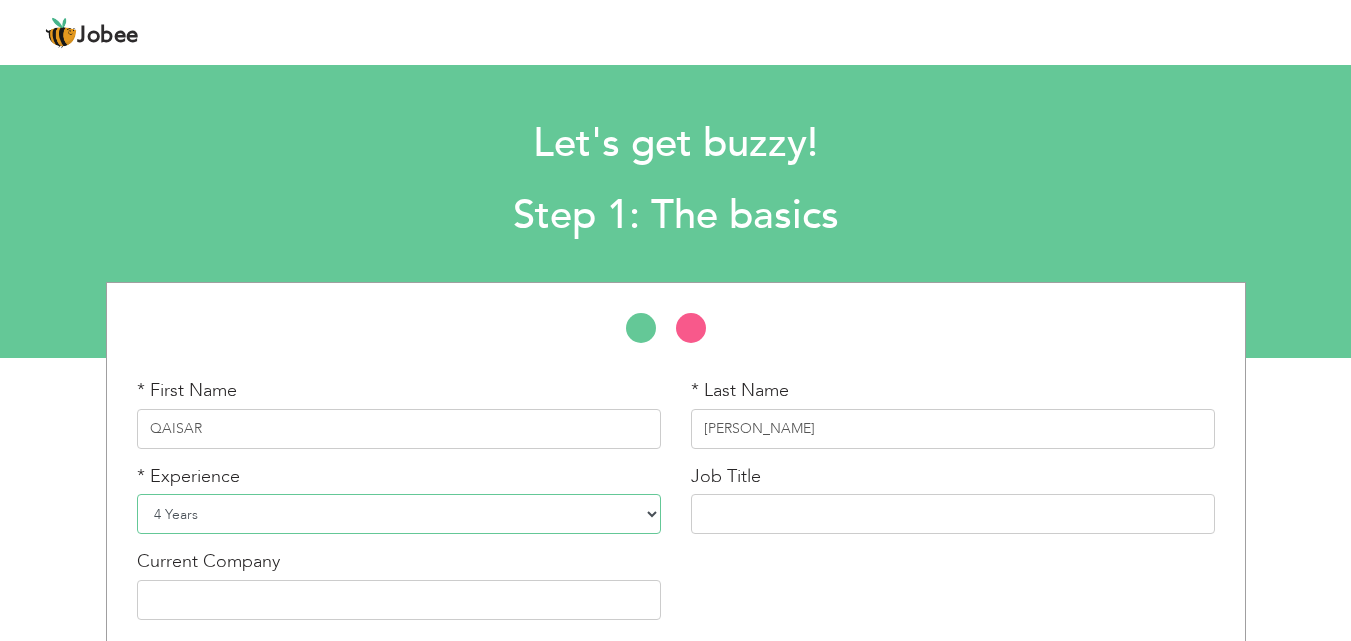 click on "Entry Level
Less than 1 Year
1 Year
2 Years
3 Years
4 Years
5 Years
6 Years
7 Years
8 Years
9 Years
10 Years
11 Years
12 Years
13 Years
14 Years
15 Years
16 Years
17 Years
18 Years
19 Years
20 Years
21 Years
22 Years
23 Years
24 Years
25 Years
26 Years
27 Years
28 Years
29 Years
30 Years
31 Years
32 Years
33 Years
34 Years
35 Years
More than 35 Years" at bounding box center [399, 514] 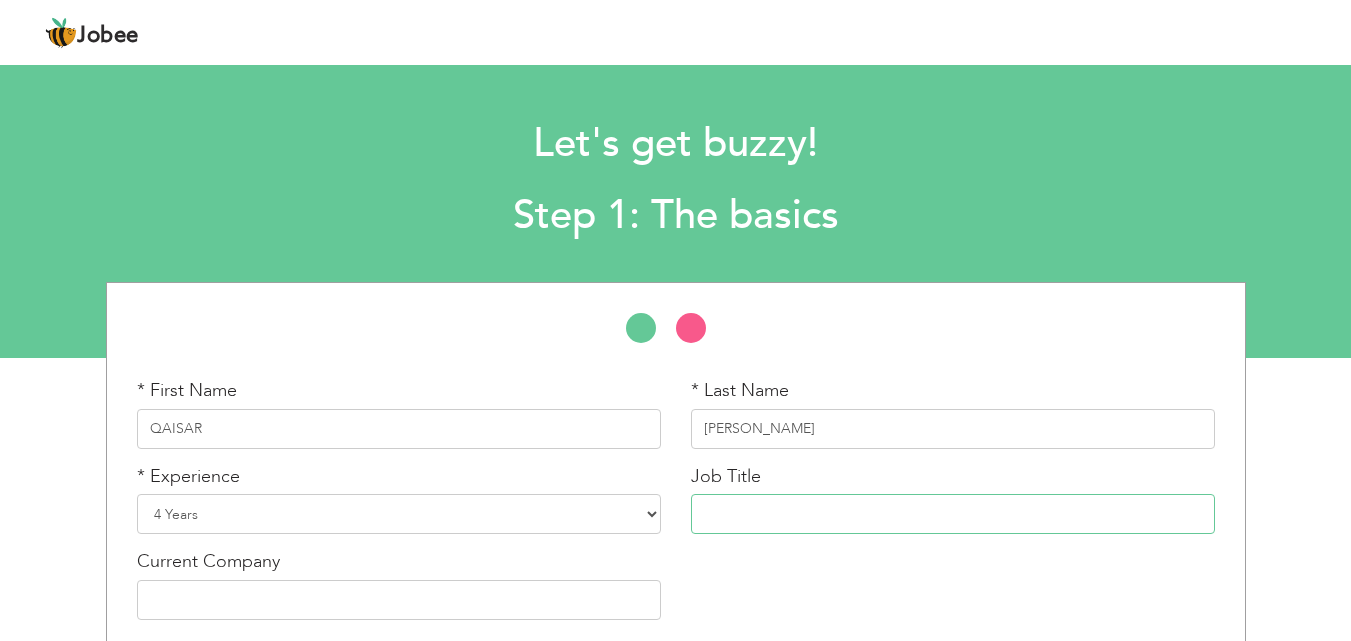 click at bounding box center [953, 514] 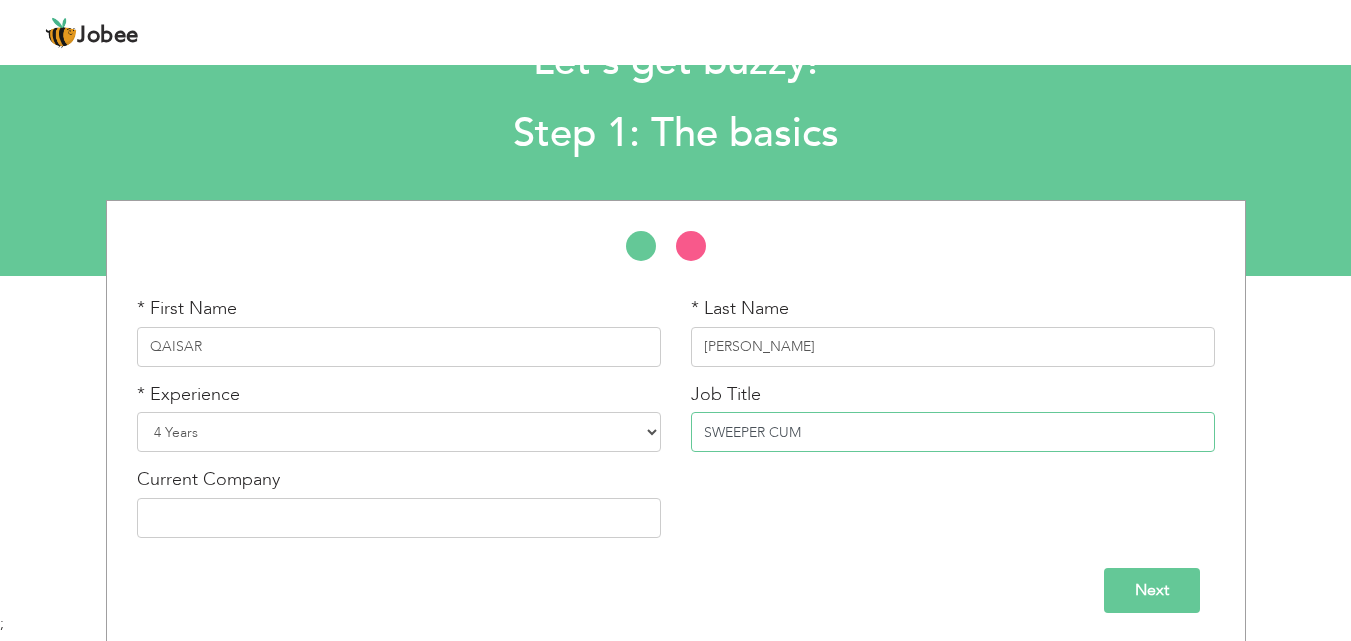 scroll, scrollTop: 85, scrollLeft: 0, axis: vertical 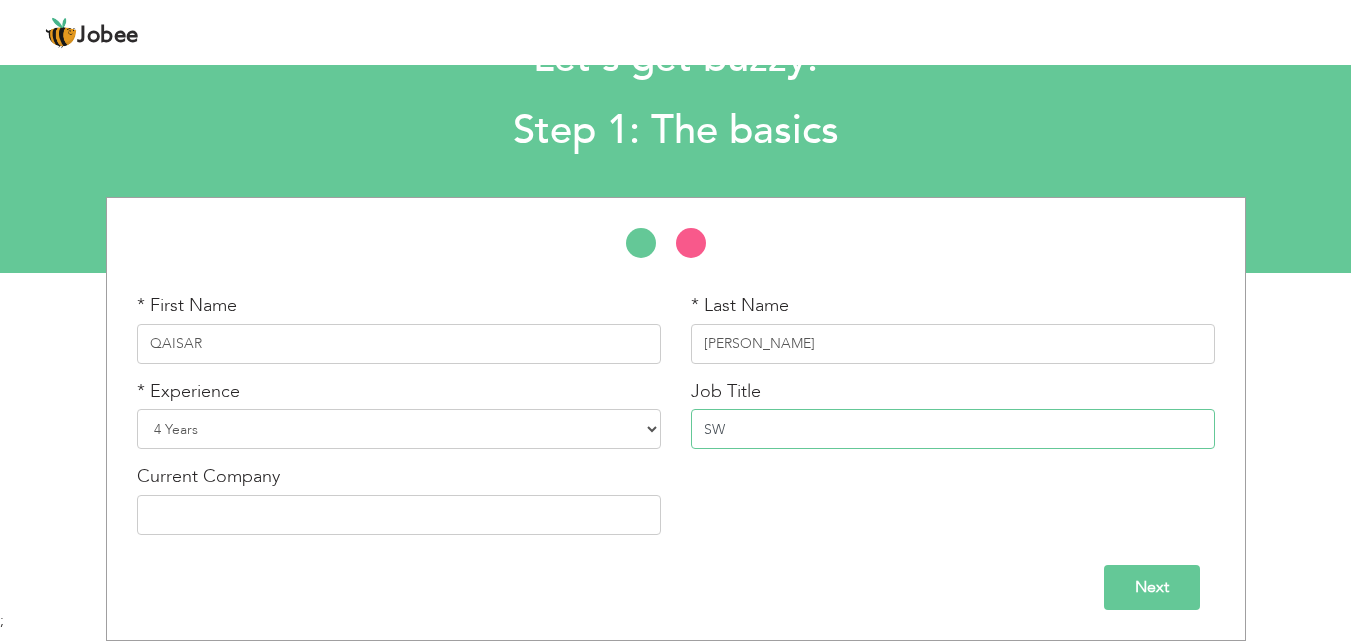type on "S" 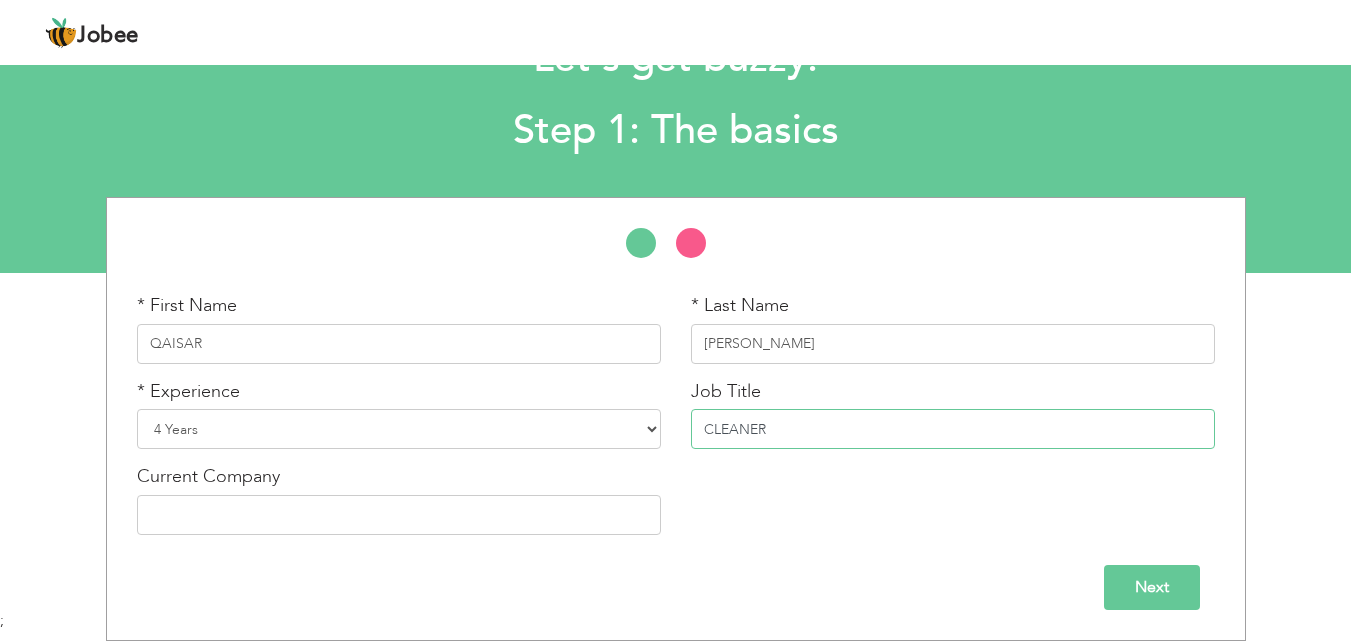 type on "CLEANER" 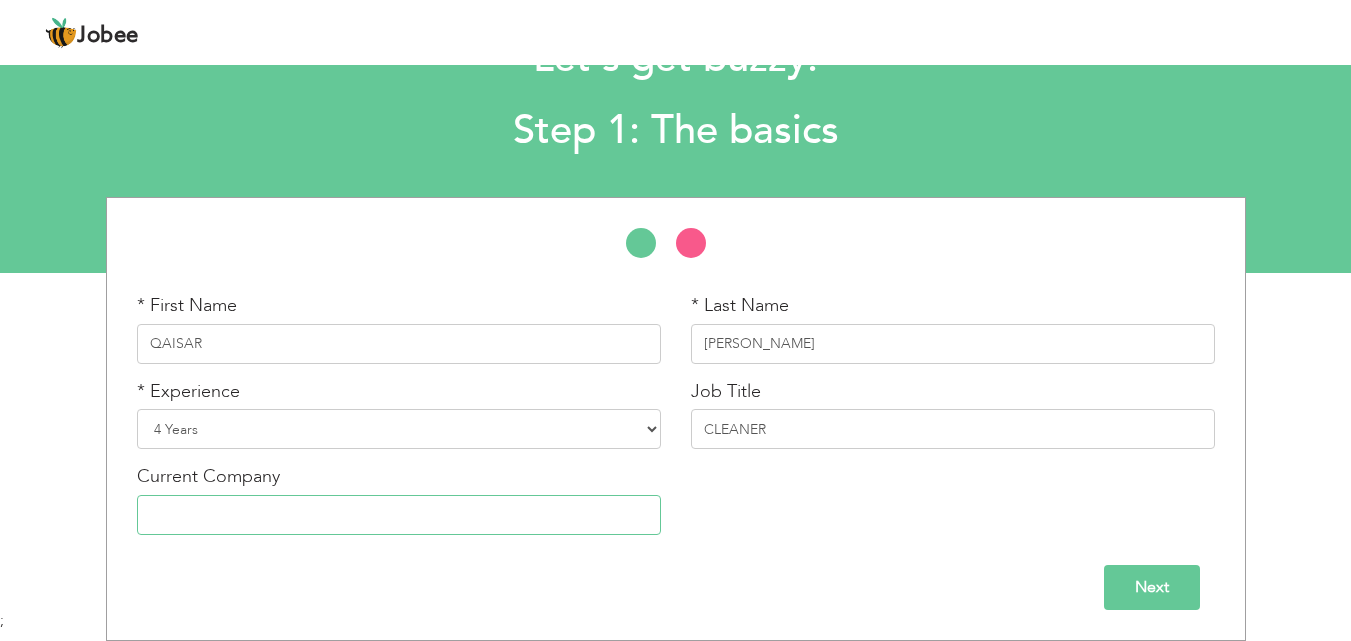 click at bounding box center [399, 515] 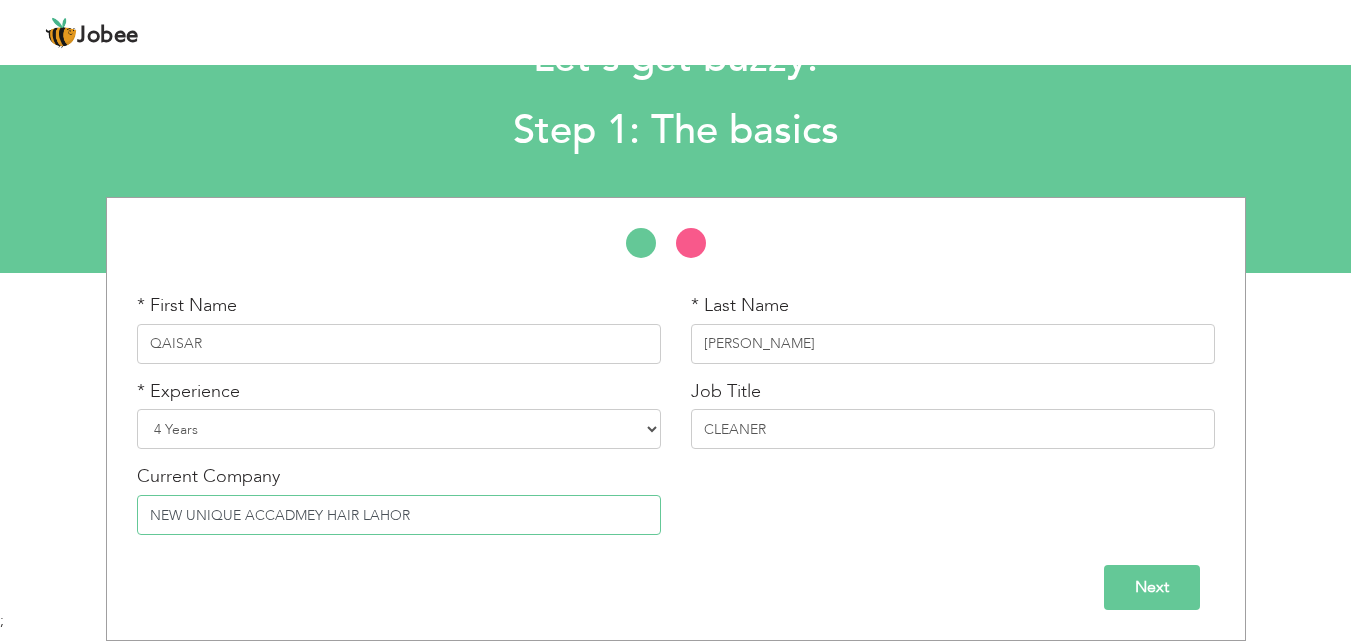 type on "NEW UNIQUE ACCADMEY HAIR LAHORE" 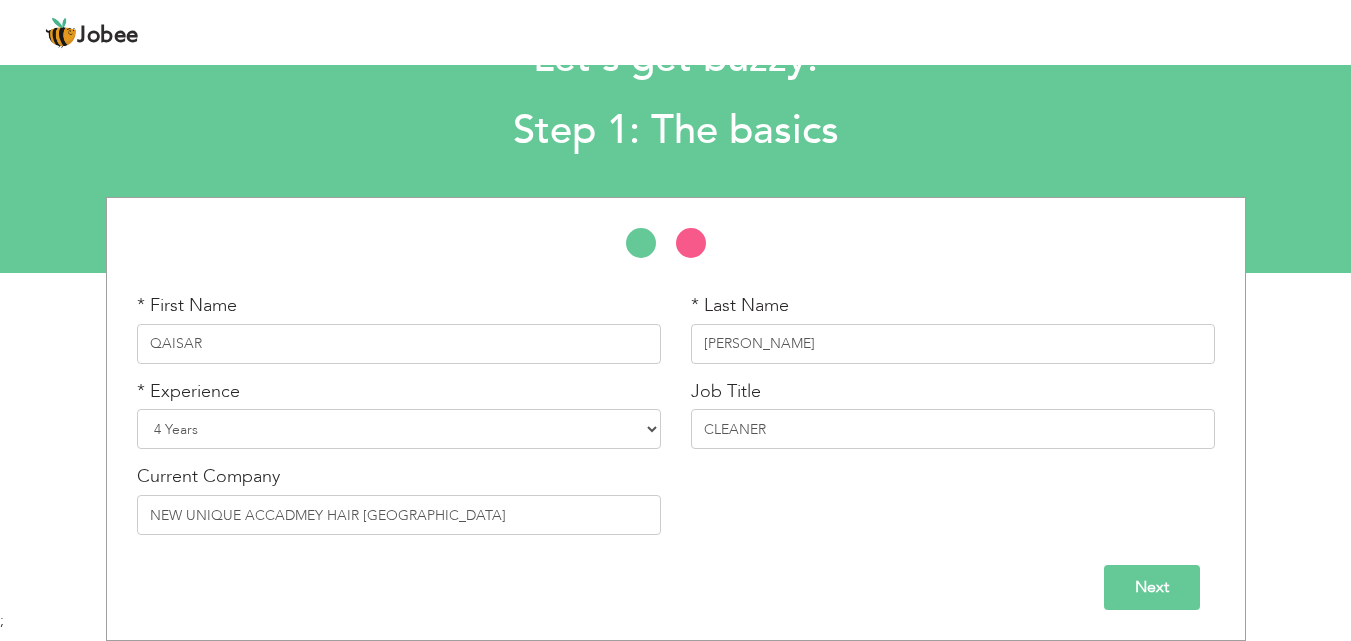 click on "Next" at bounding box center [1152, 587] 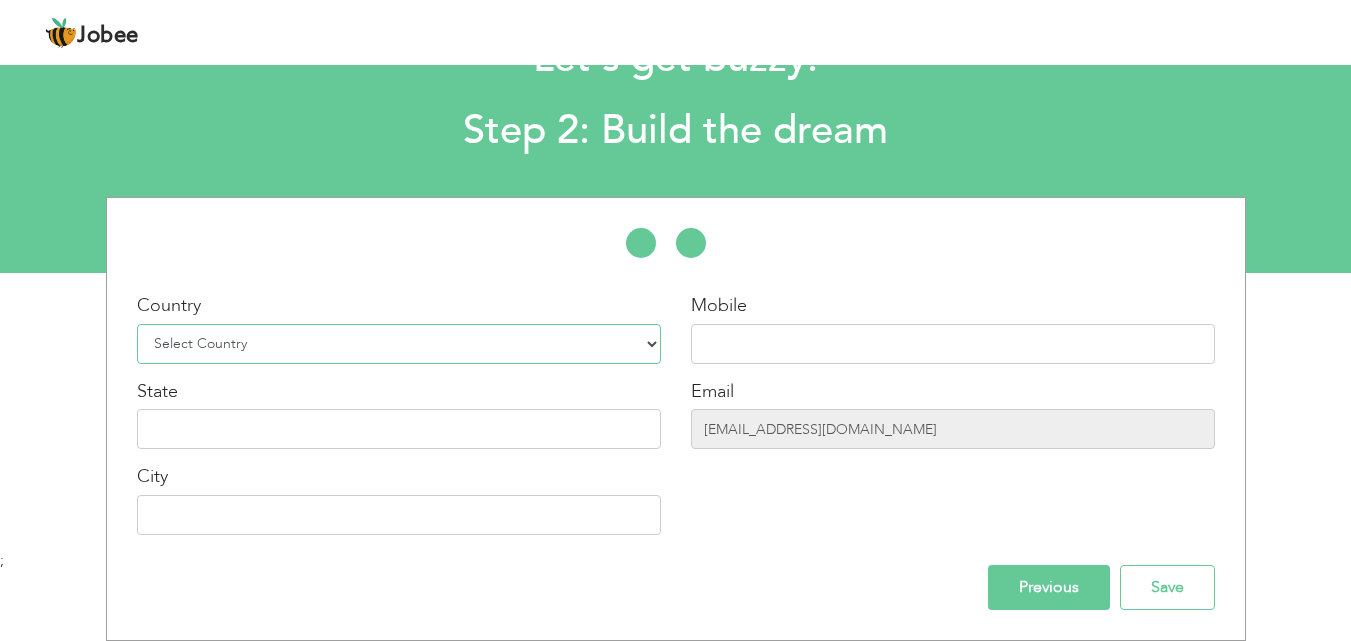 click on "Select Country
Afghanistan
Albania
Algeria
American Samoa
Andorra
Angola
Anguilla
Antarctica
Antigua and Barbuda
Argentina
Armenia
Aruba
Australia
Austria
Azerbaijan
Bahamas
Bahrain
Bangladesh
Barbados
Belarus
Belgium
Belize
Benin
Bermuda
Bhutan
Bolivia
Bosnia-Herzegovina
Botswana
Bouvet Island
Brazil
British Indian Ocean Territory
Brunei Darussalam
Bulgaria
Burkina Faso
Burundi
Cambodia
Cameroon
Canada
Cape Verde
Cayman Islands
Central African Republic
Chad
Chile
China
Christmas Island
Cocos (Keeling) Islands
Colombia
Comoros
Congo
Congo, Dem. Republic
Cook Islands
Costa Rica
Croatia
Cuba
Cyprus
Czech Rep
Denmark
Djibouti
Dominica
Dominican Republic
Ecuador
Egypt
El Salvador
Equatorial Guinea
Eritrea
Estonia
Ethiopia
European Union
Falkland Islands (Malvinas)
Faroe Islands
Fiji
Finland
France
French Guiana
French Southern Territories
Gabon
Gambia
Georgia" at bounding box center [399, 344] 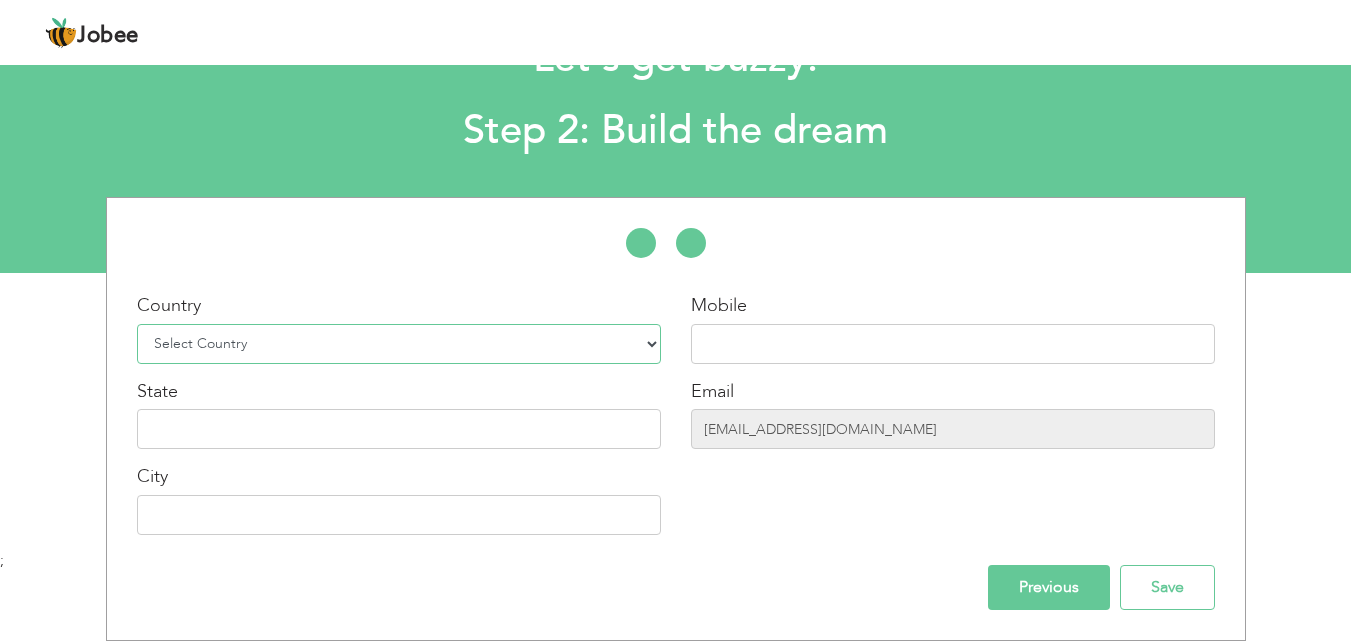 select on "166" 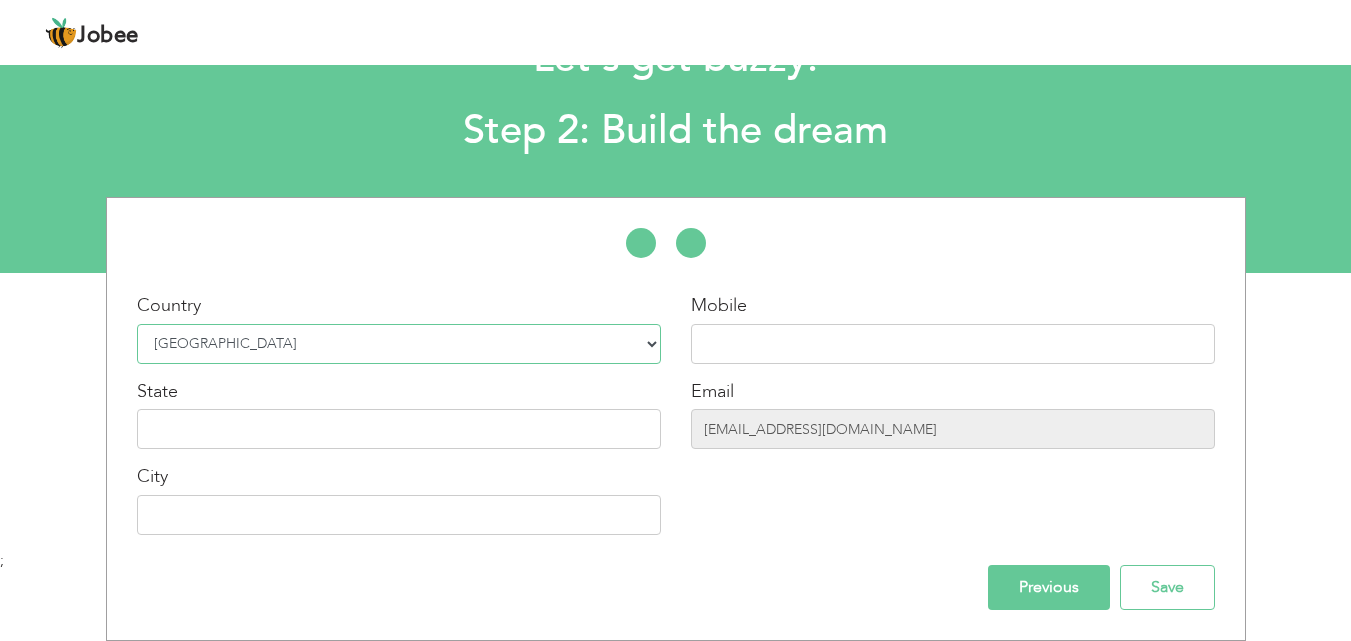 click on "Select Country
Afghanistan
Albania
Algeria
American Samoa
Andorra
Angola
Anguilla
Antarctica
Antigua and Barbuda
Argentina
Armenia
Aruba
Australia
Austria
Azerbaijan
Bahamas
Bahrain
Bangladesh
Barbados
Belarus
Belgium
Belize
Benin
Bermuda
Bhutan
Bolivia
Bosnia-Herzegovina
Botswana
Bouvet Island
Brazil
British Indian Ocean Territory
Brunei Darussalam
Bulgaria
Burkina Faso
Burundi
Cambodia
Cameroon
Canada
Cape Verde
Cayman Islands
Central African Republic
Chad
Chile
China
Christmas Island
Cocos (Keeling) Islands
Colombia
Comoros
Congo
Congo, Dem. Republic
Cook Islands
Costa Rica
Croatia
Cuba
Cyprus
Czech Rep
Denmark
Djibouti
Dominica
Dominican Republic
Ecuador
Egypt
El Salvador
Equatorial Guinea
Eritrea
Estonia
Ethiopia
European Union
Falkland Islands (Malvinas)
Faroe Islands
Fiji
Finland
France
French Guiana
French Southern Territories
Gabon
Gambia
Georgia" at bounding box center (399, 344) 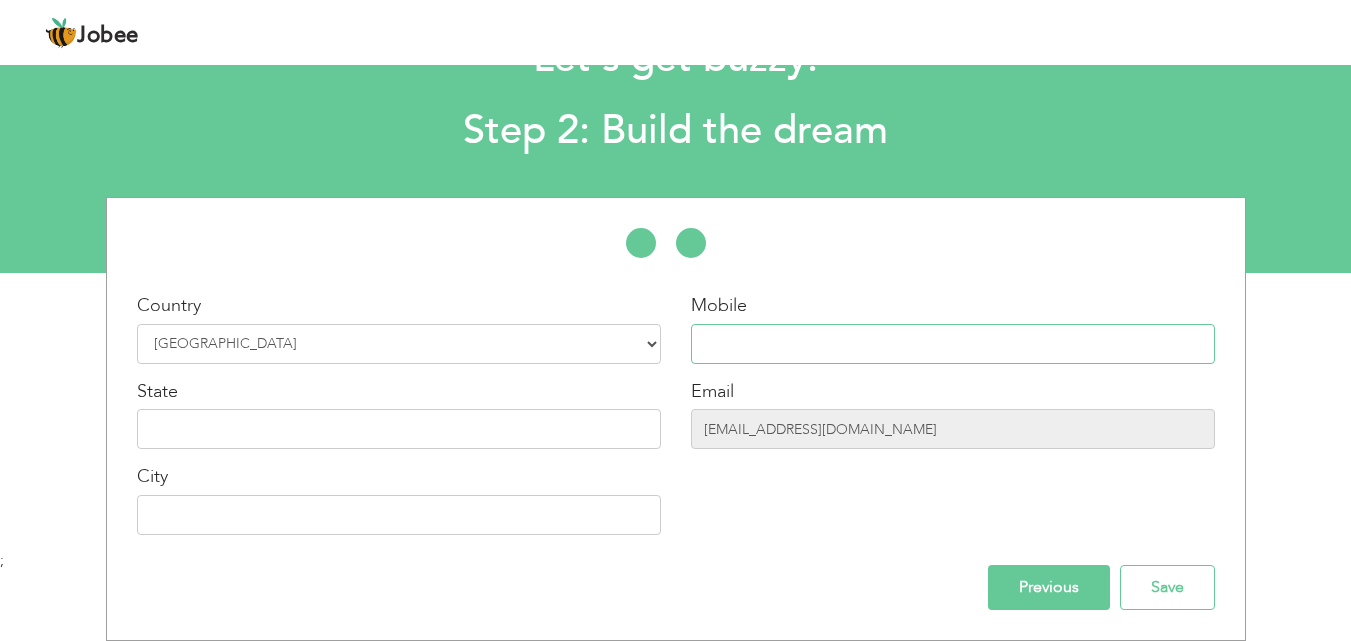 click at bounding box center (953, 344) 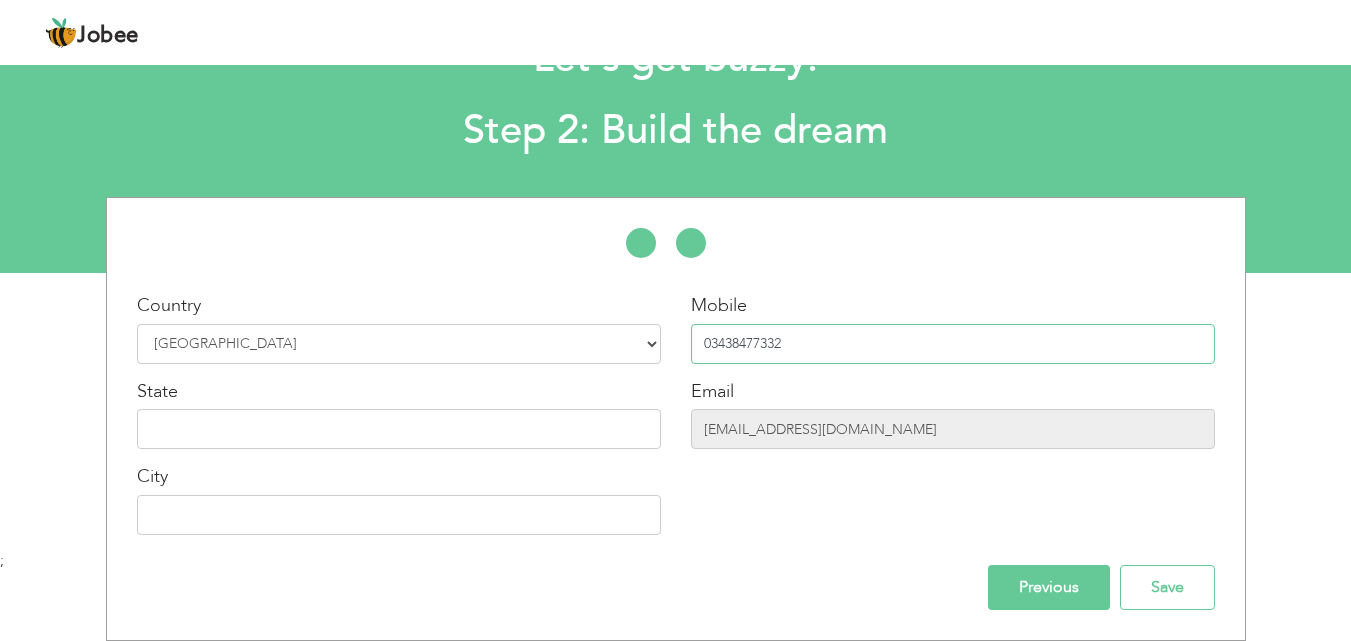 type on "03438477332" 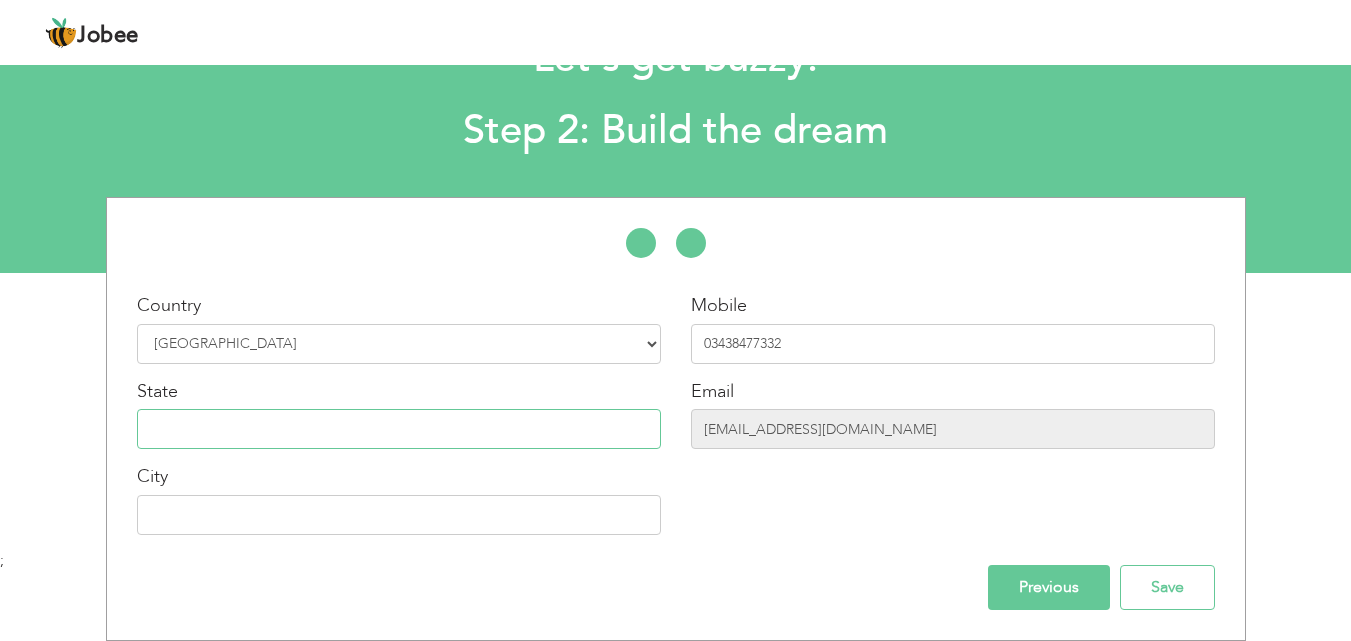 click at bounding box center [399, 429] 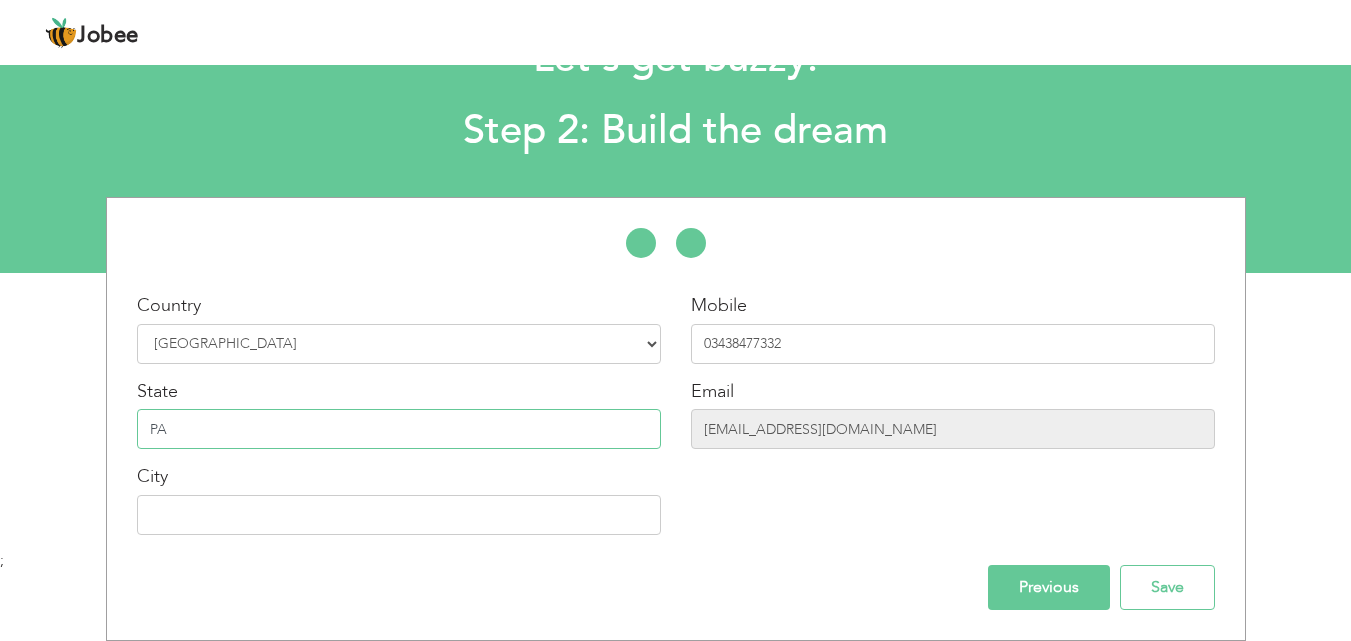 type on "[GEOGRAPHIC_DATA]" 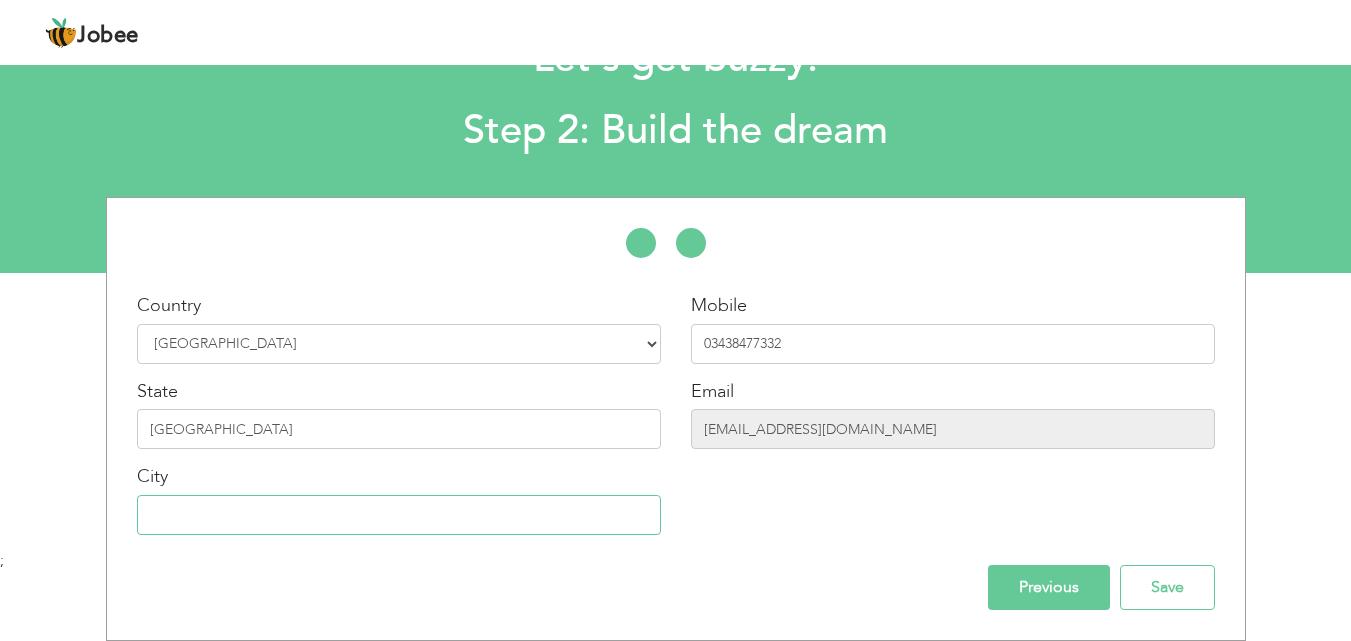 click at bounding box center (399, 515) 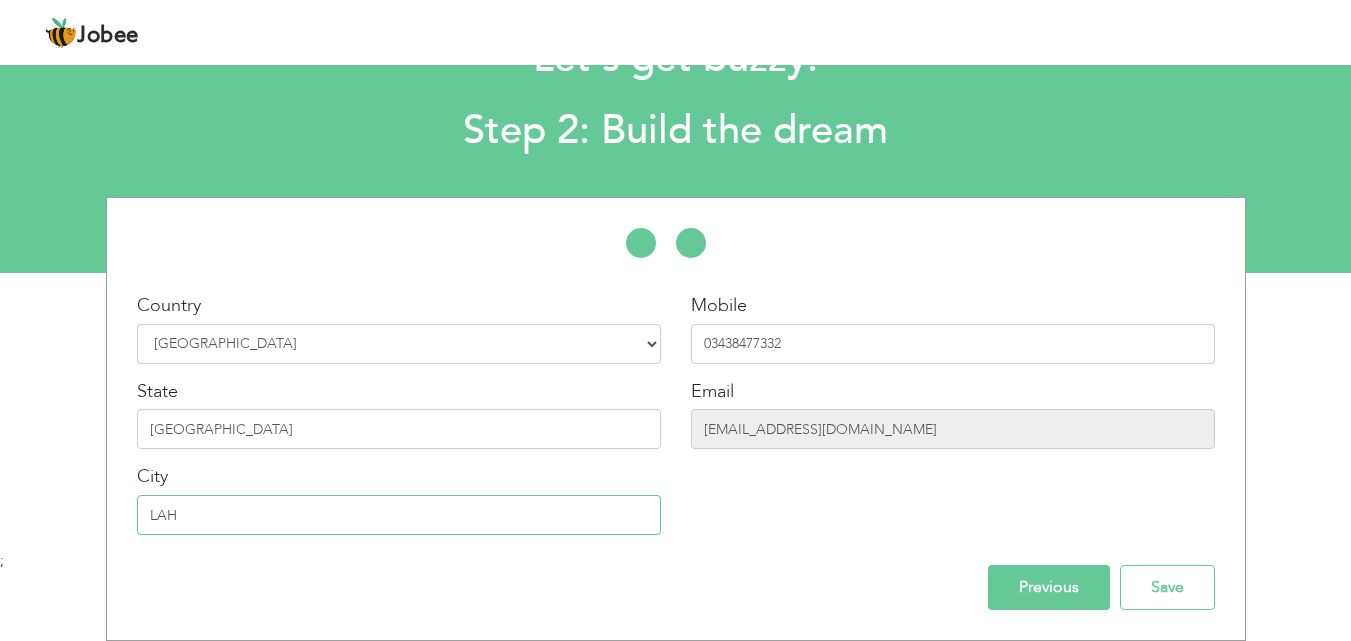 type on "[GEOGRAPHIC_DATA]" 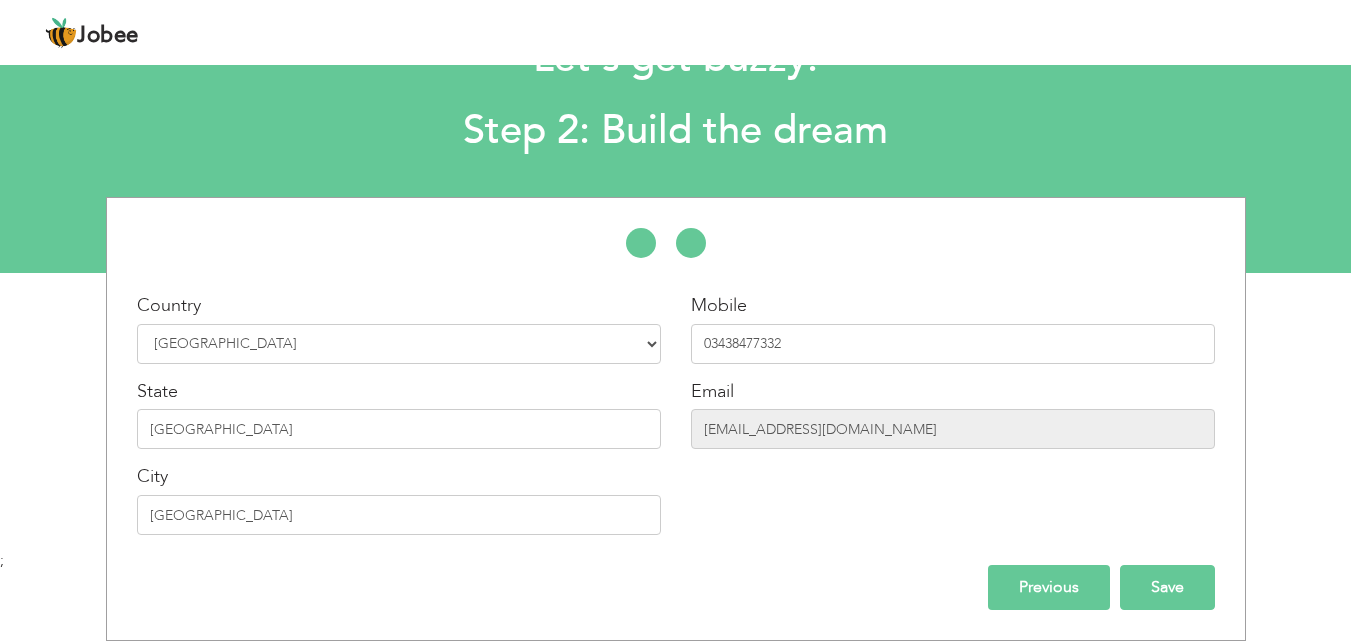 click on "Save" at bounding box center [1167, 587] 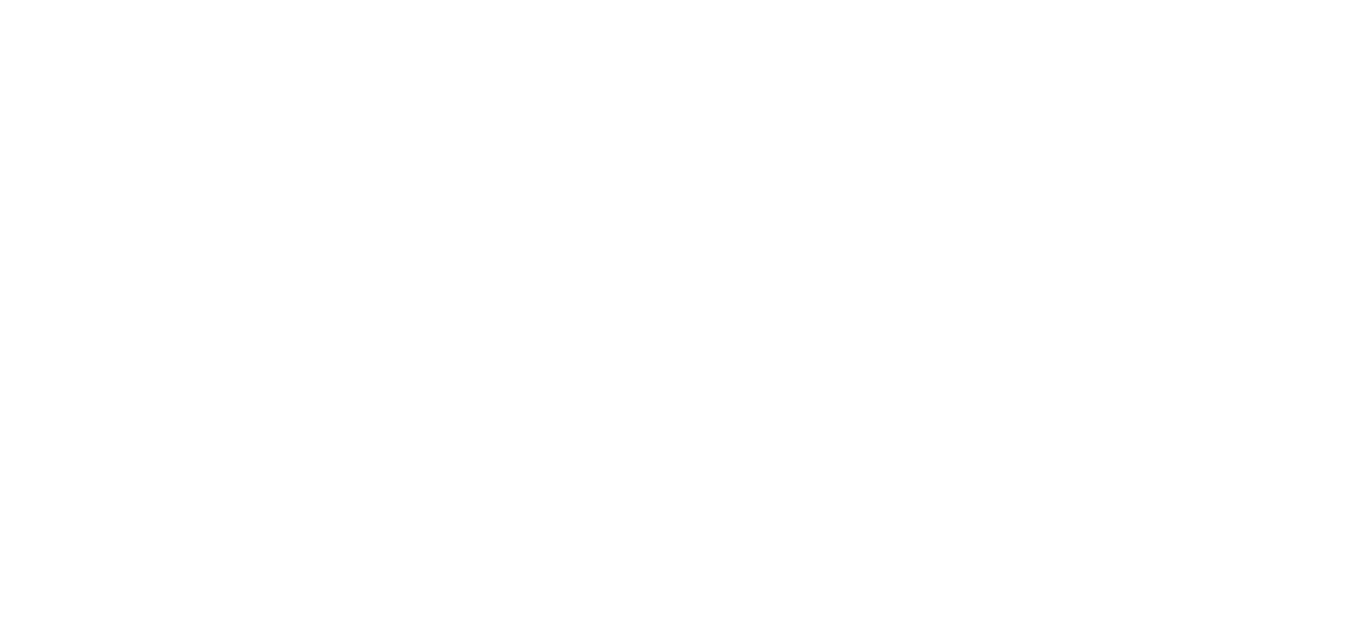 scroll, scrollTop: 0, scrollLeft: 0, axis: both 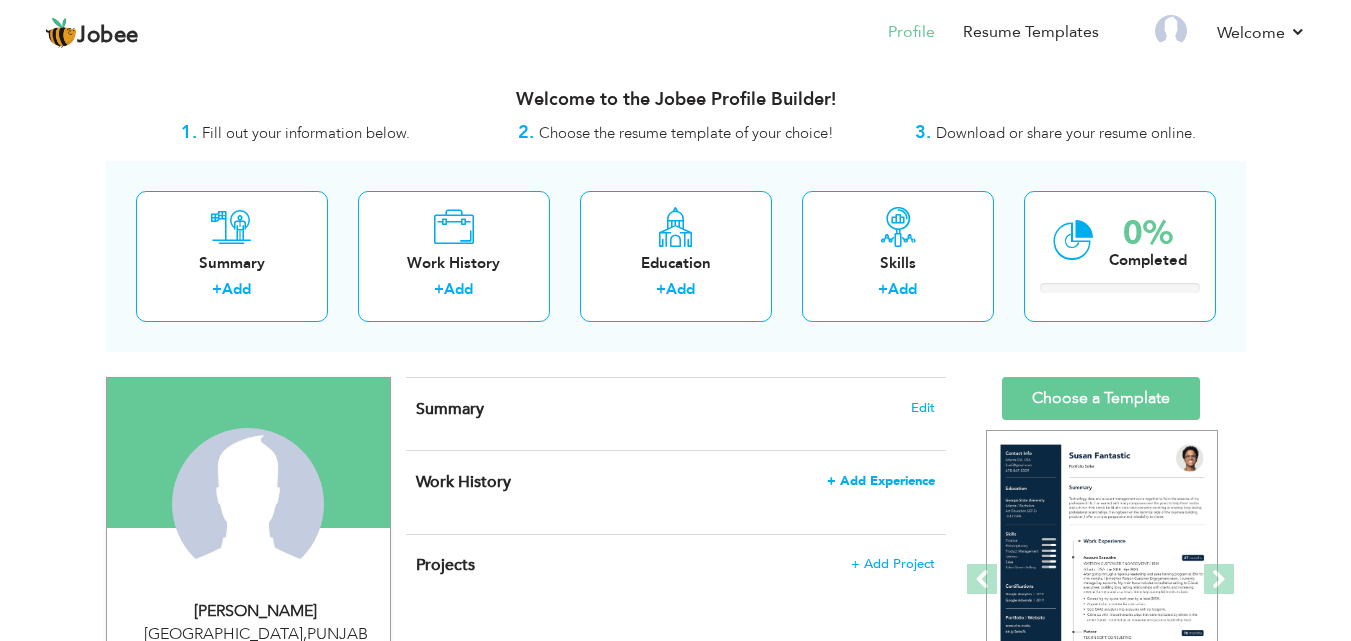 click on "+ Add Experience" at bounding box center [881, 481] 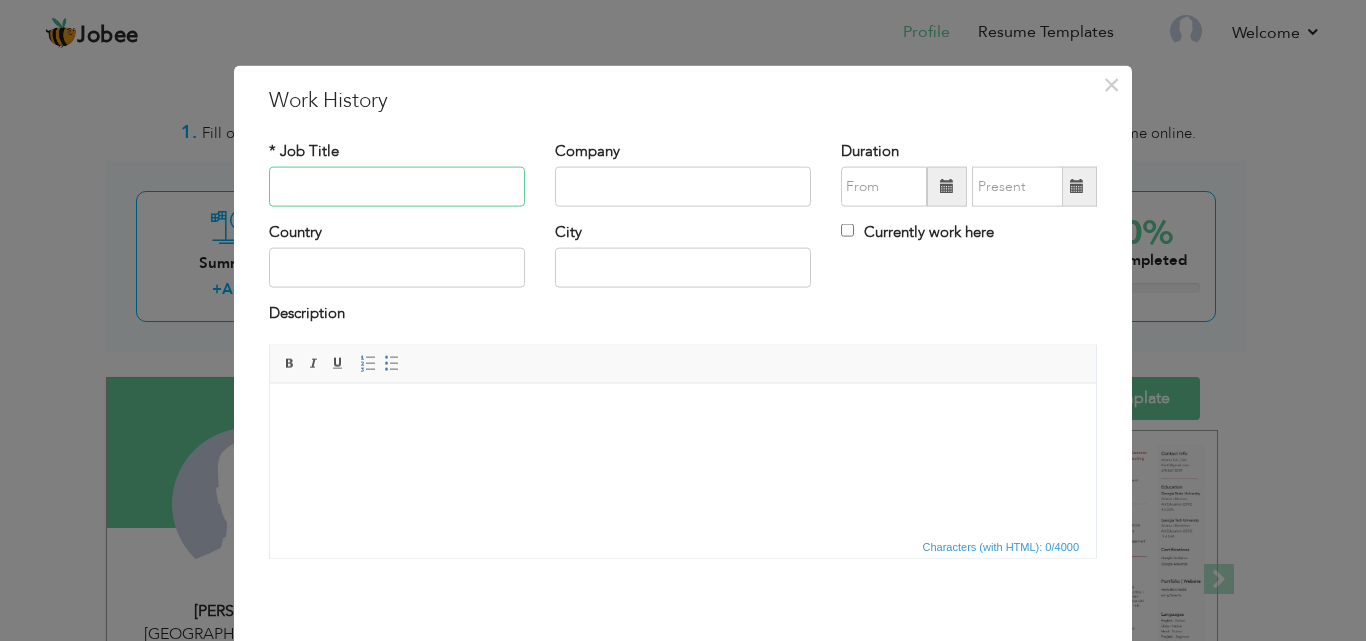 click at bounding box center [397, 187] 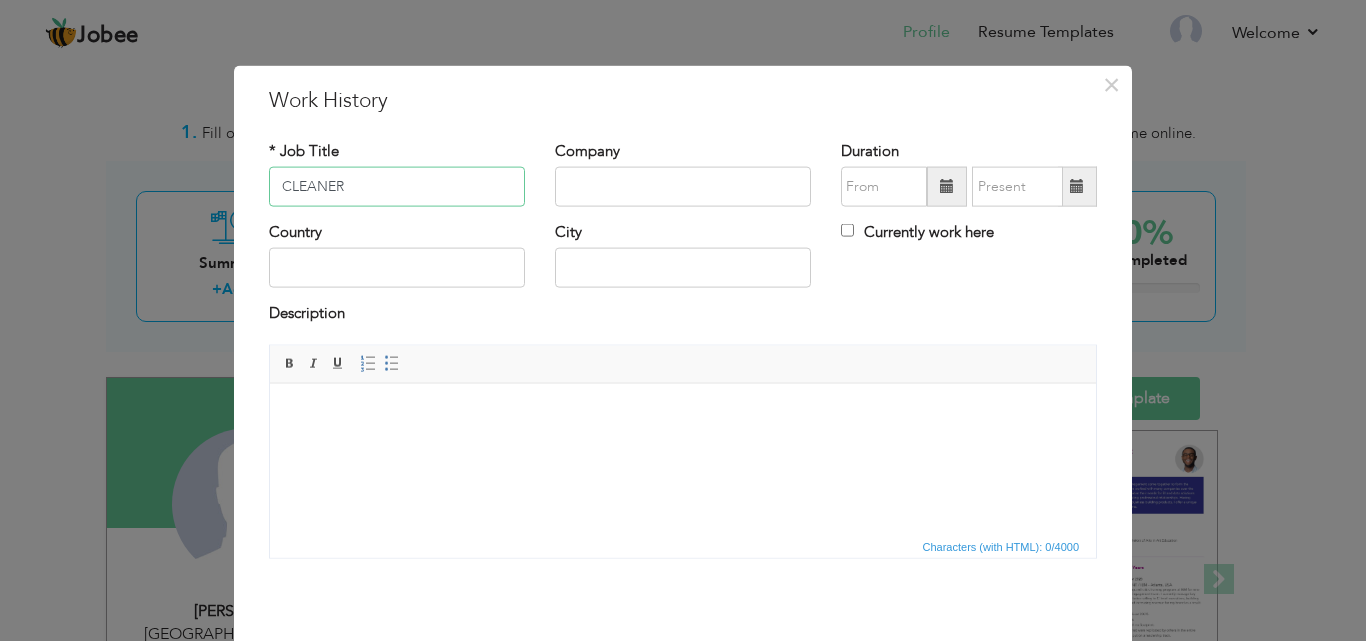 type on "CLEANER" 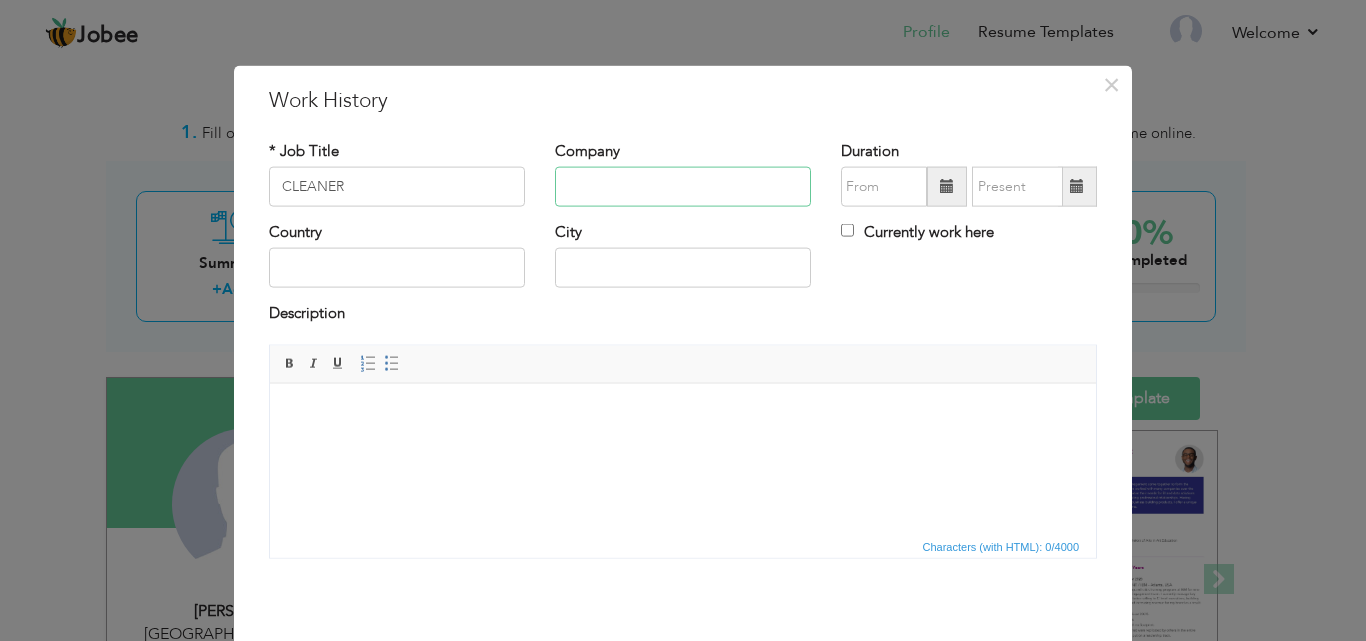 click at bounding box center [683, 187] 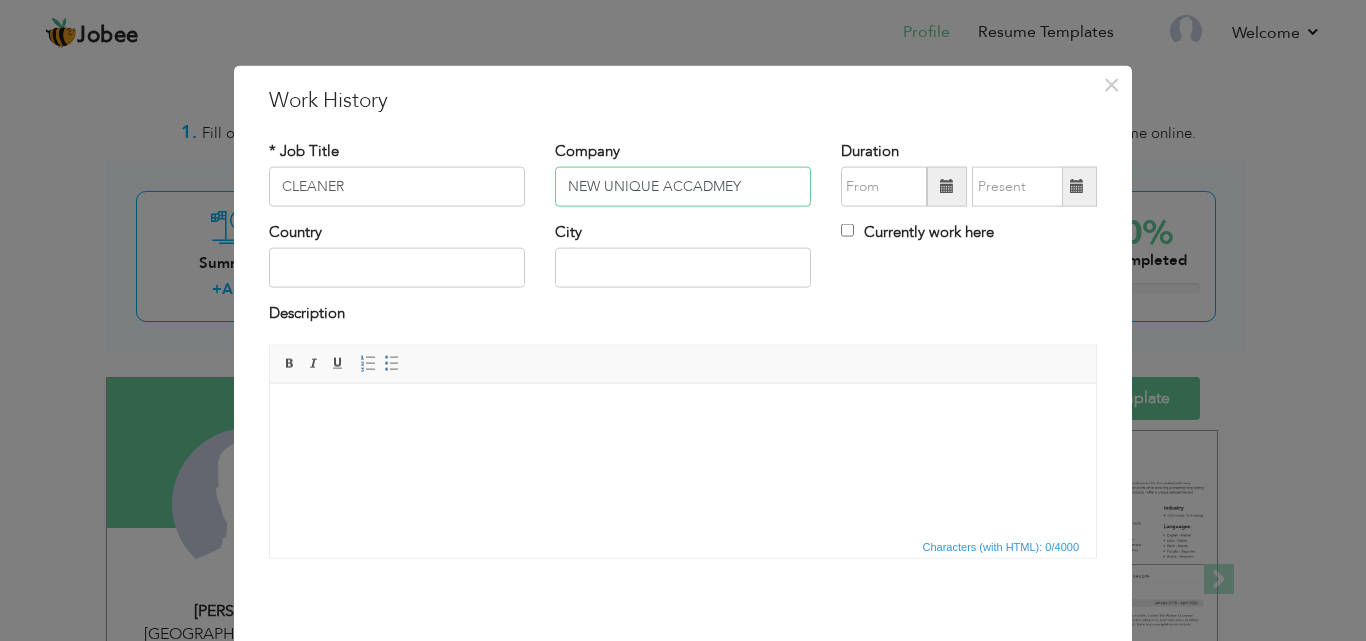 click on "NEW UNIQUE ACCADMEY" at bounding box center (683, 187) 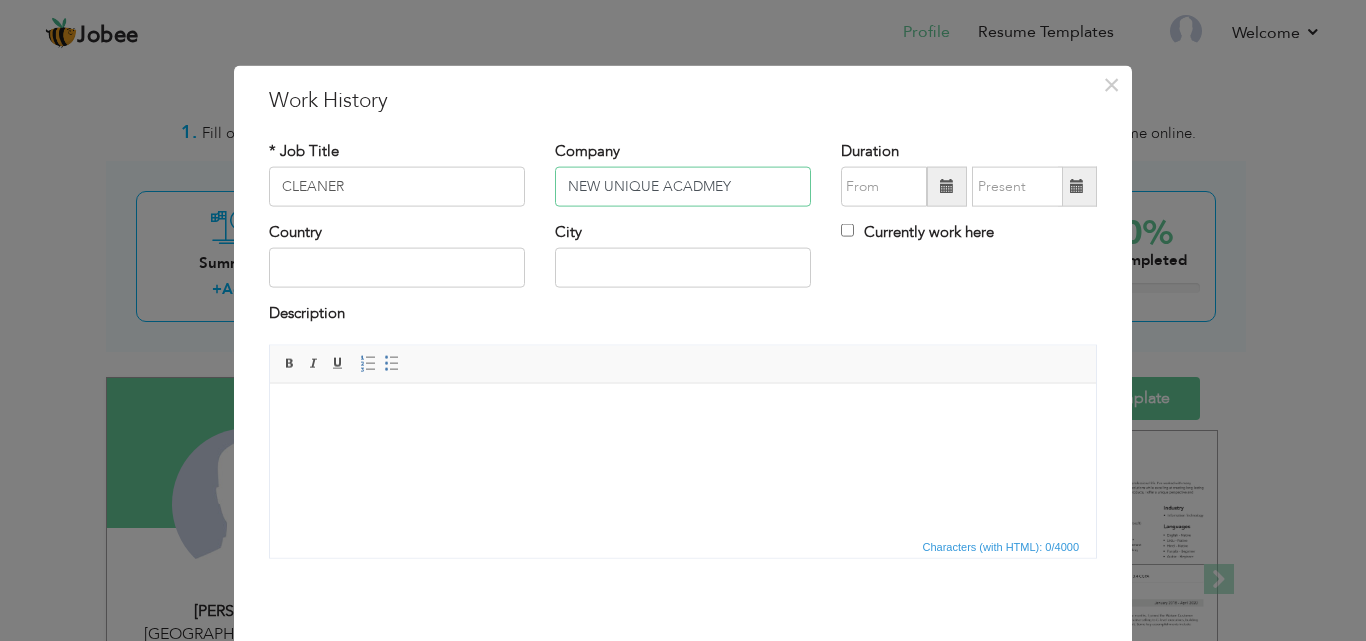 click on "NEW UNIQUE ACADMEY" at bounding box center [683, 187] 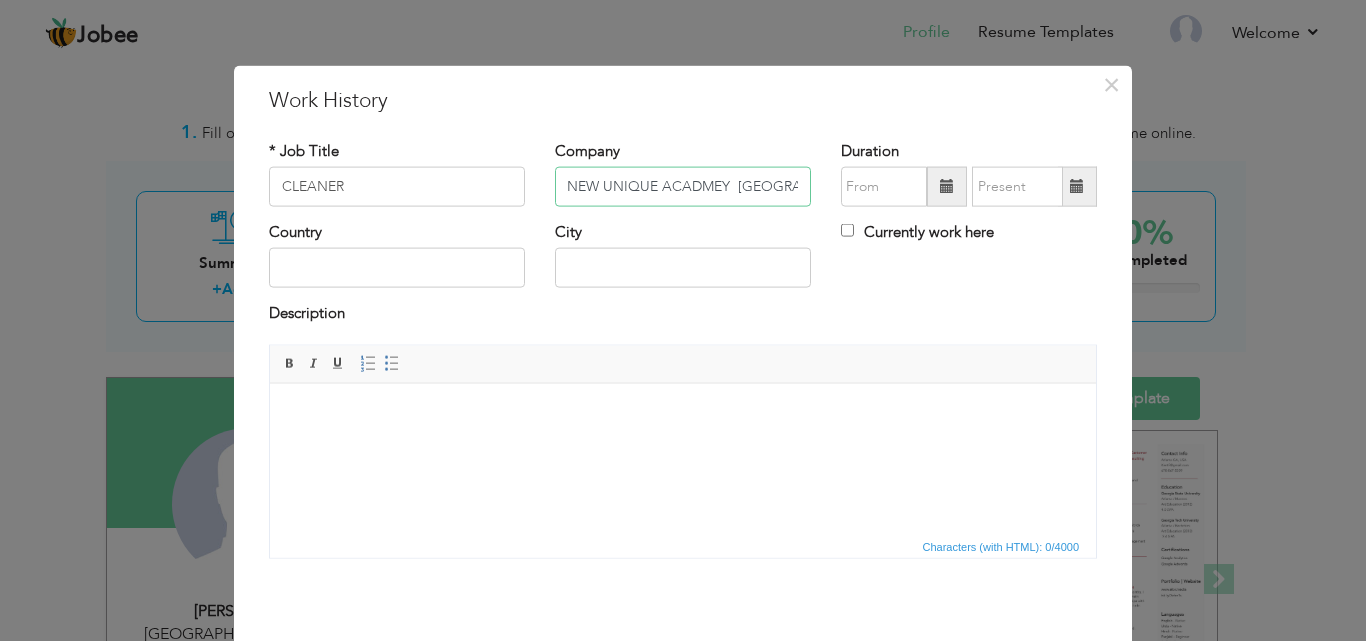 scroll, scrollTop: 0, scrollLeft: 0, axis: both 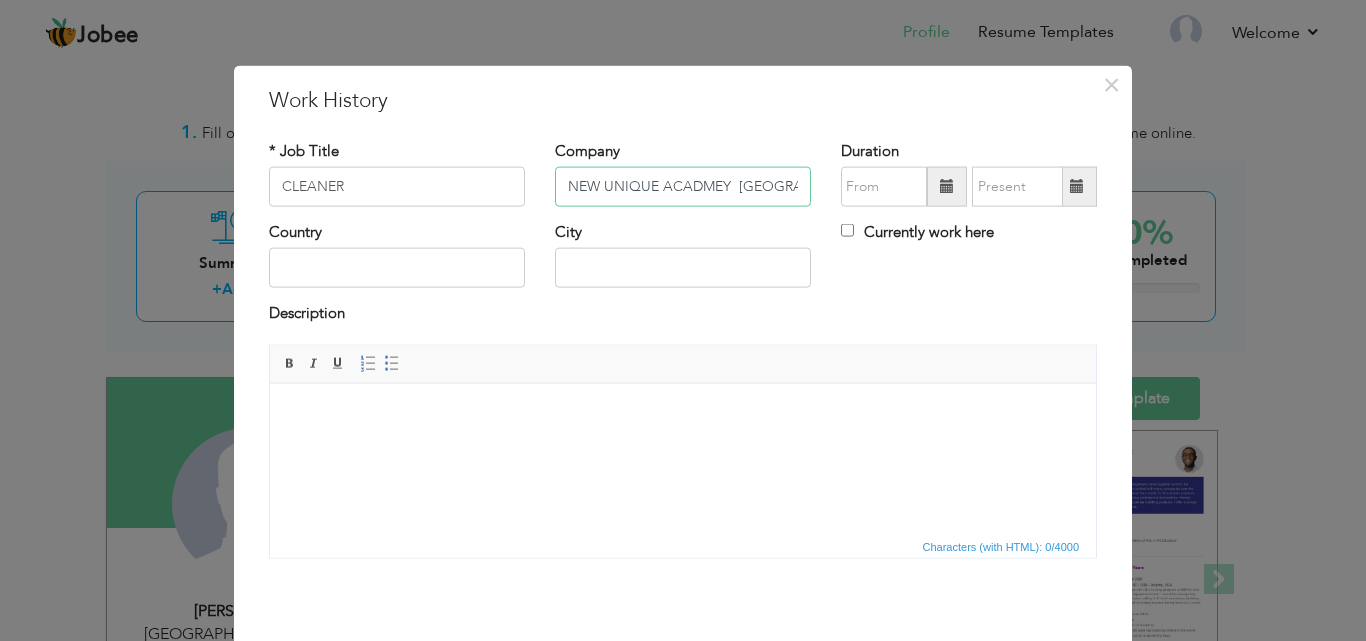 type on "NEW UNIQUE ACADMEY  [GEOGRAPHIC_DATA]" 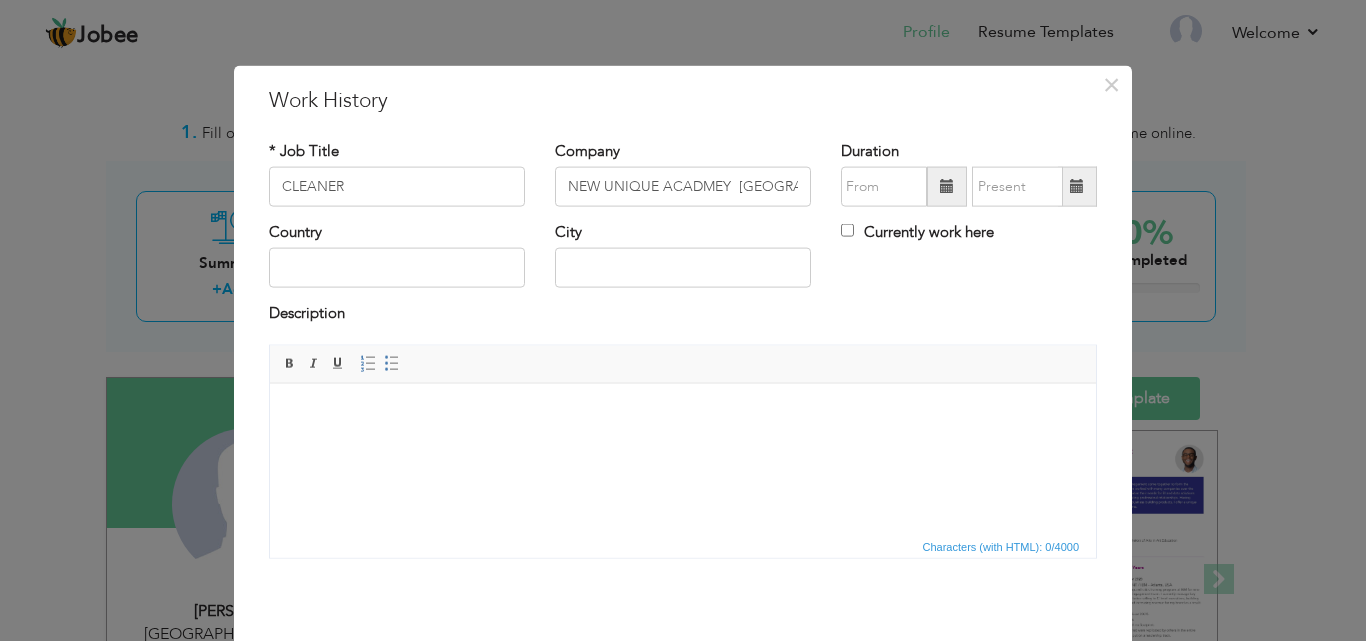 click at bounding box center [947, 187] 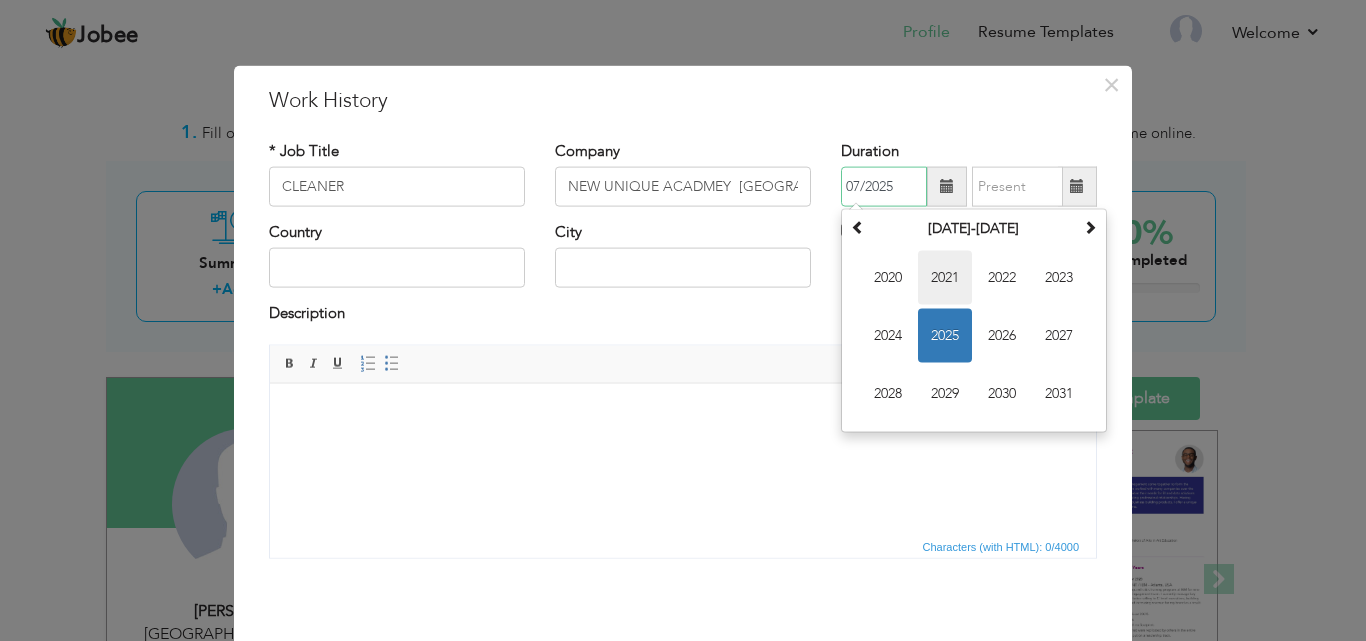 click on "2021" at bounding box center [945, 278] 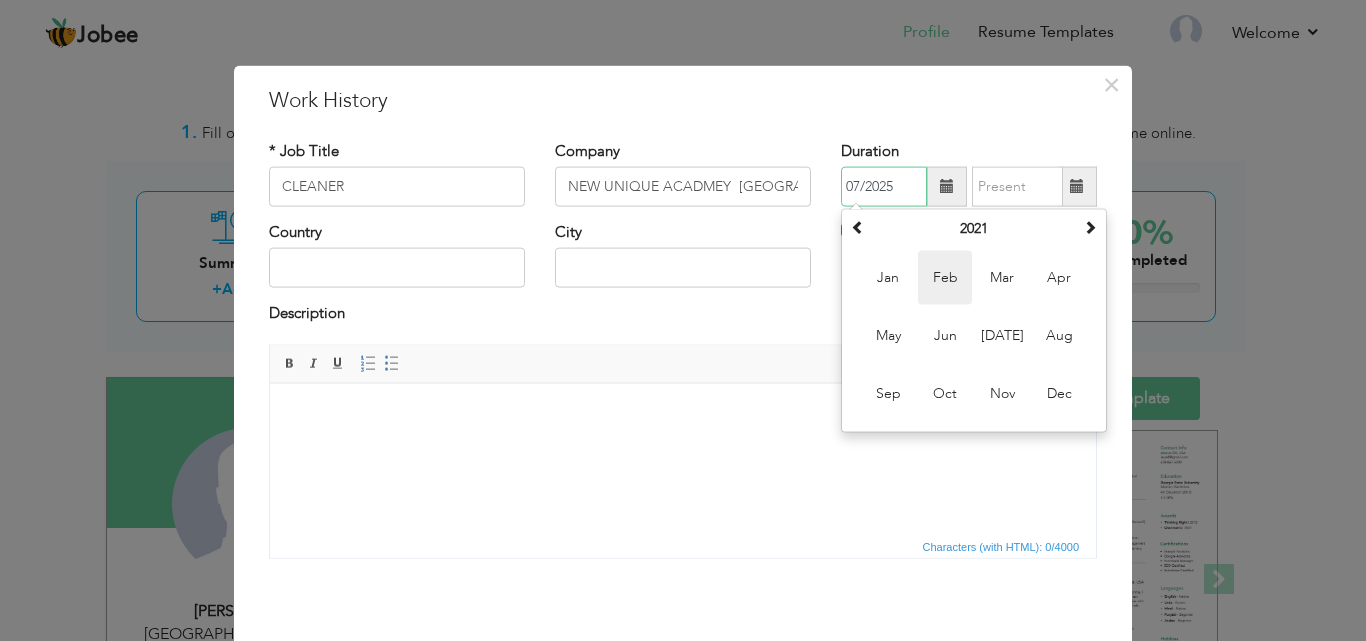 click on "Feb" at bounding box center (945, 278) 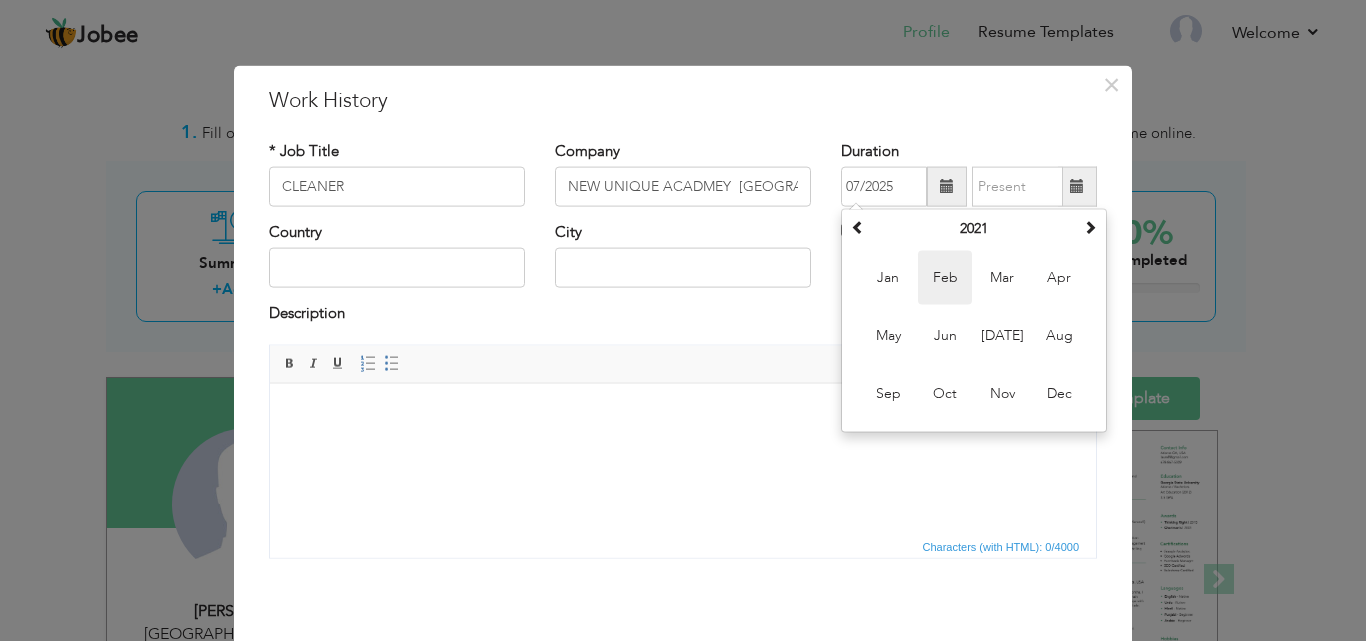 type on "02/2021" 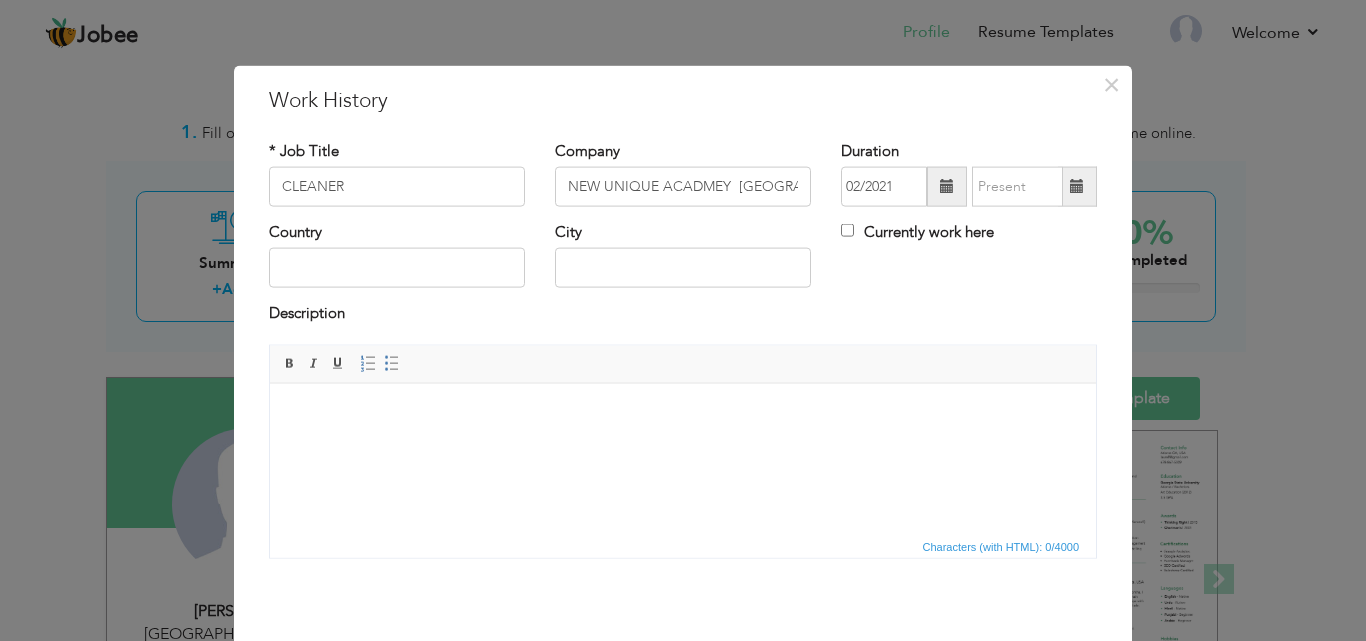 click on "Currently work here" at bounding box center (917, 232) 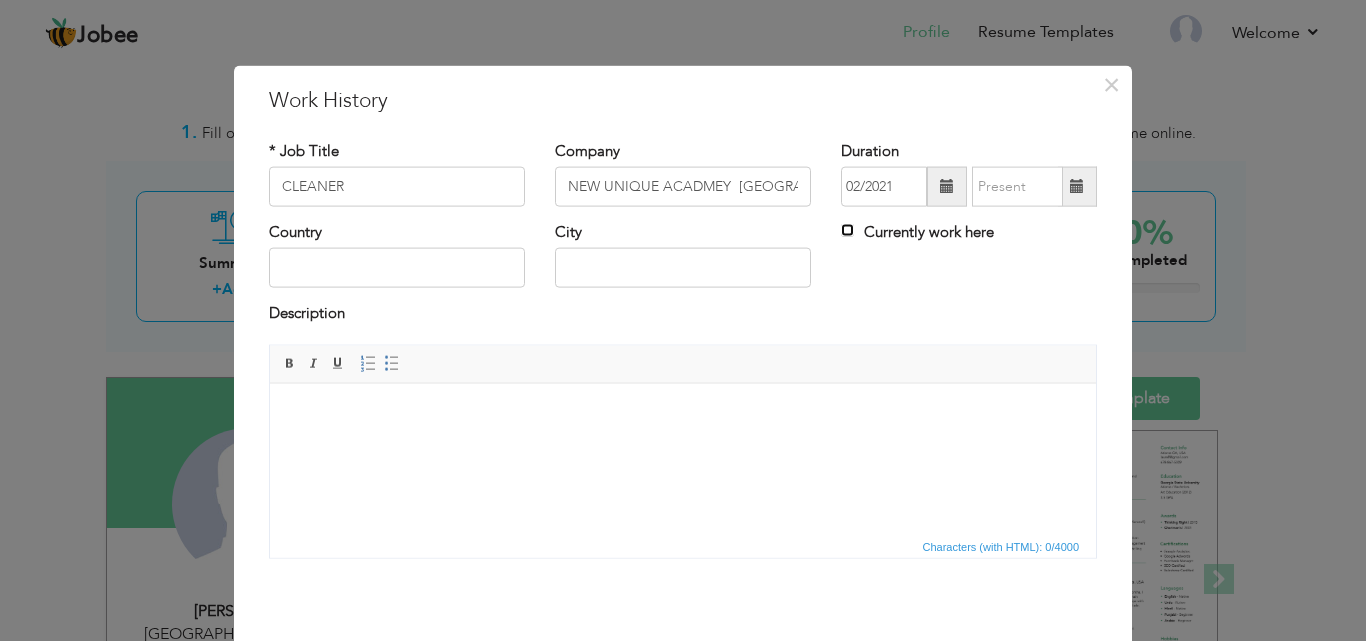 click on "Currently work here" at bounding box center [847, 230] 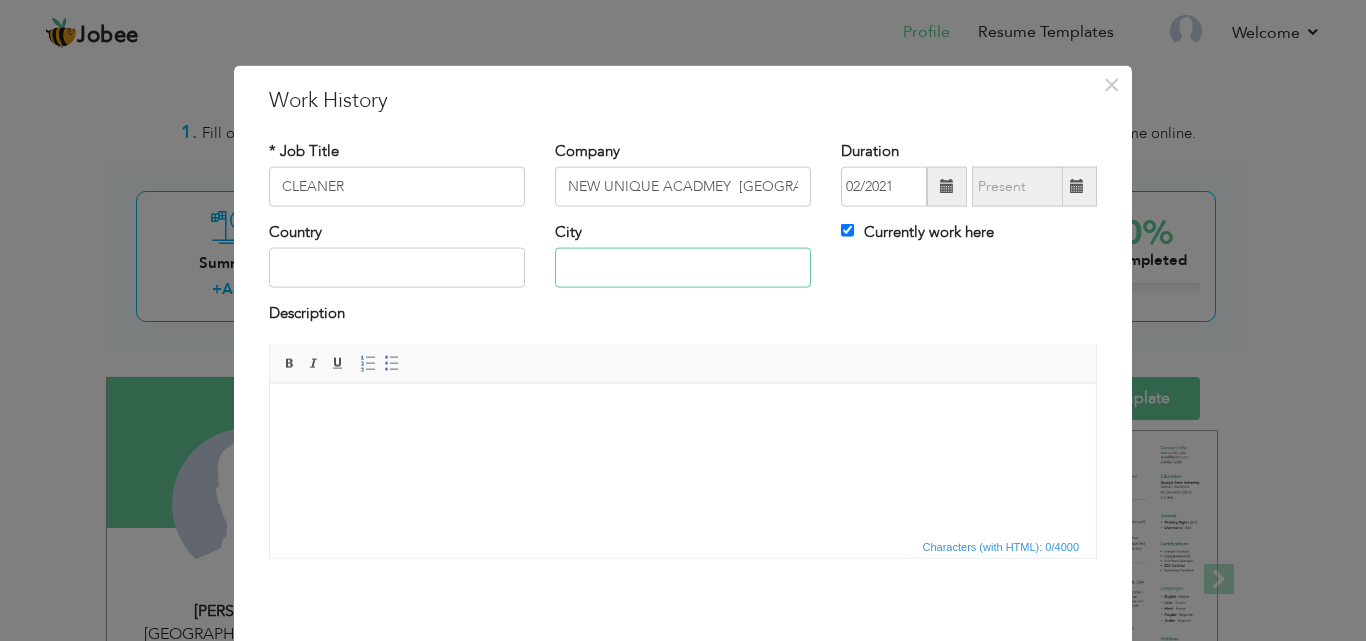 click at bounding box center (683, 268) 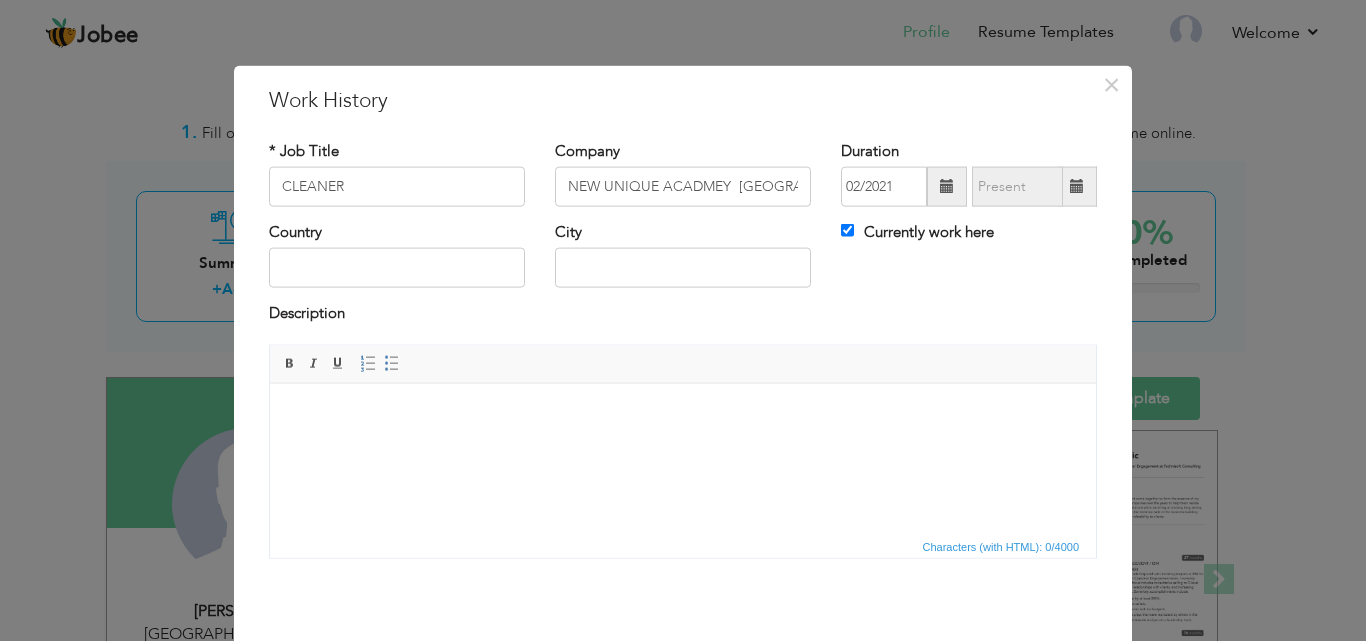 click on "Currently work here" at bounding box center [917, 232] 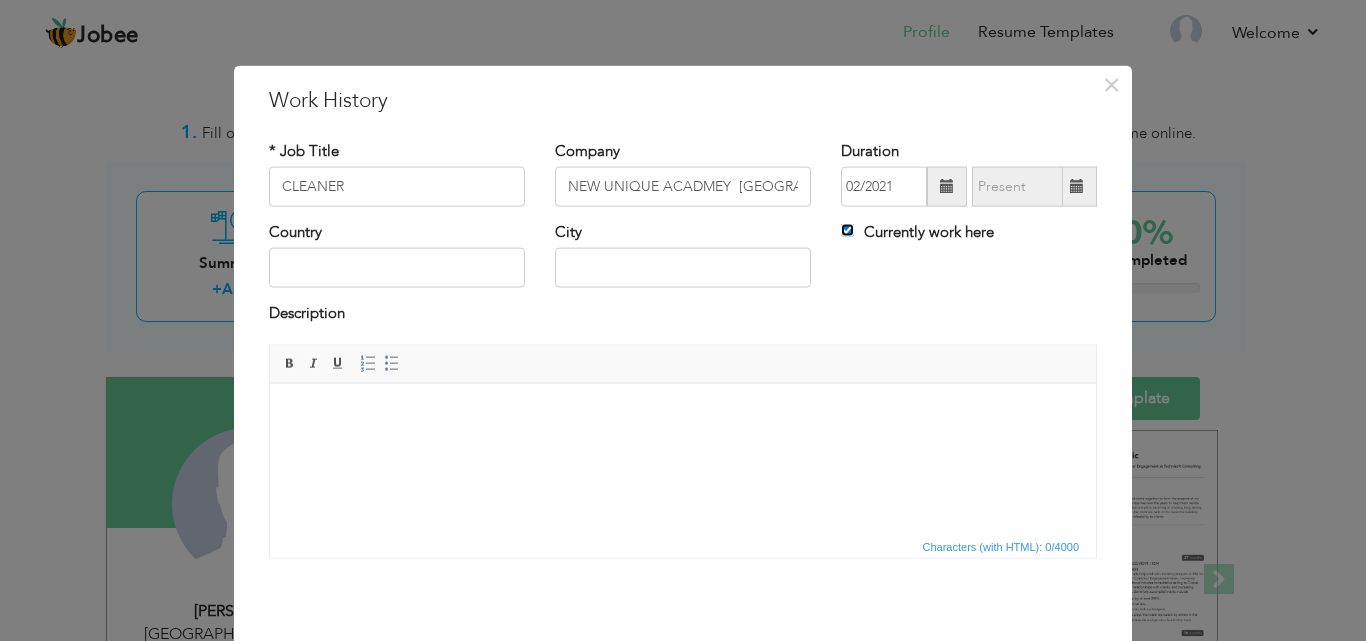 click on "Currently work here" at bounding box center [847, 230] 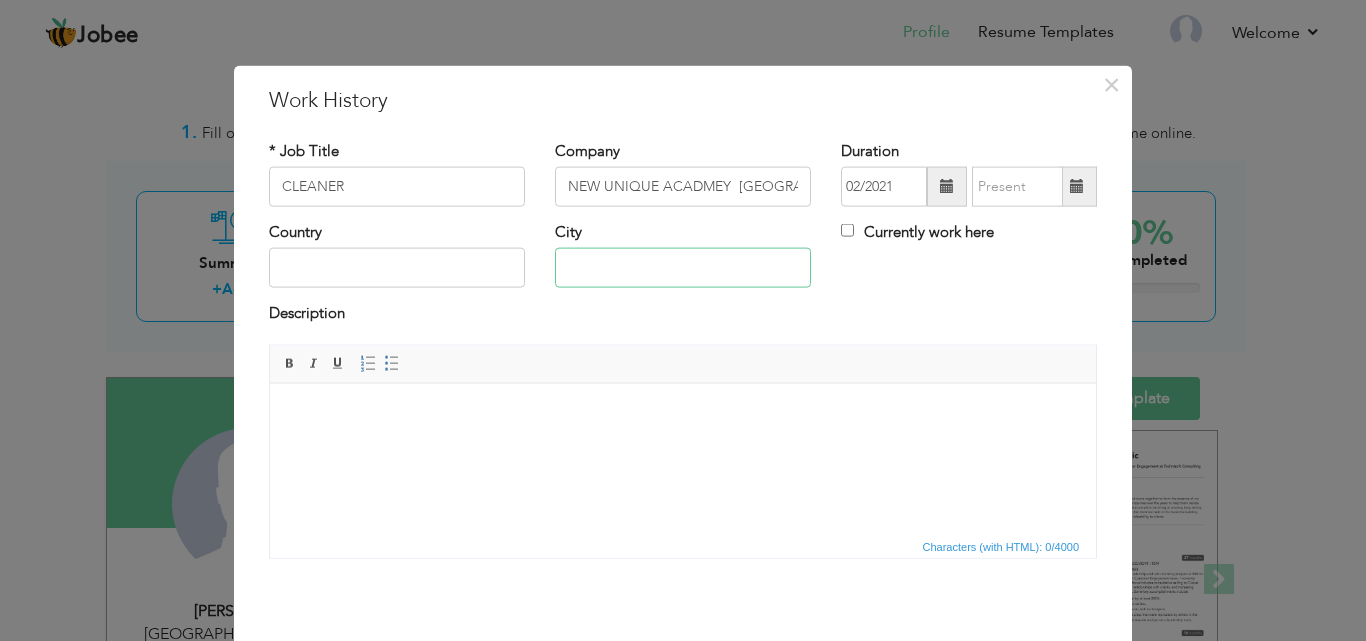 drag, startPoint x: 638, startPoint y: 272, endPoint x: 1067, endPoint y: 193, distance: 436.21326 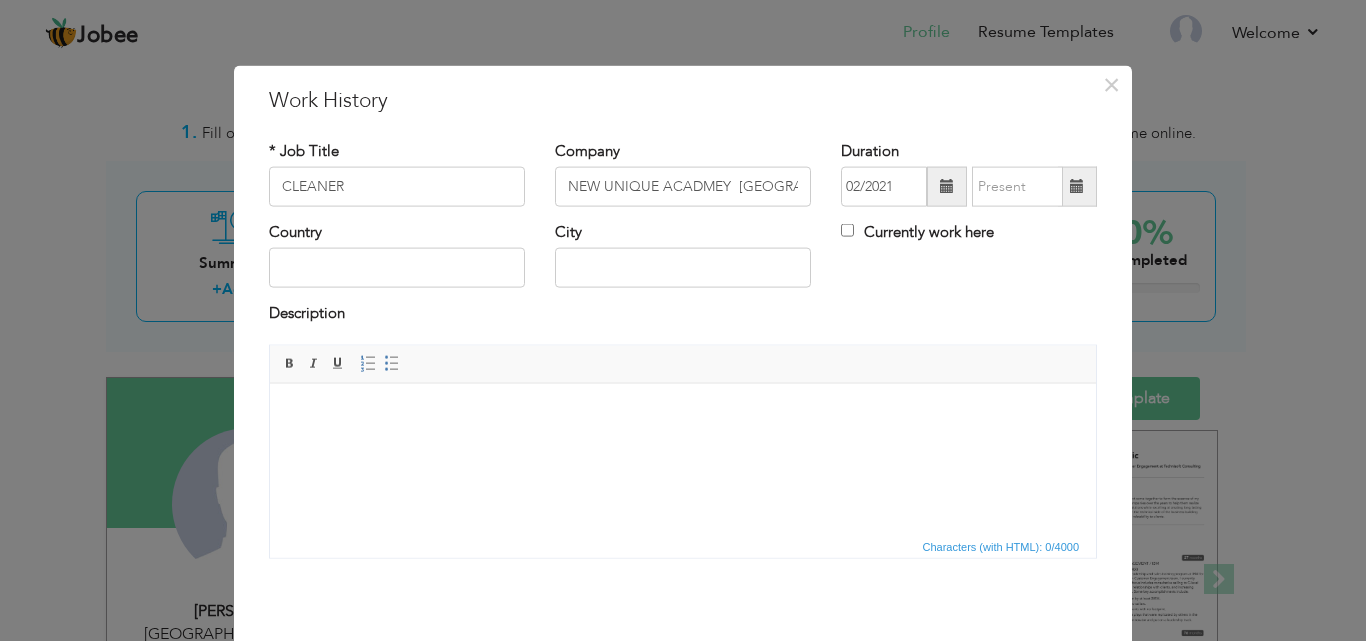 click at bounding box center (1077, 186) 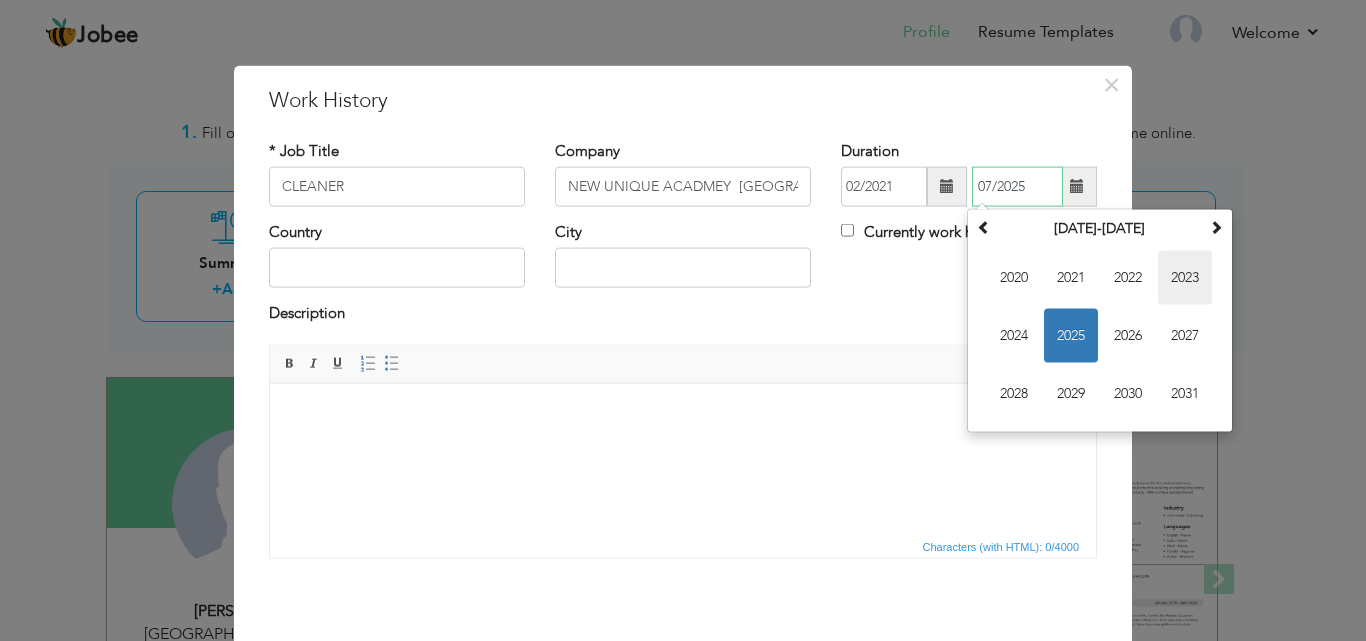 click on "2023" at bounding box center (1185, 278) 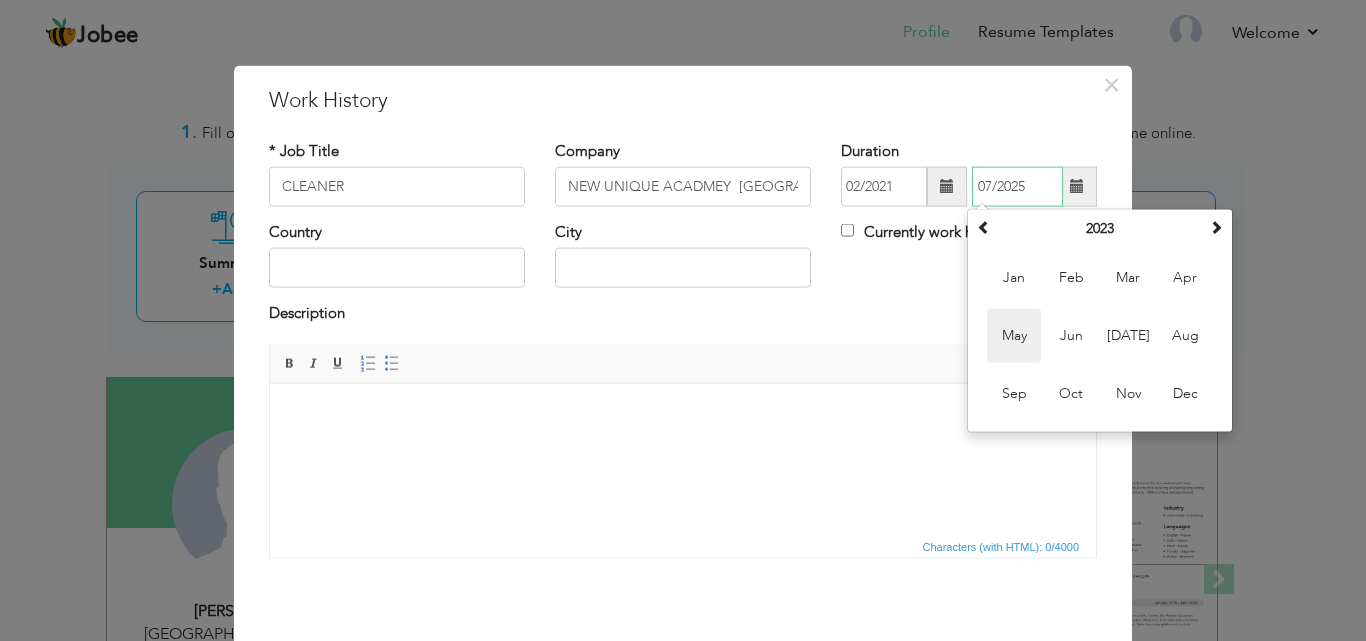 click on "May" at bounding box center [1014, 336] 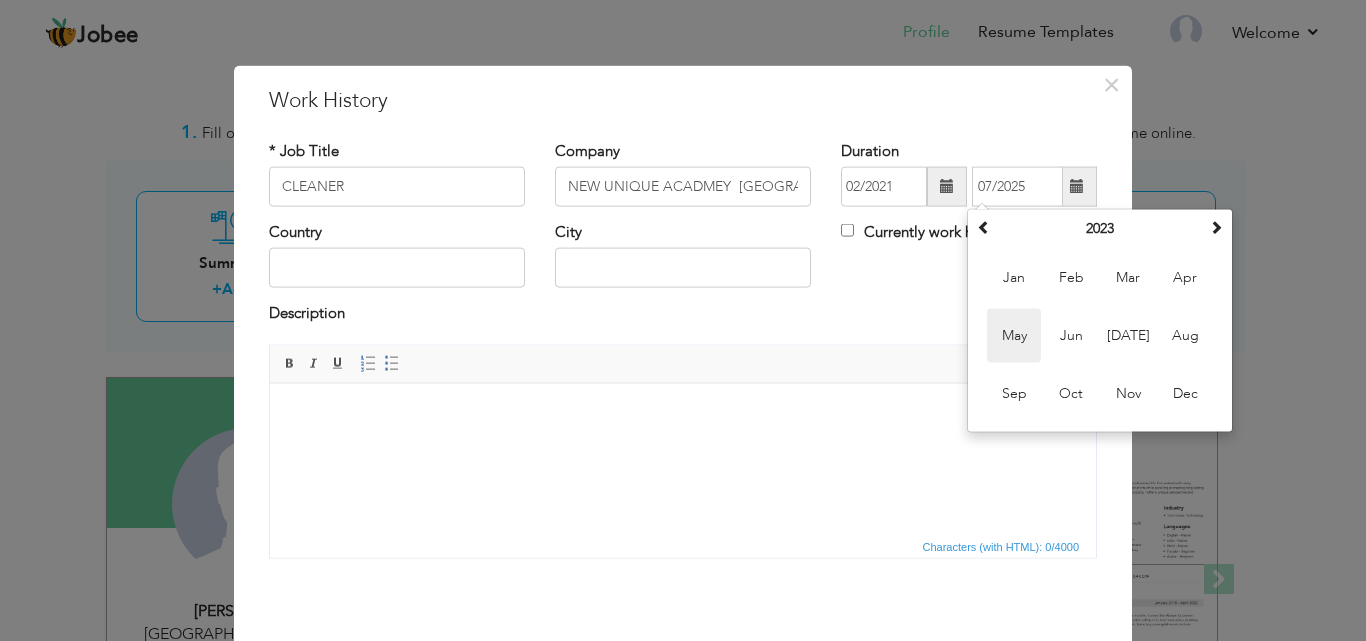 type on "05/2023" 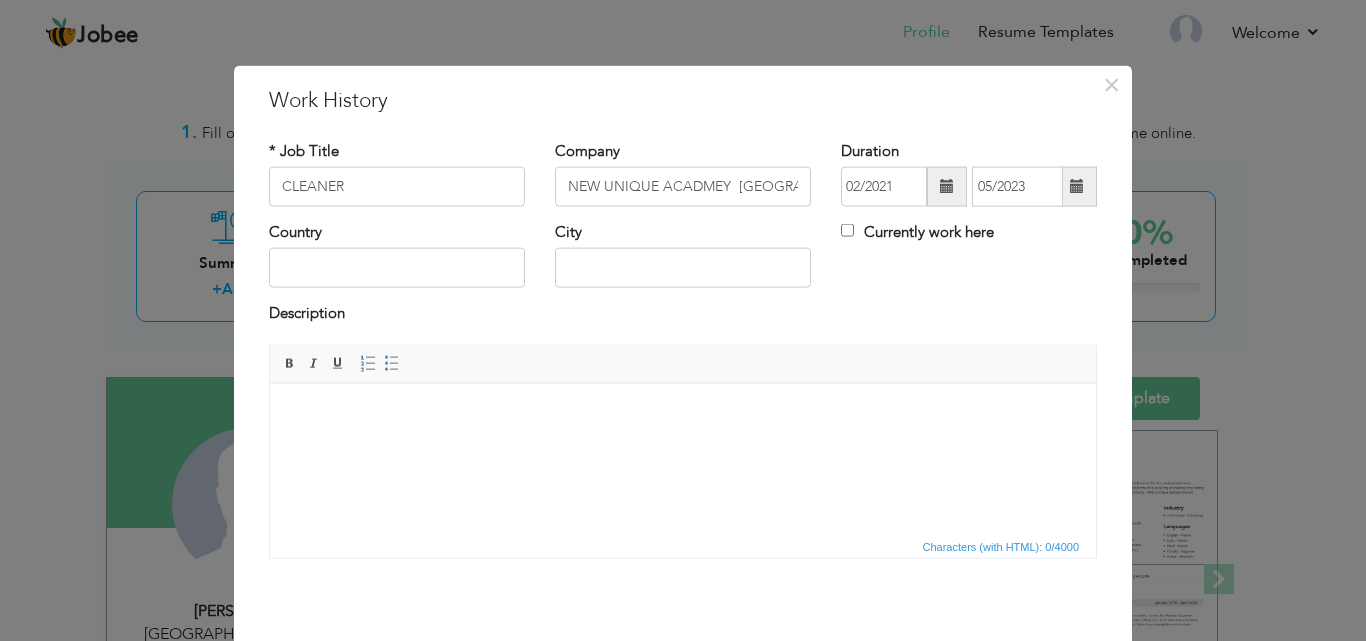 click at bounding box center [1077, 186] 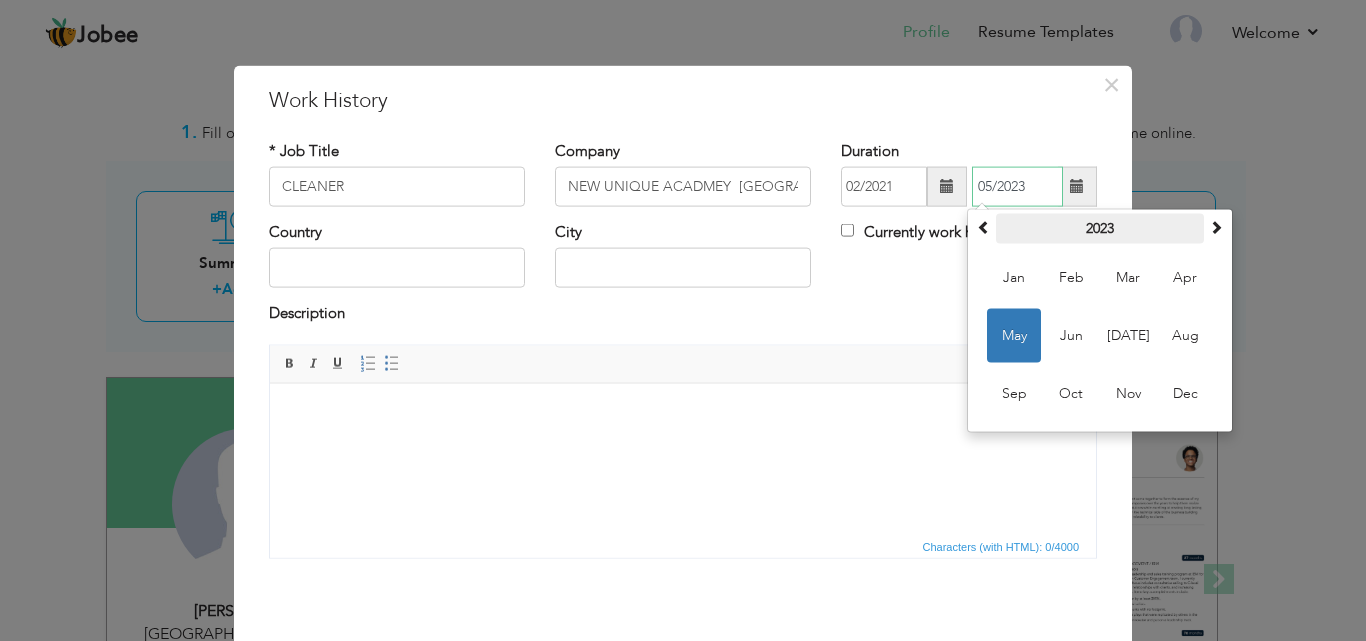 click on "2023" at bounding box center [1100, 229] 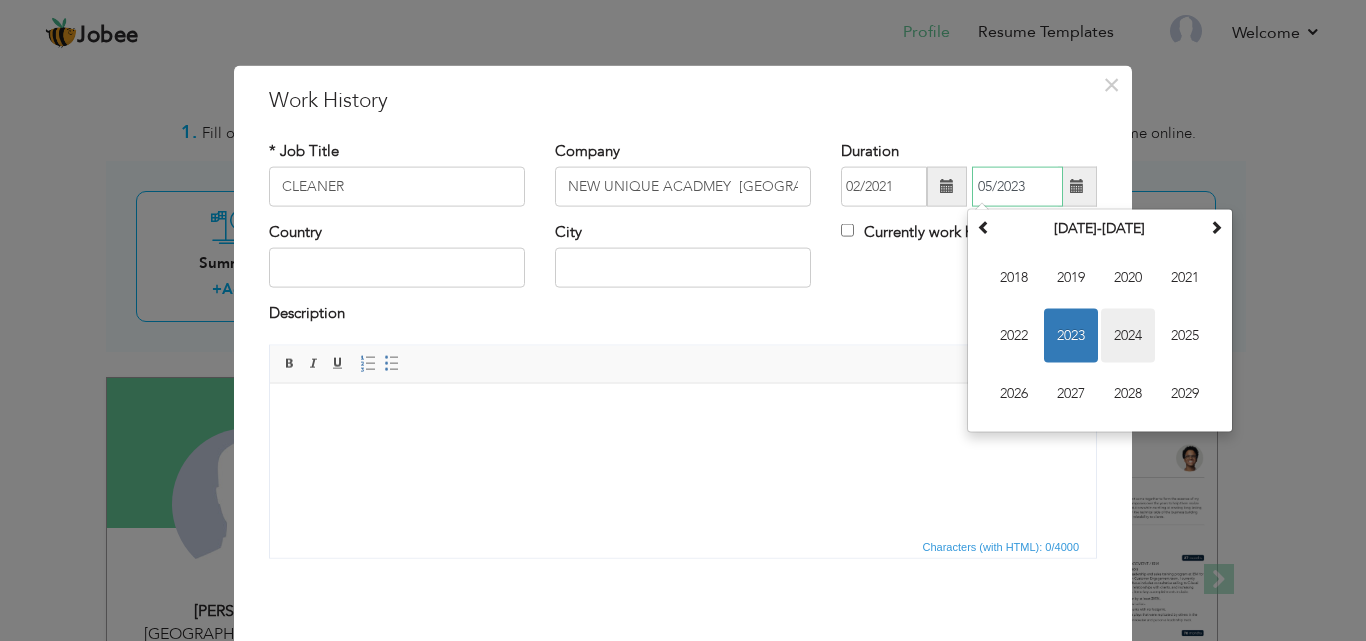 click on "2024" at bounding box center (1128, 336) 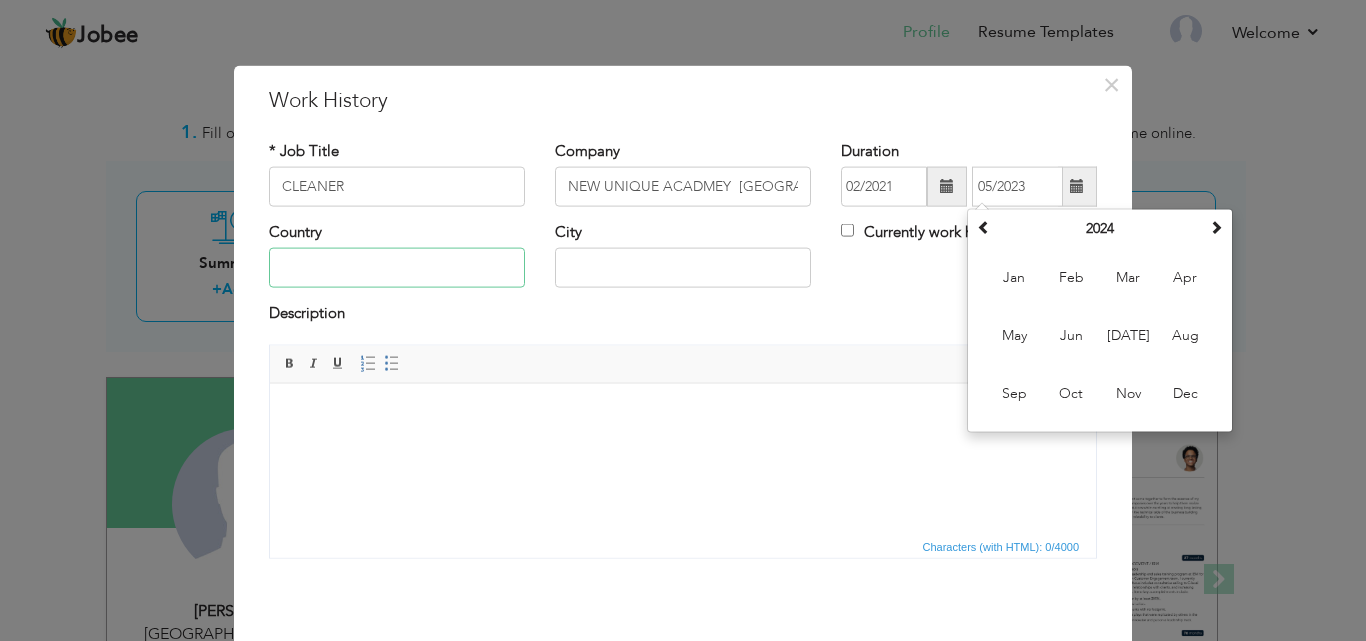 click at bounding box center (397, 268) 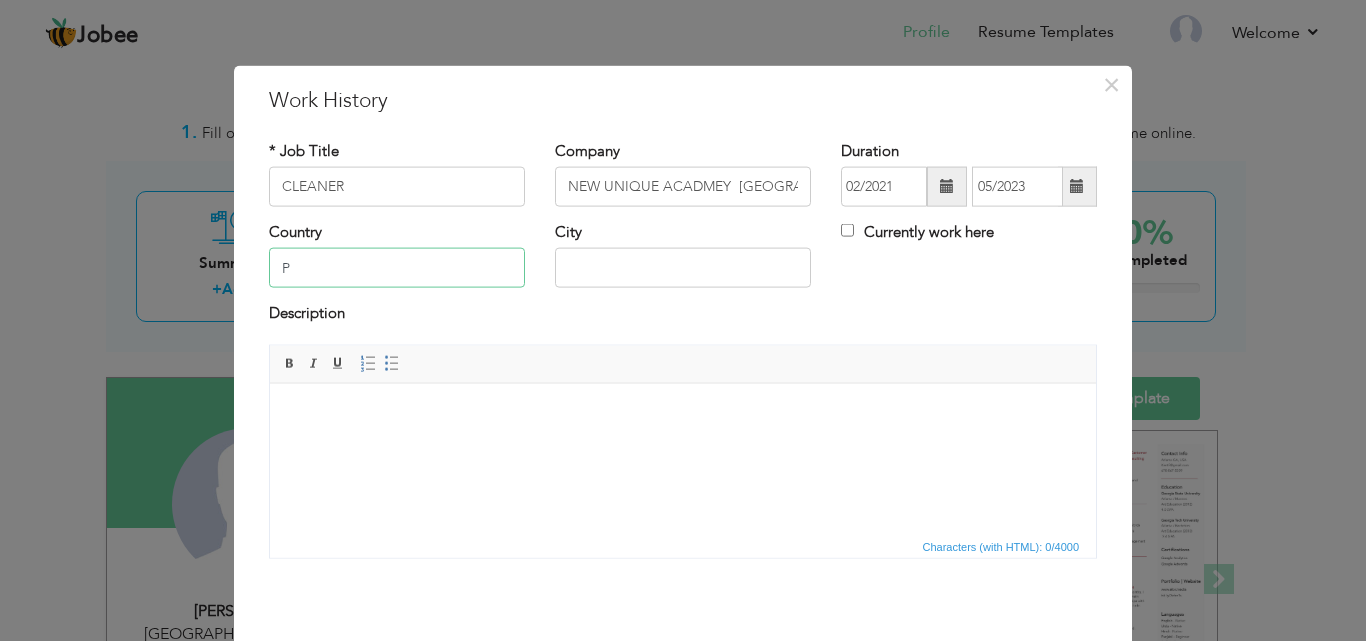 type on "[GEOGRAPHIC_DATA]" 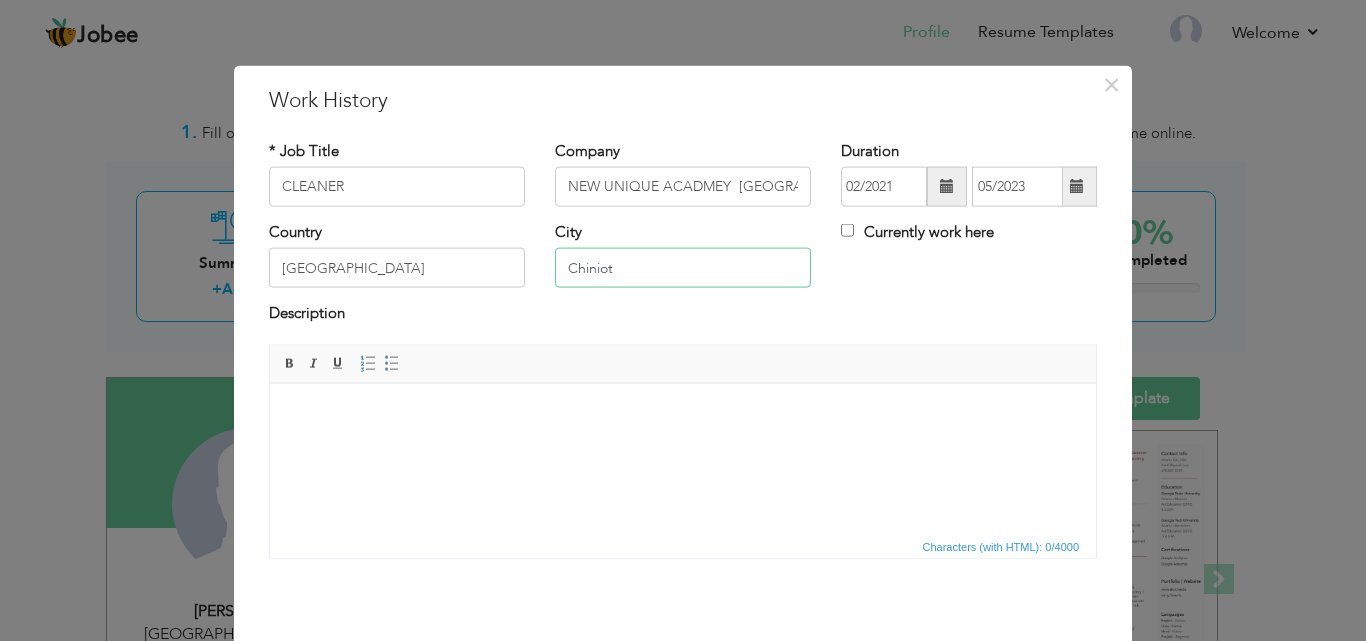 click on "Chiniot" at bounding box center (683, 268) 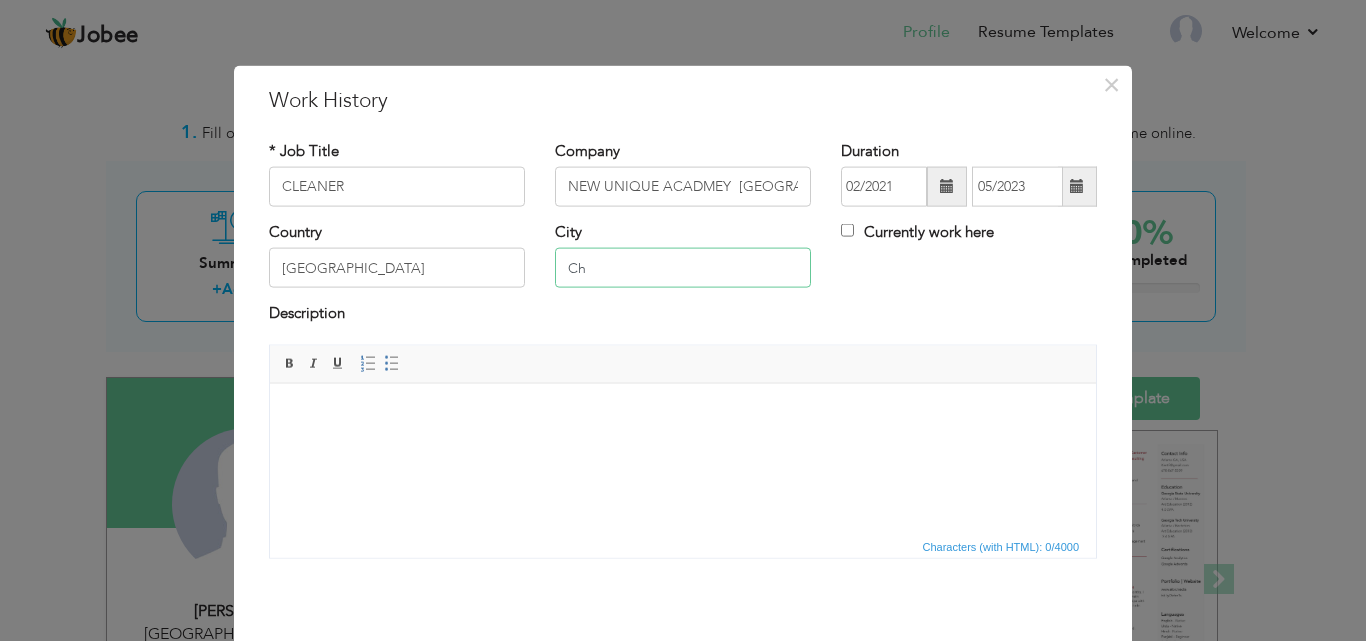 type on "C" 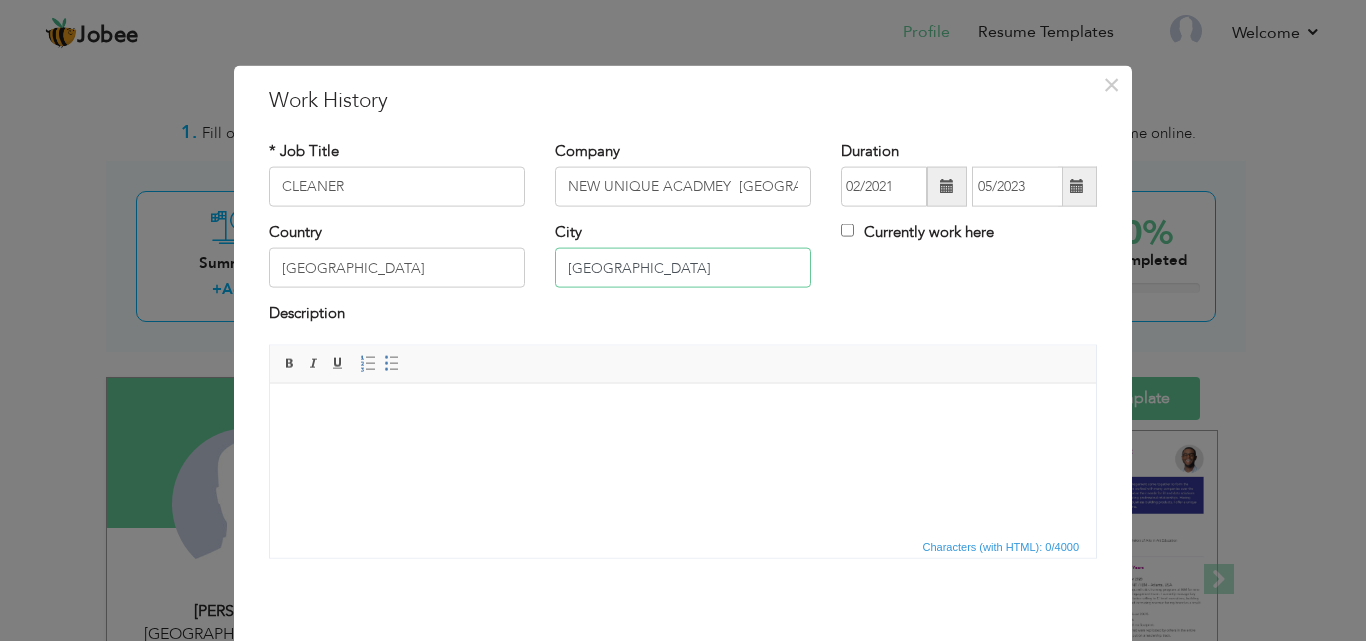type on "[GEOGRAPHIC_DATA]" 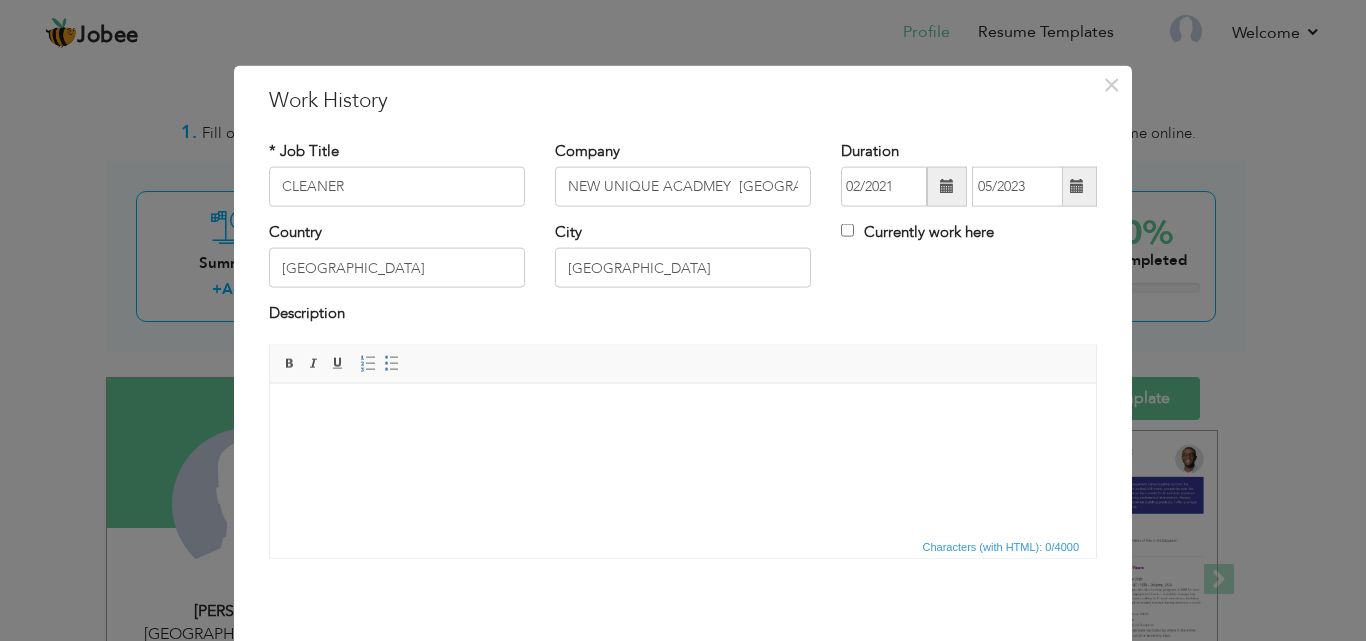 click at bounding box center [683, 413] 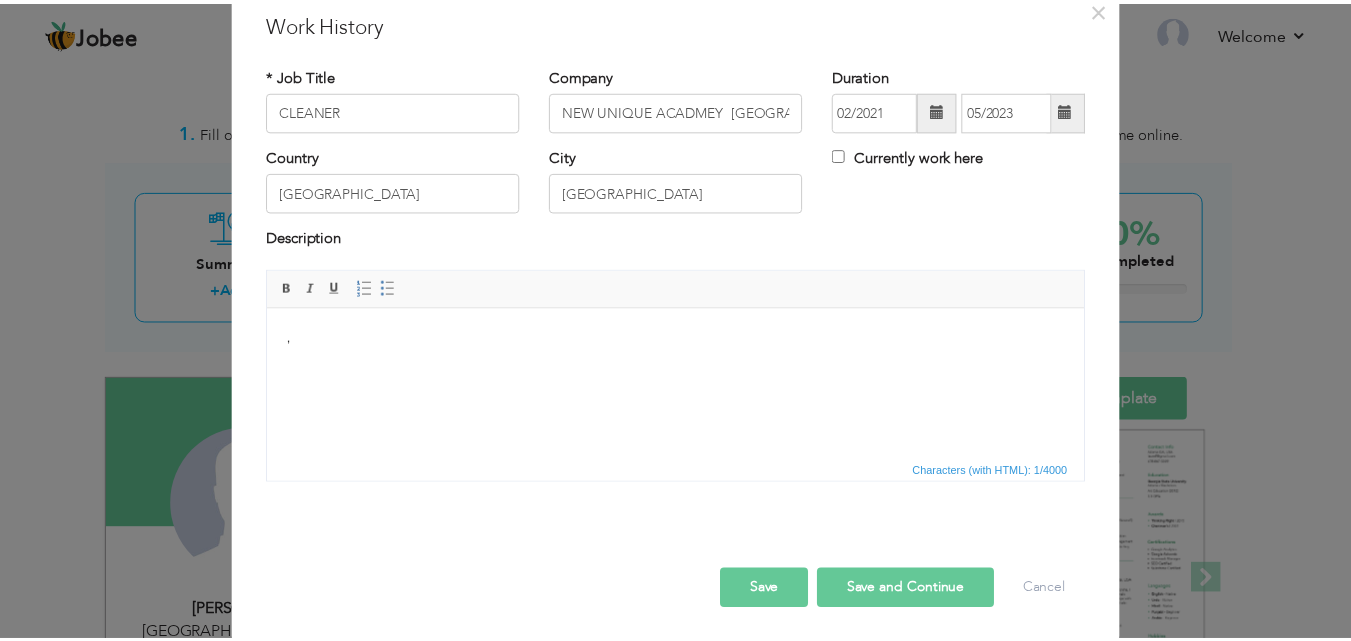 scroll, scrollTop: 79, scrollLeft: 0, axis: vertical 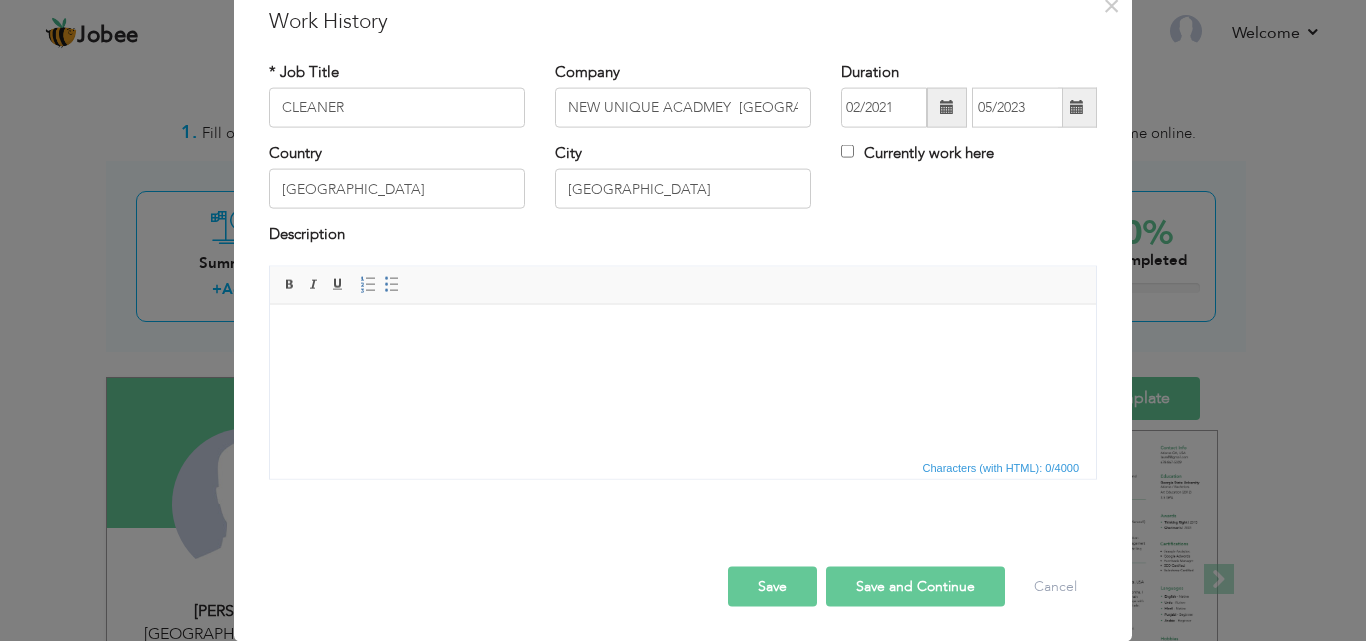 click on "Save" at bounding box center (772, 586) 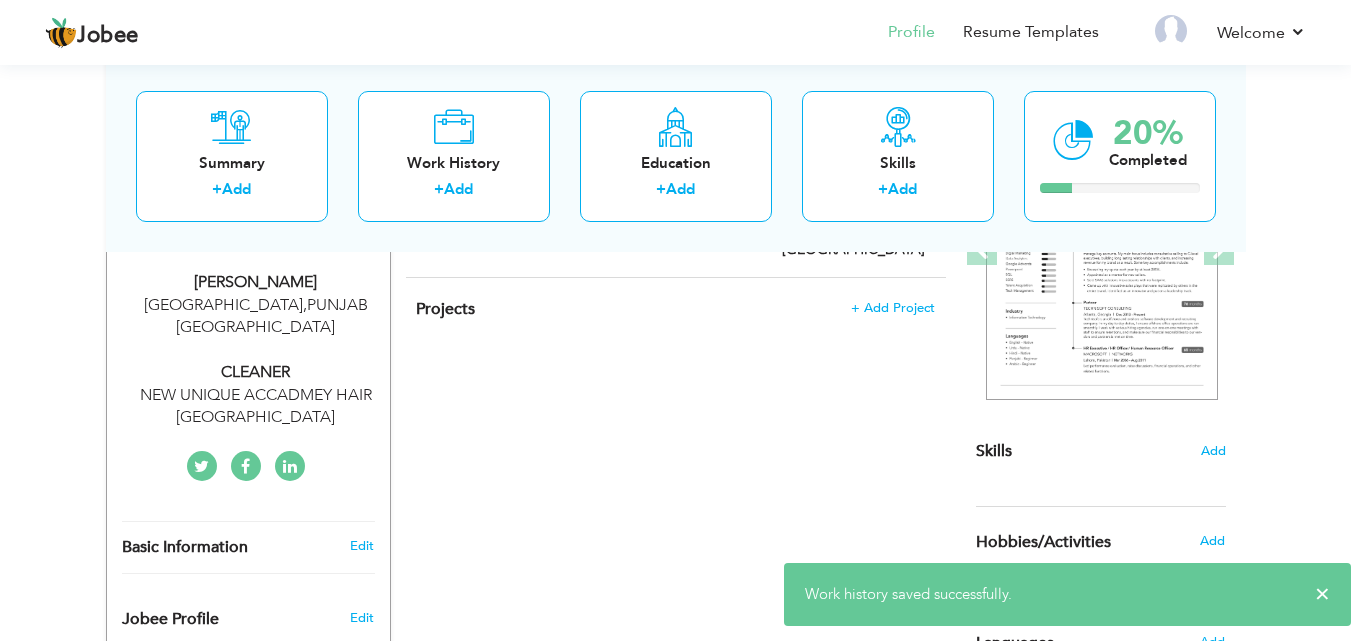scroll, scrollTop: 433, scrollLeft: 0, axis: vertical 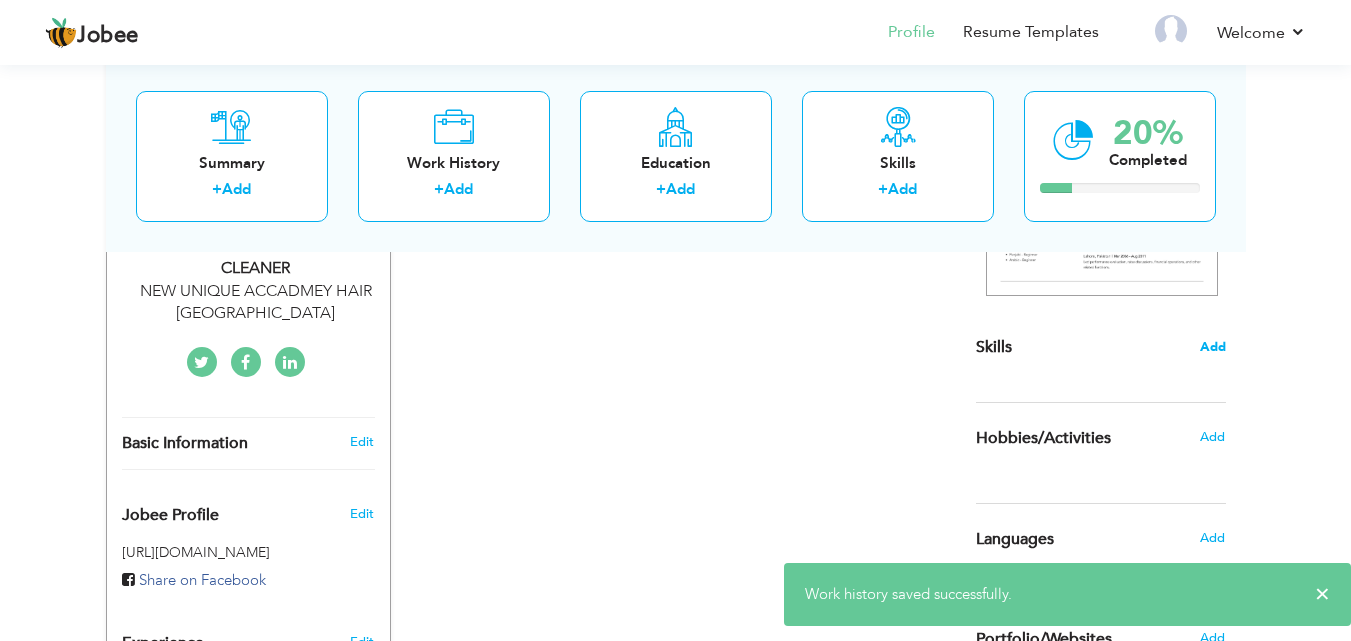 click on "Add" at bounding box center (1213, 347) 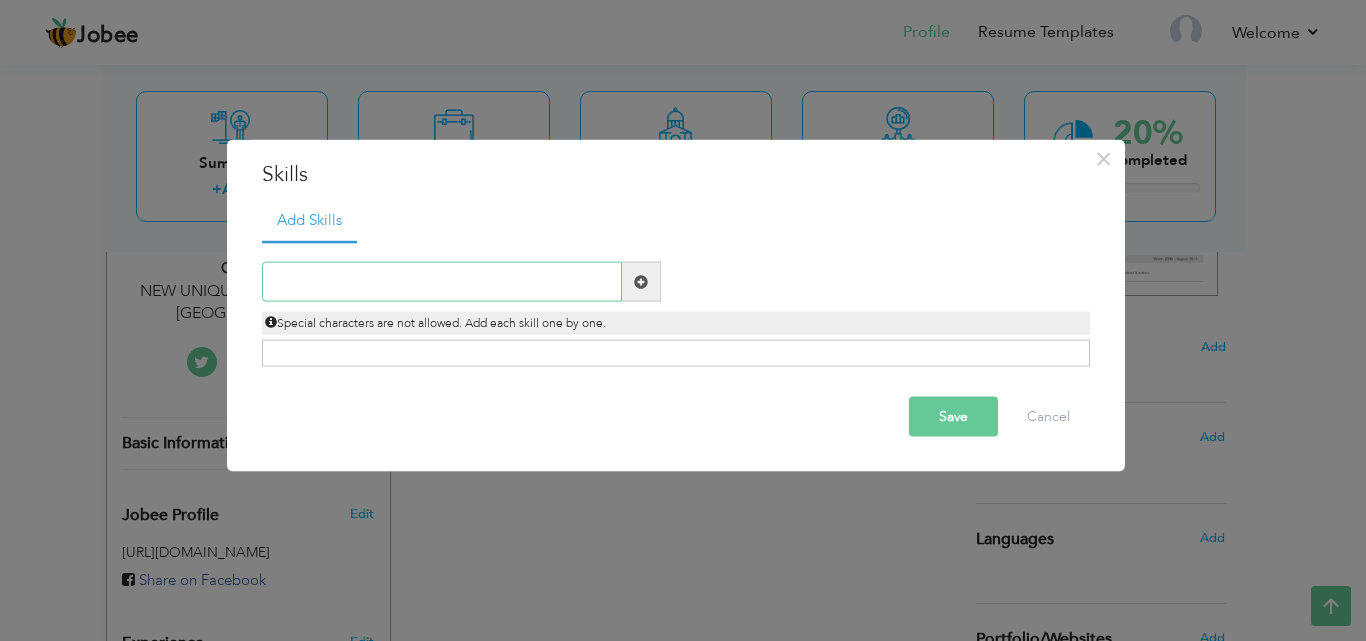 click at bounding box center (442, 282) 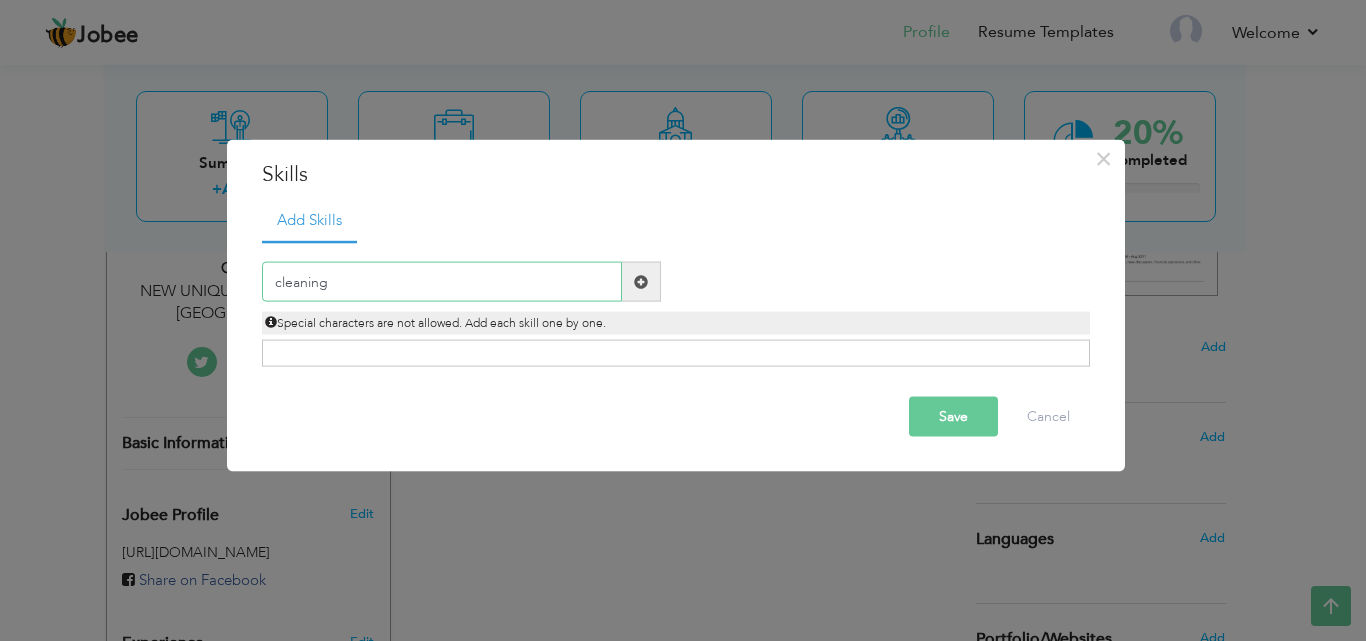 type on "cleaning" 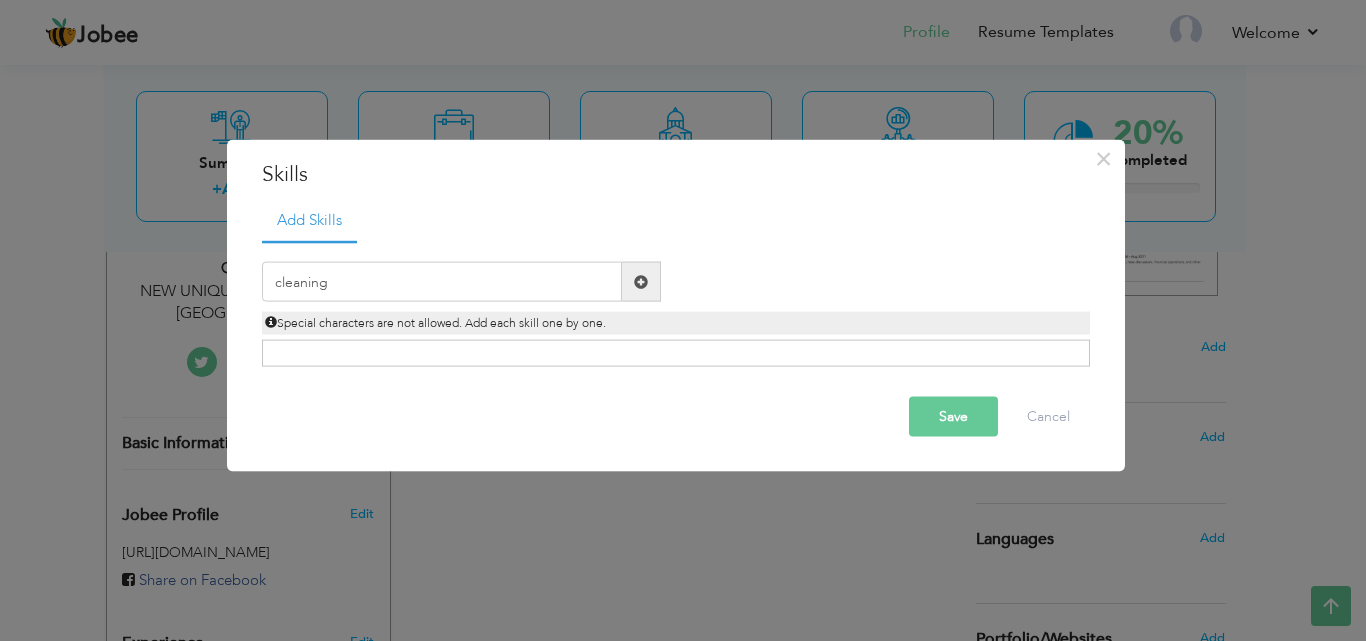 click at bounding box center (641, 281) 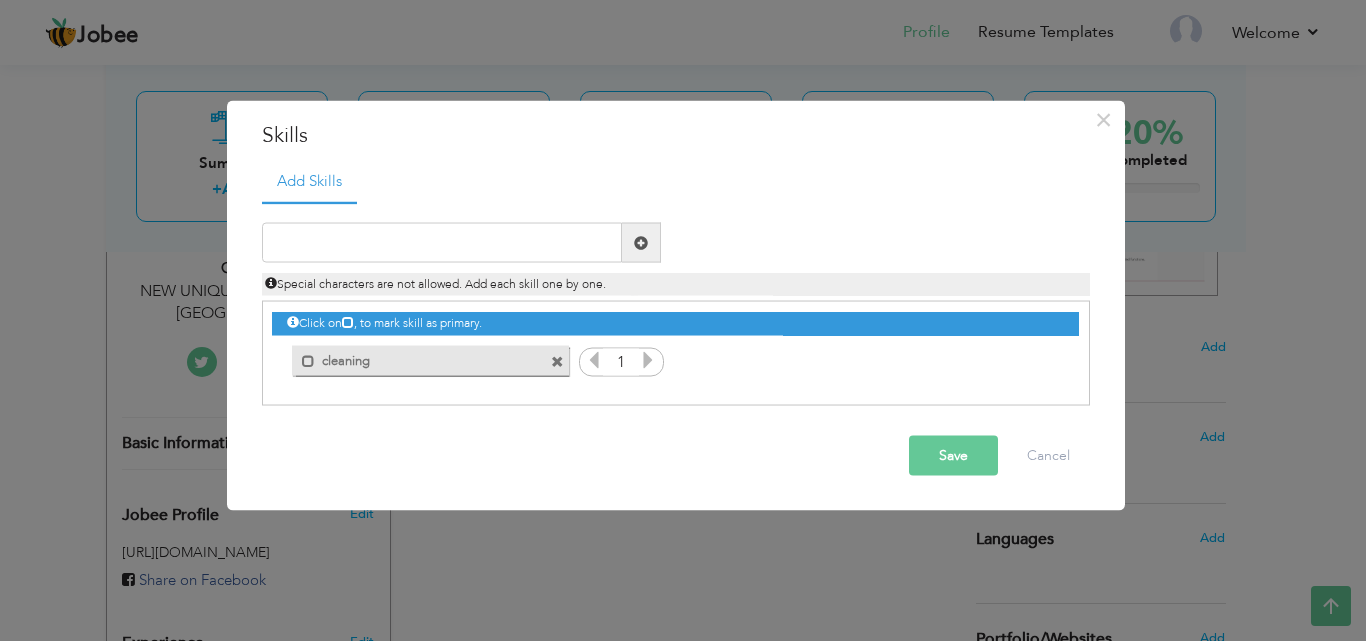 click at bounding box center (648, 360) 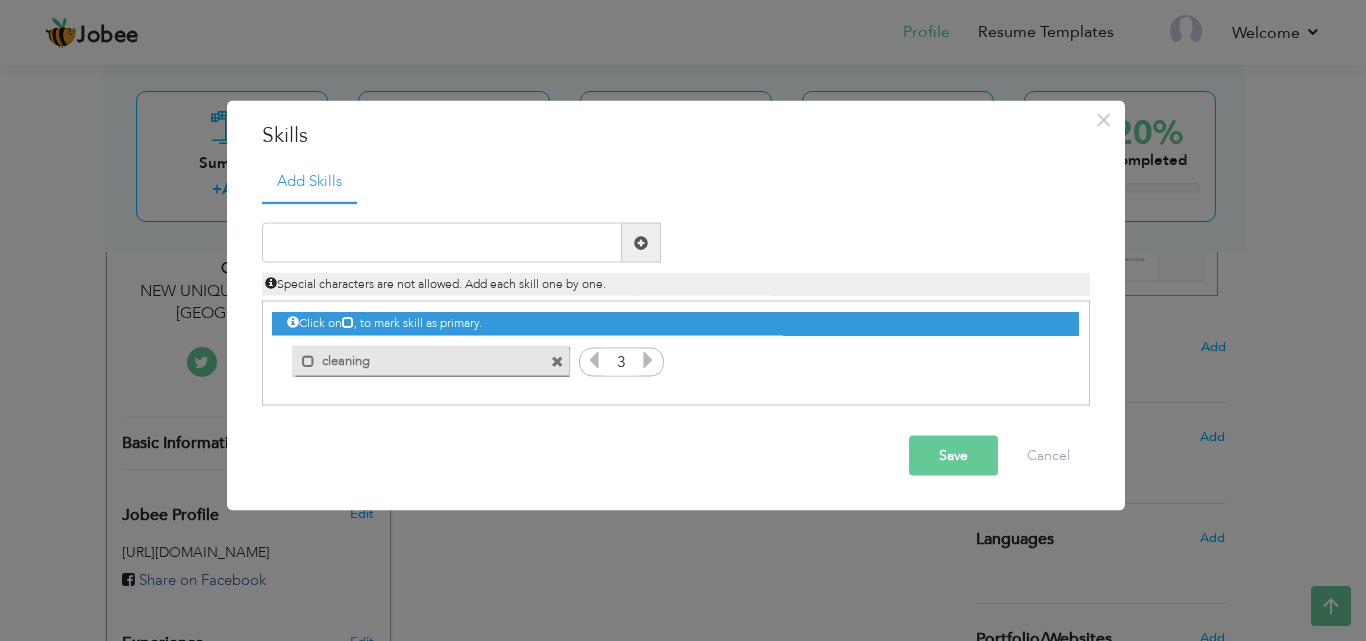 click on "Save" at bounding box center (953, 456) 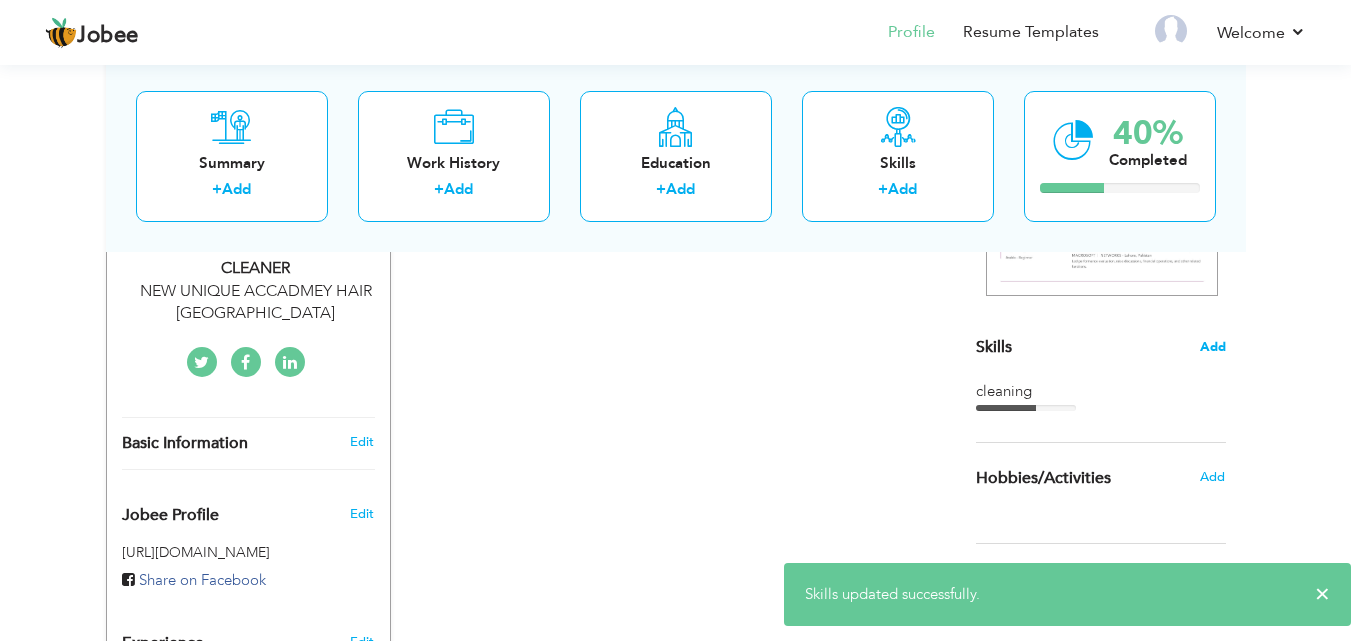 click on "Add" at bounding box center (1213, 347) 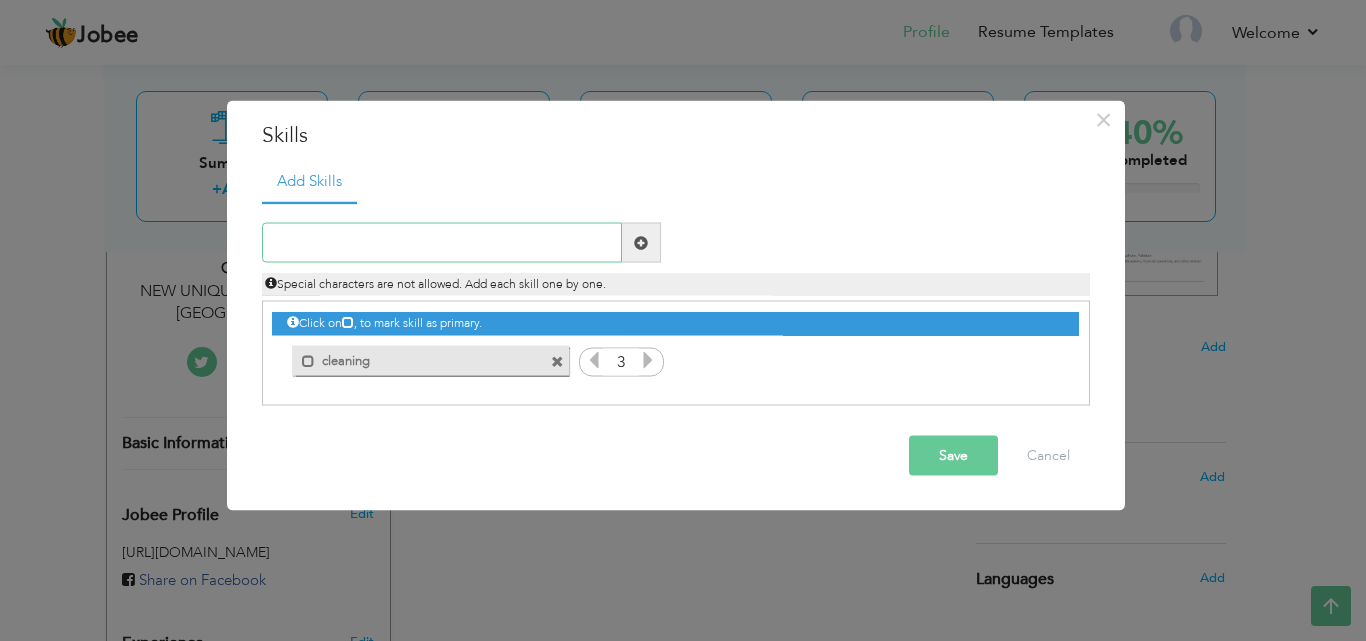 click at bounding box center [442, 243] 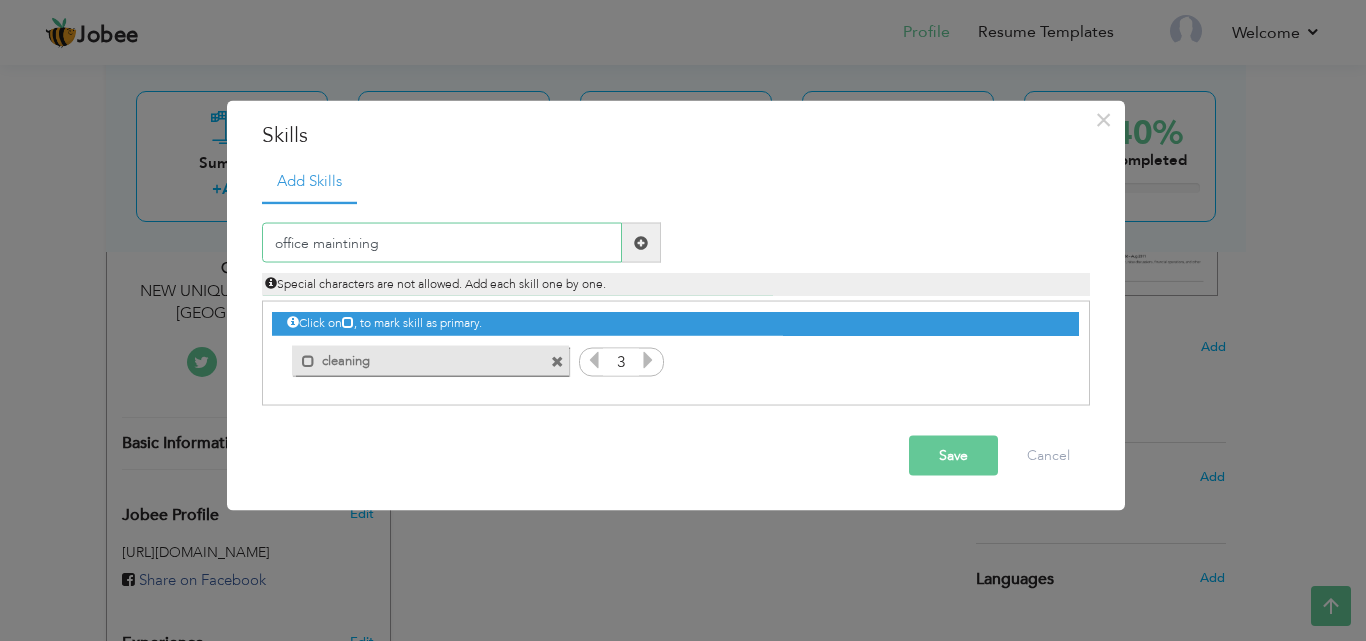type on "office maintining" 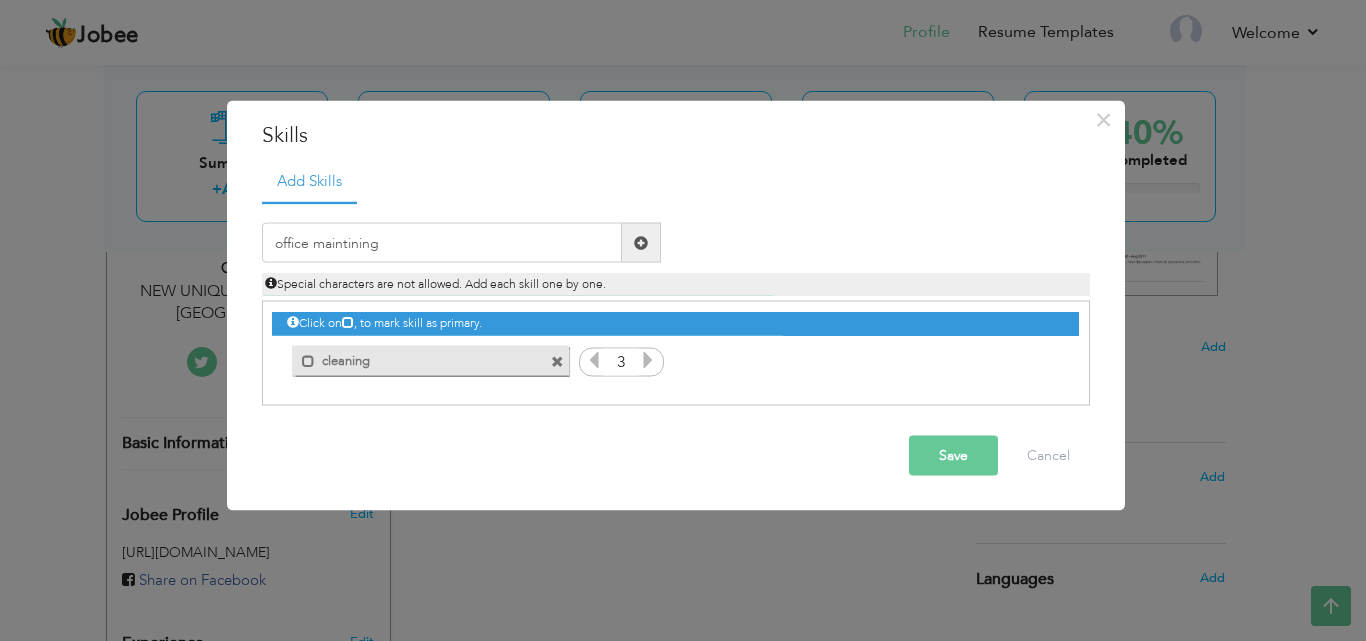 click at bounding box center (641, 242) 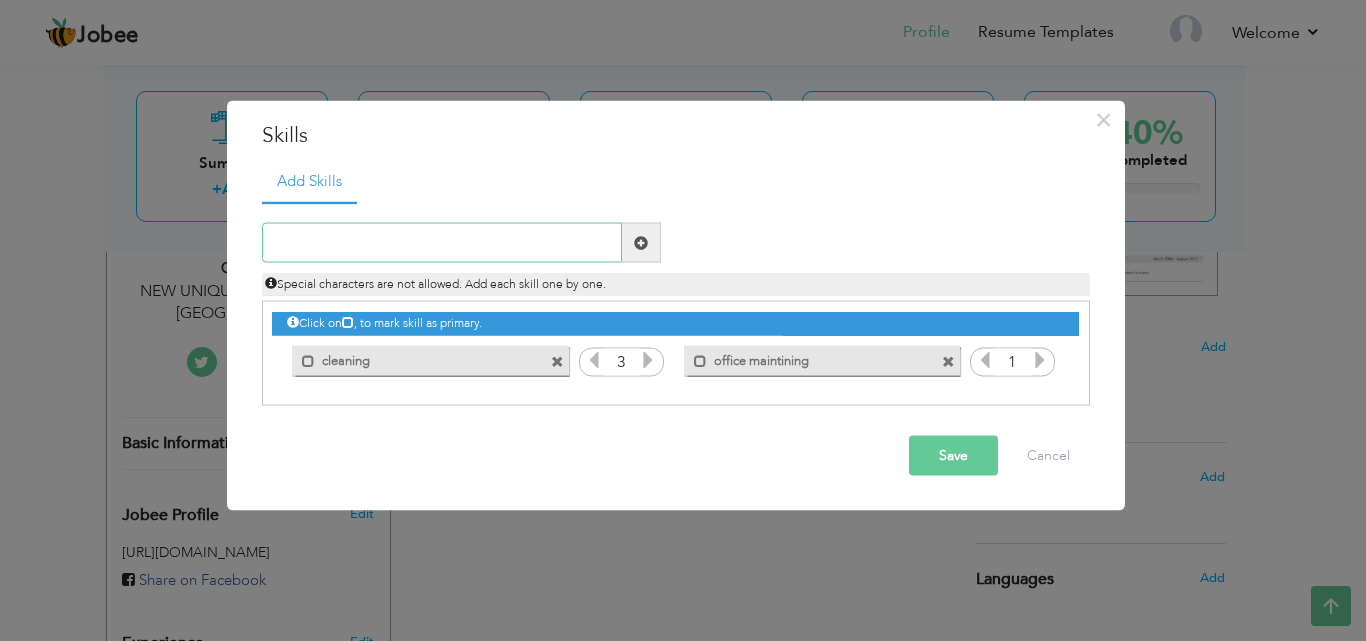 click at bounding box center (442, 243) 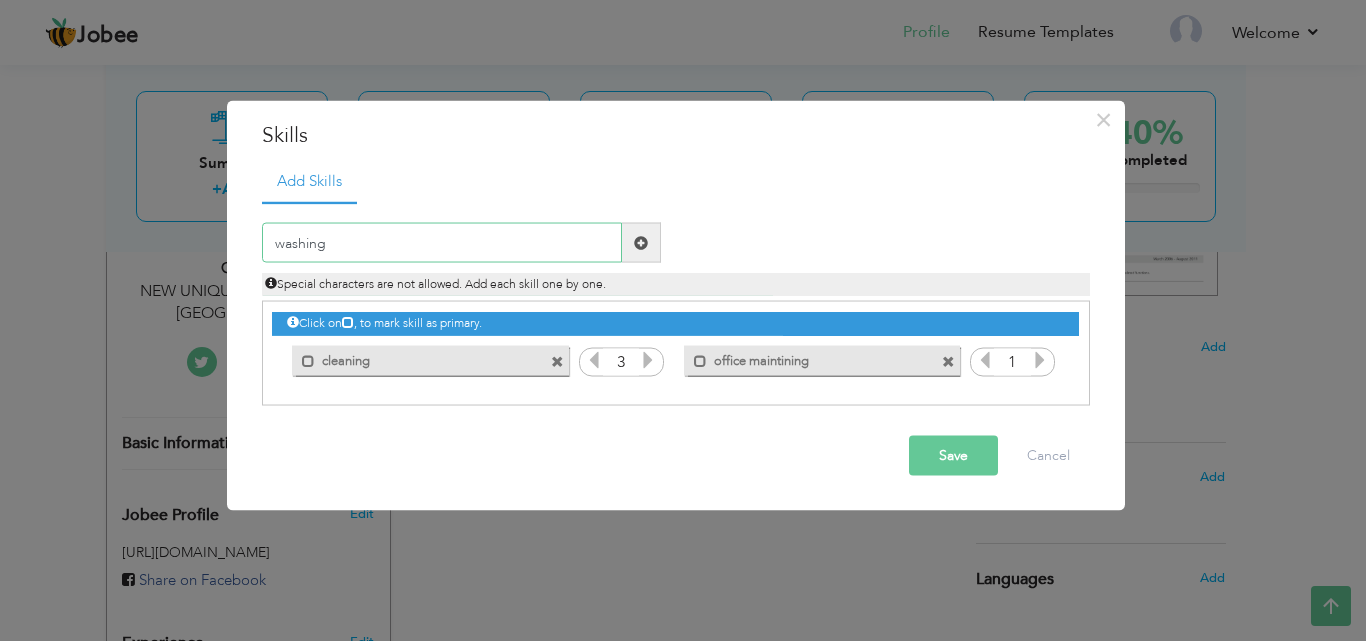type on "washing" 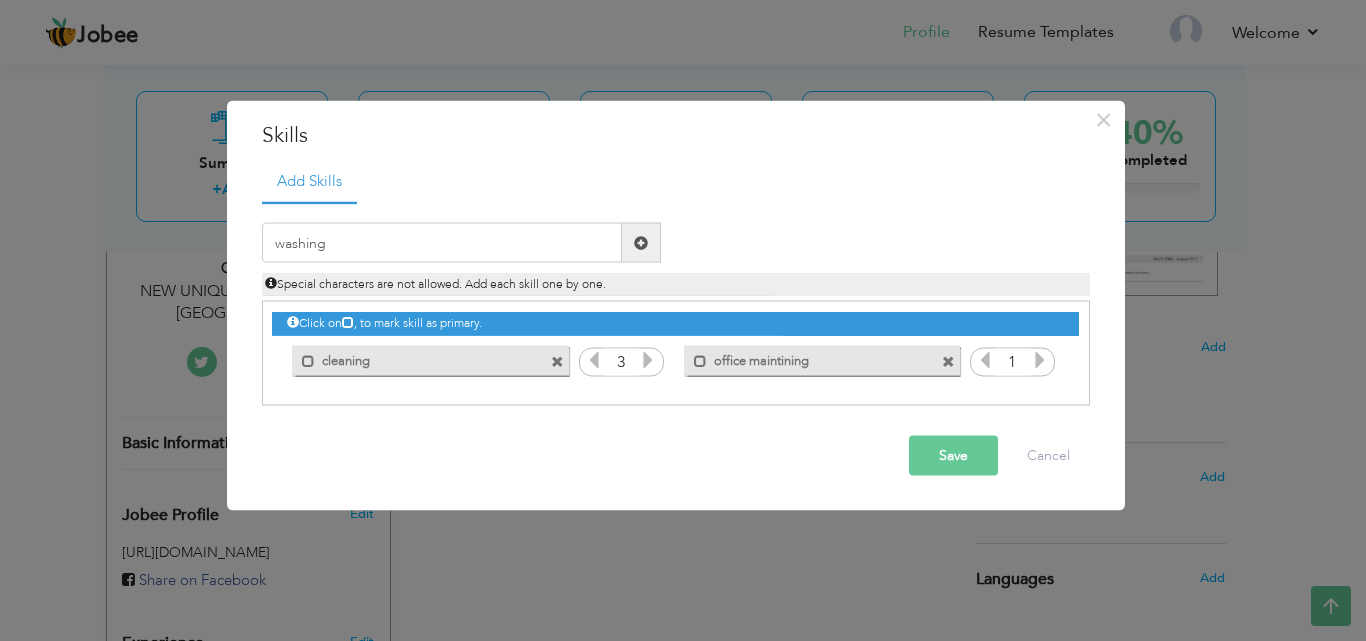 click on "Save" at bounding box center [953, 456] 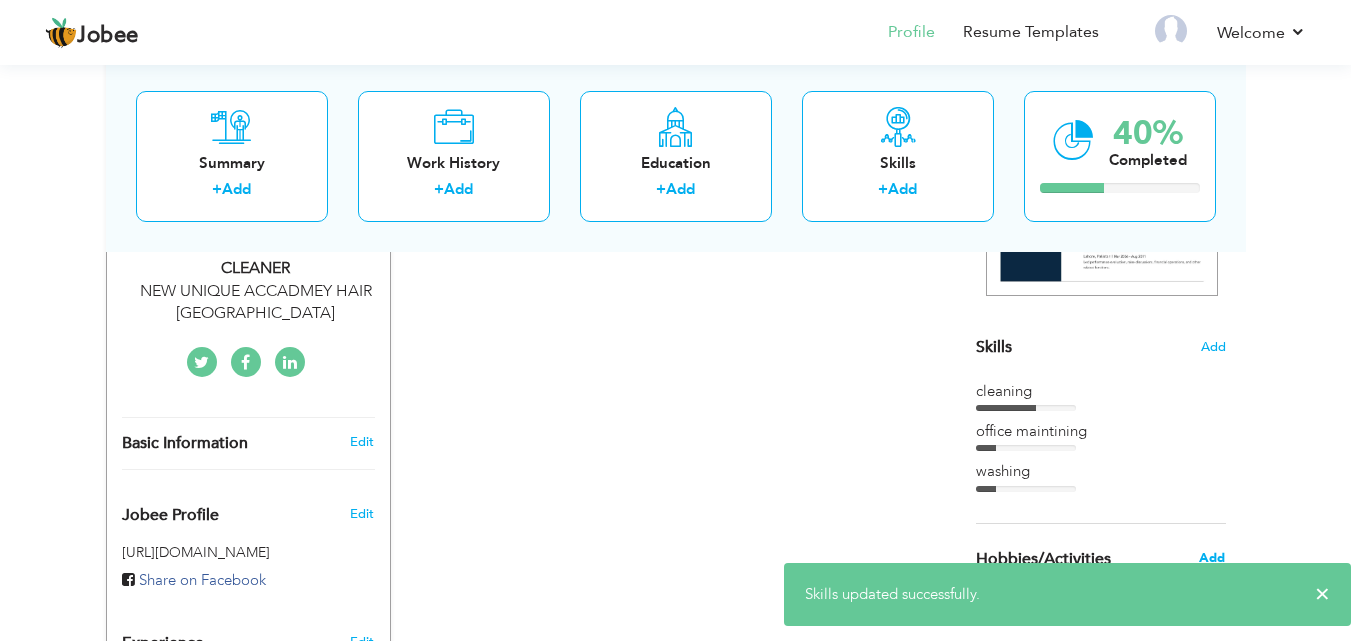 click on "Add" at bounding box center [1212, 558] 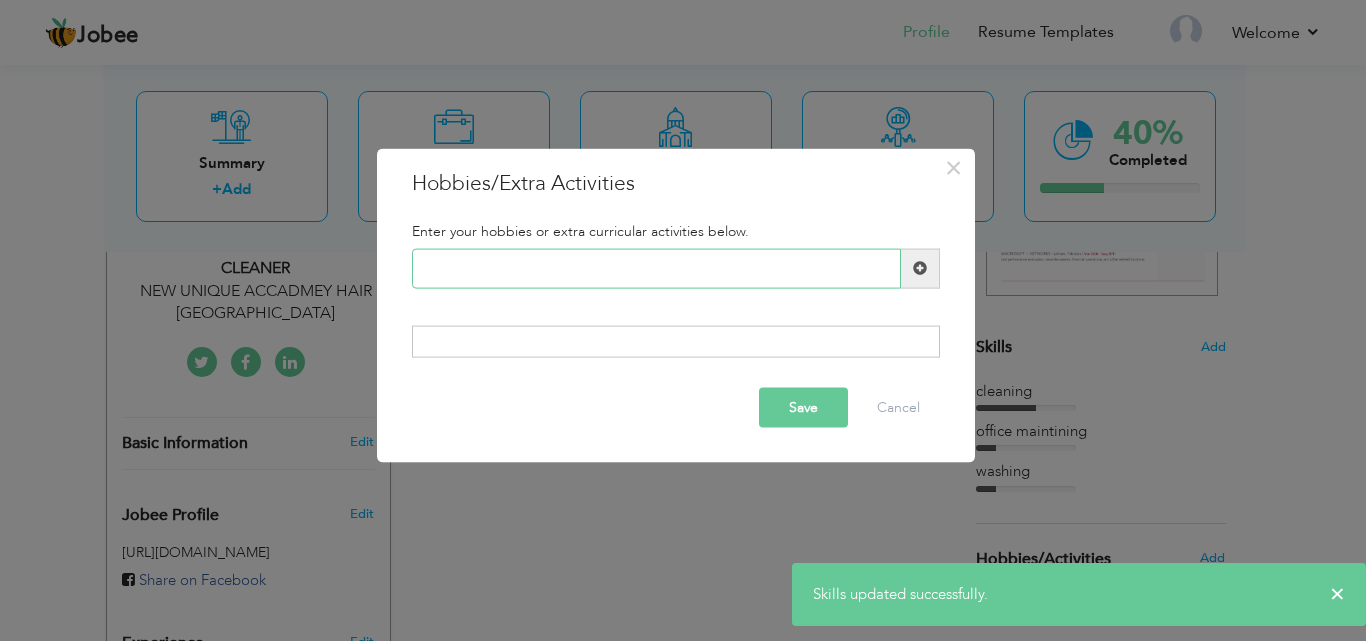 click at bounding box center (656, 268) 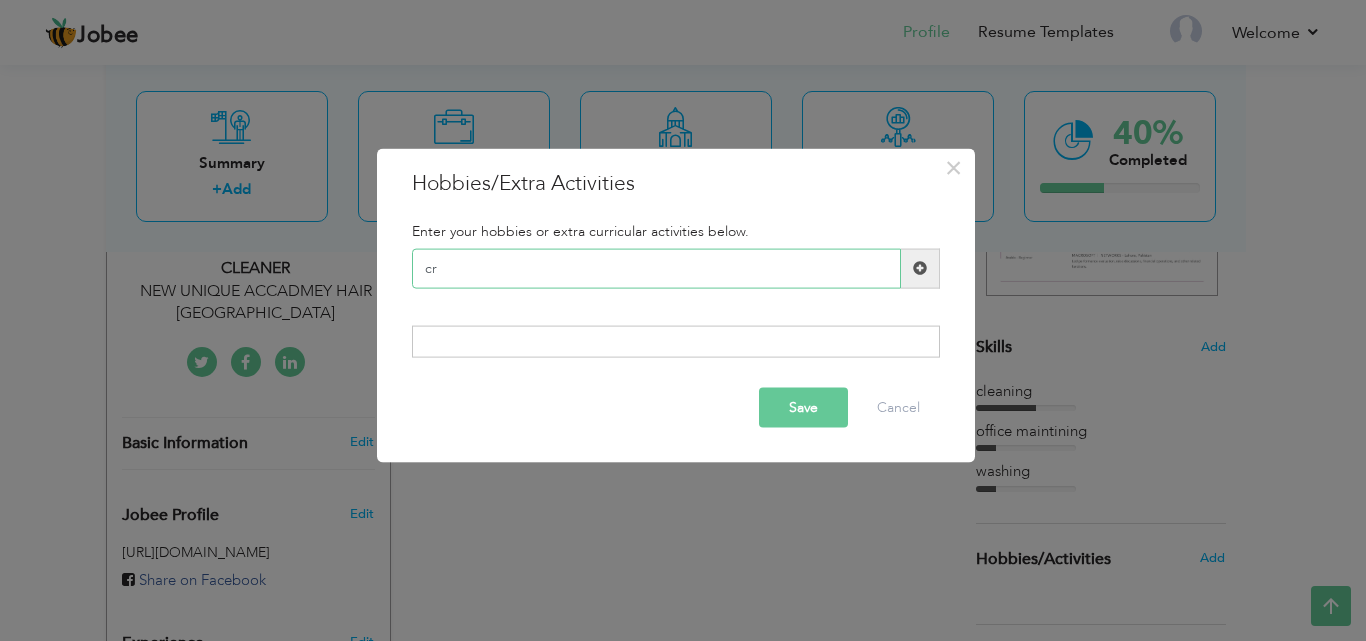 type on "c" 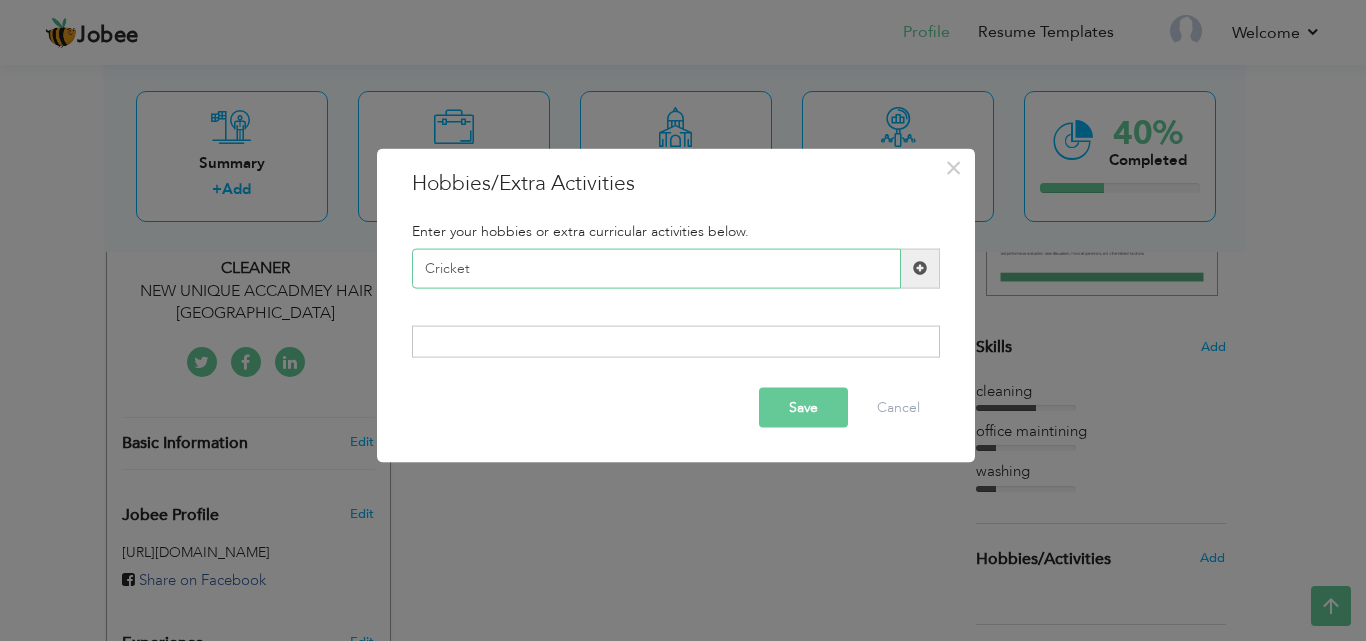 type on "Cricket" 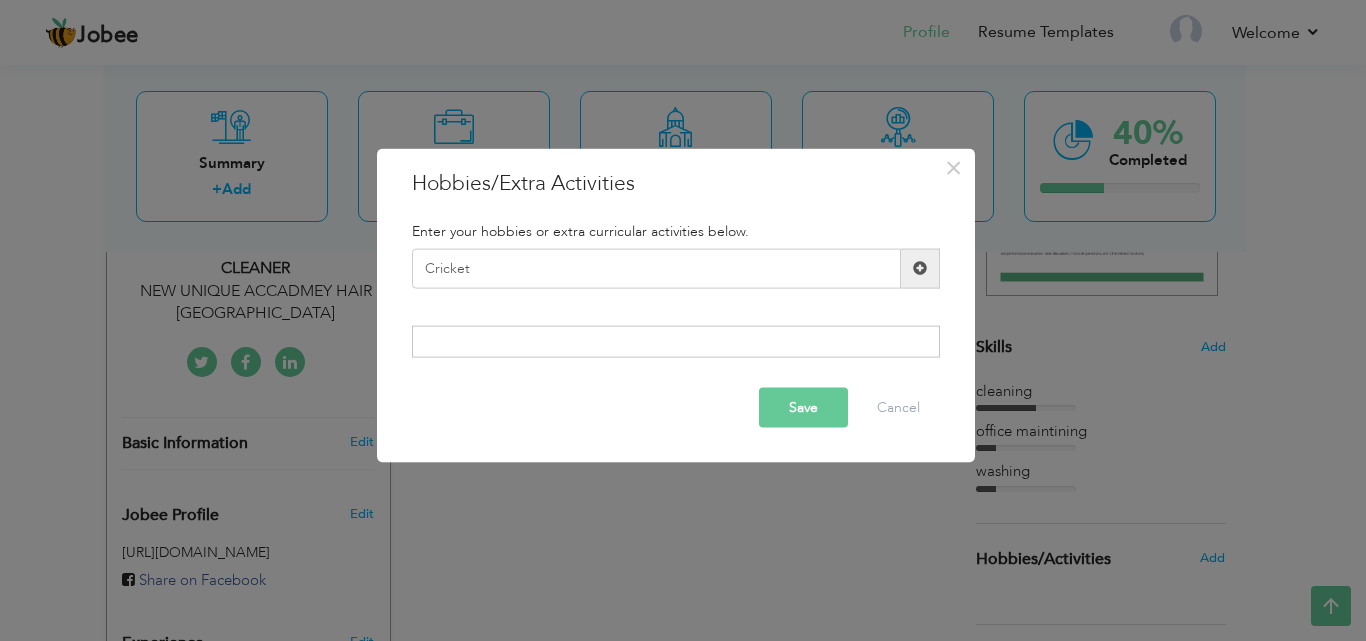 click on "Save" at bounding box center (803, 408) 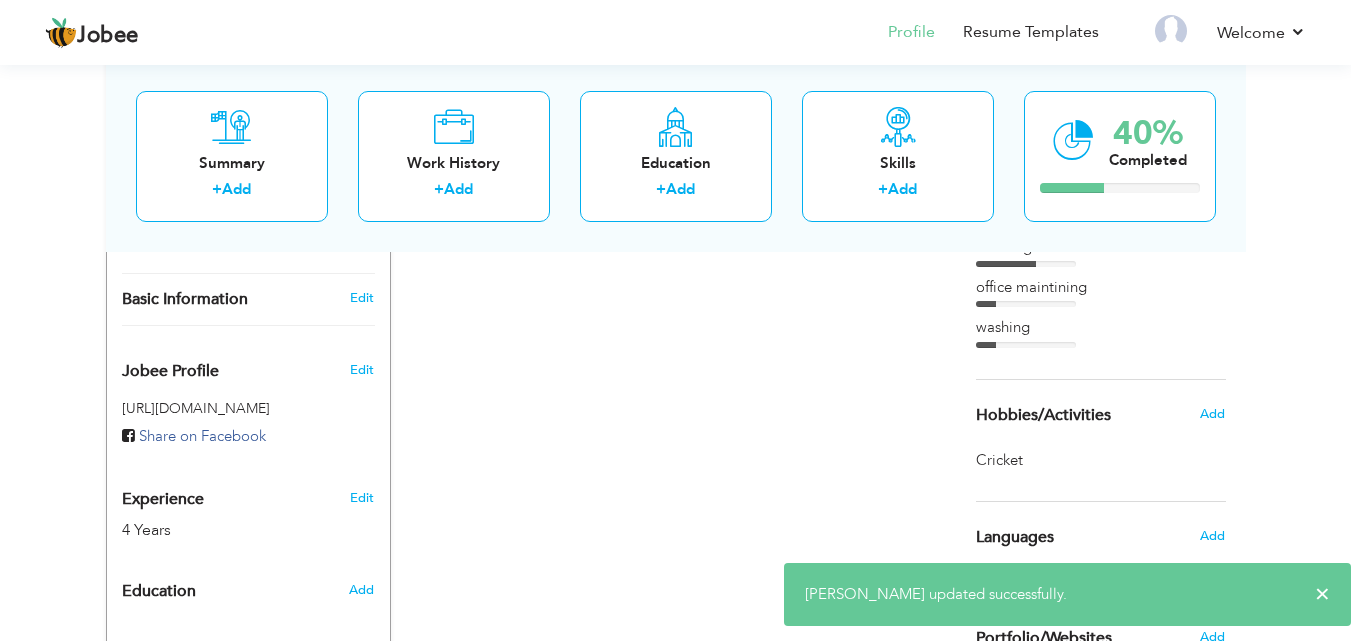 scroll, scrollTop: 583, scrollLeft: 0, axis: vertical 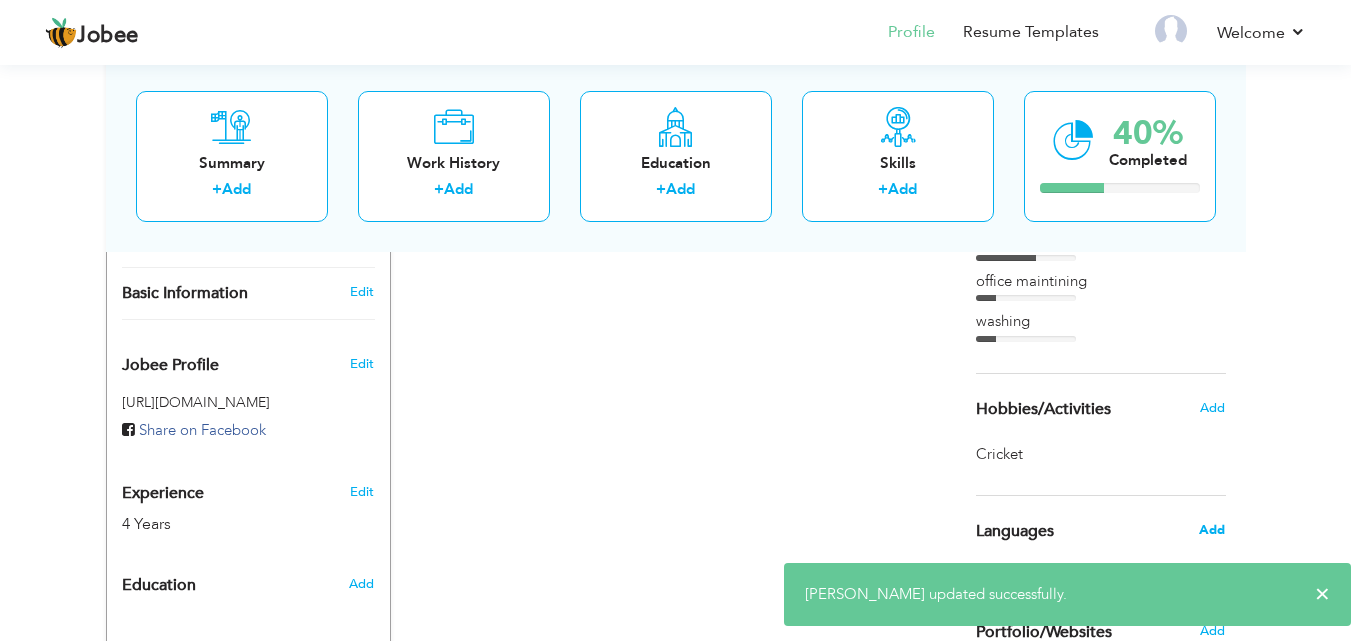 drag, startPoint x: 1205, startPoint y: 416, endPoint x: 1214, endPoint y: 527, distance: 111.364265 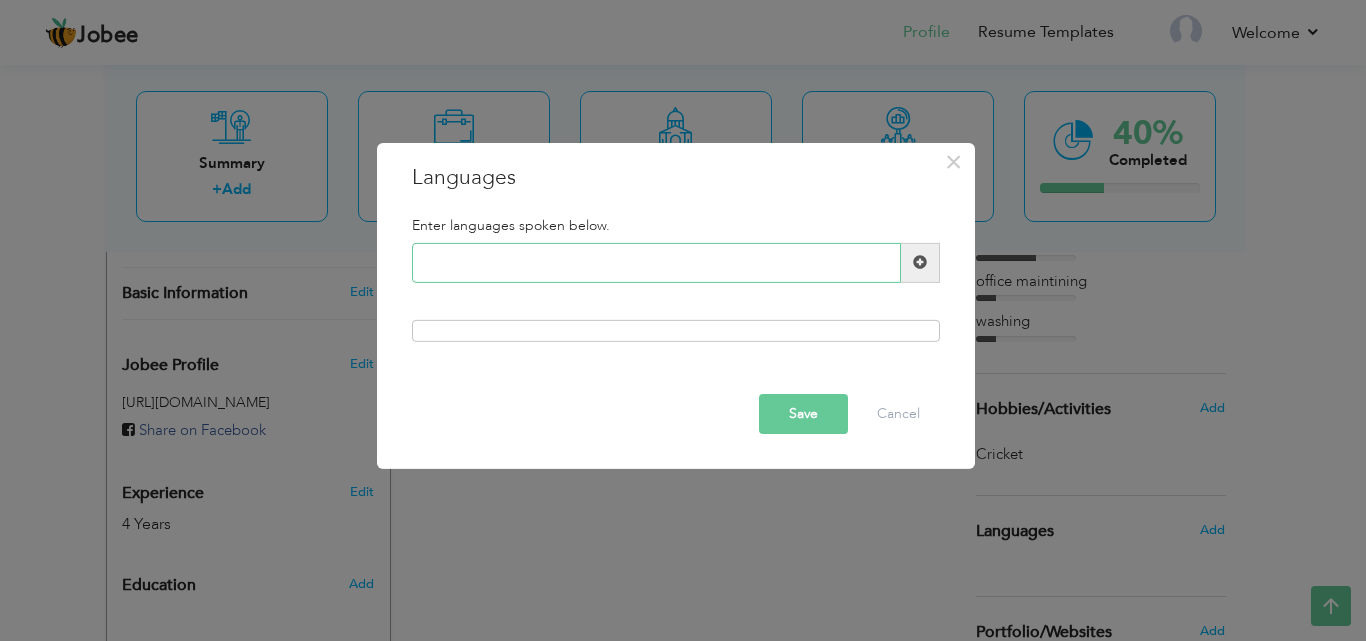 click at bounding box center [656, 263] 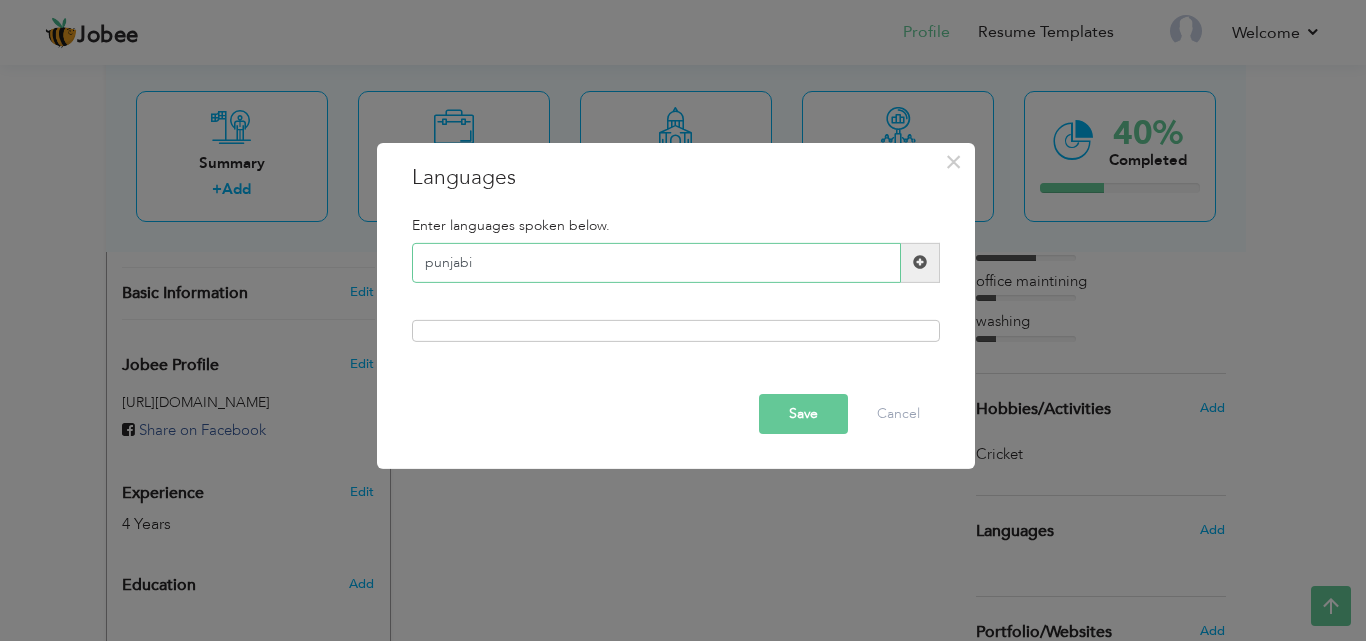 type on "punjabi" 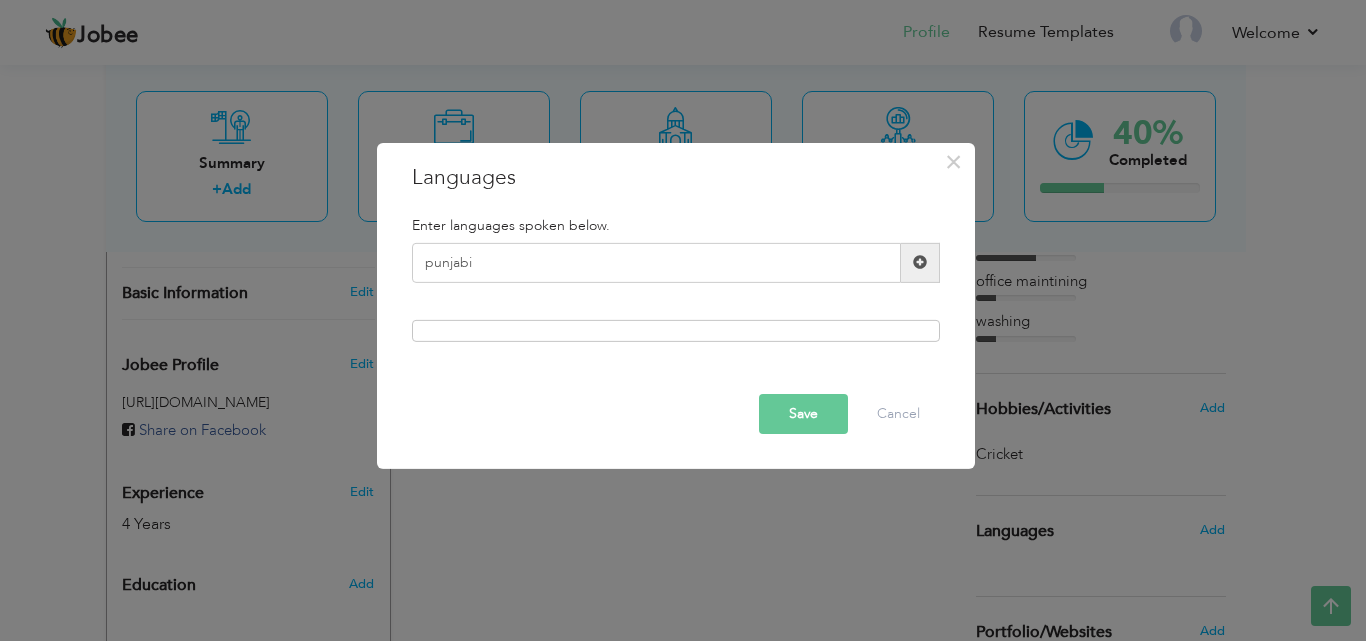 click on "Save" at bounding box center [803, 414] 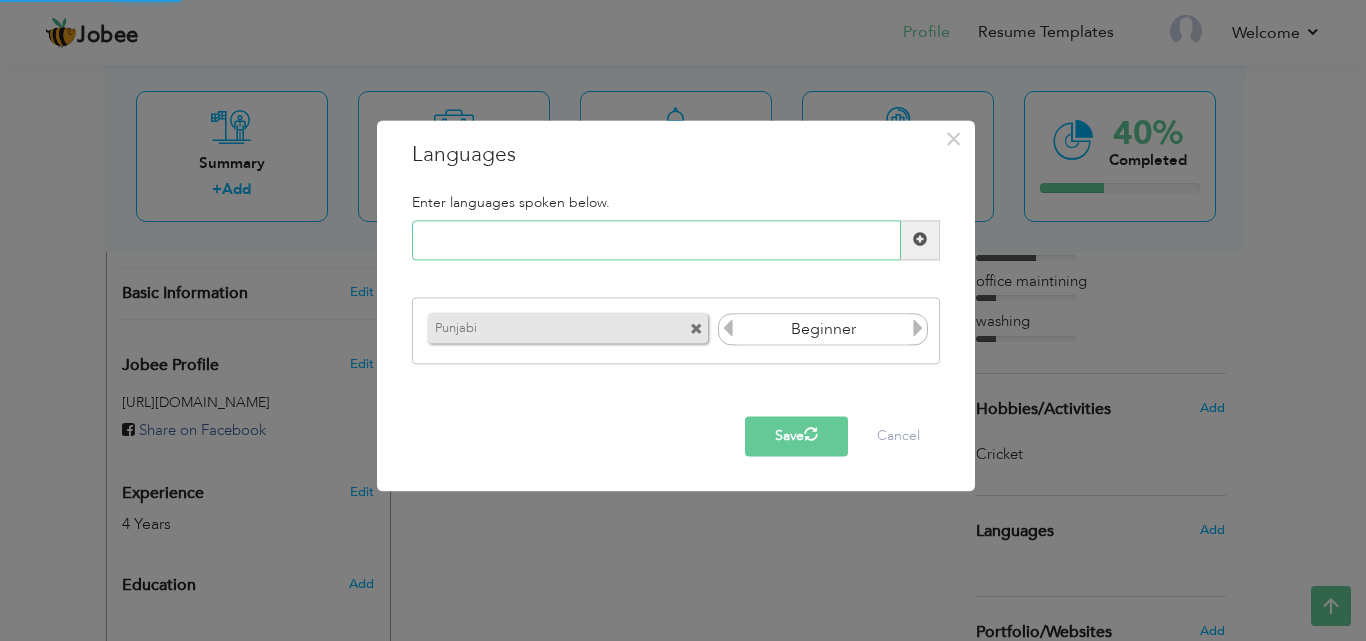 click at bounding box center [656, 240] 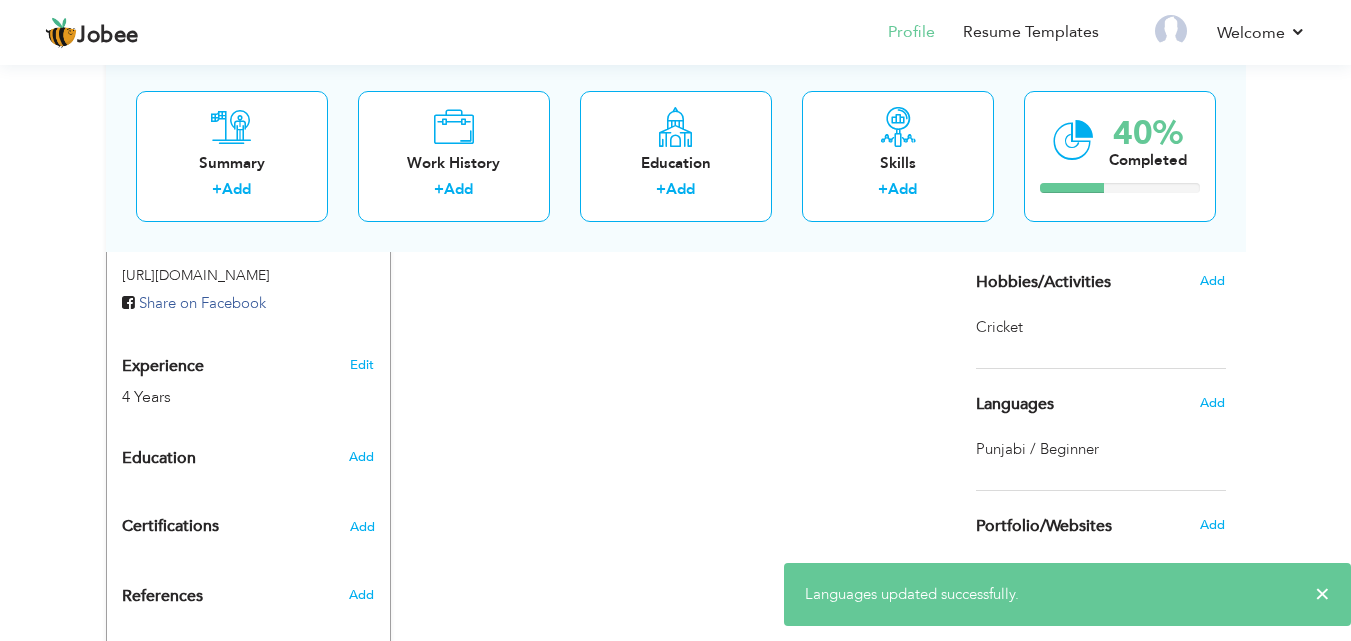 scroll, scrollTop: 795, scrollLeft: 0, axis: vertical 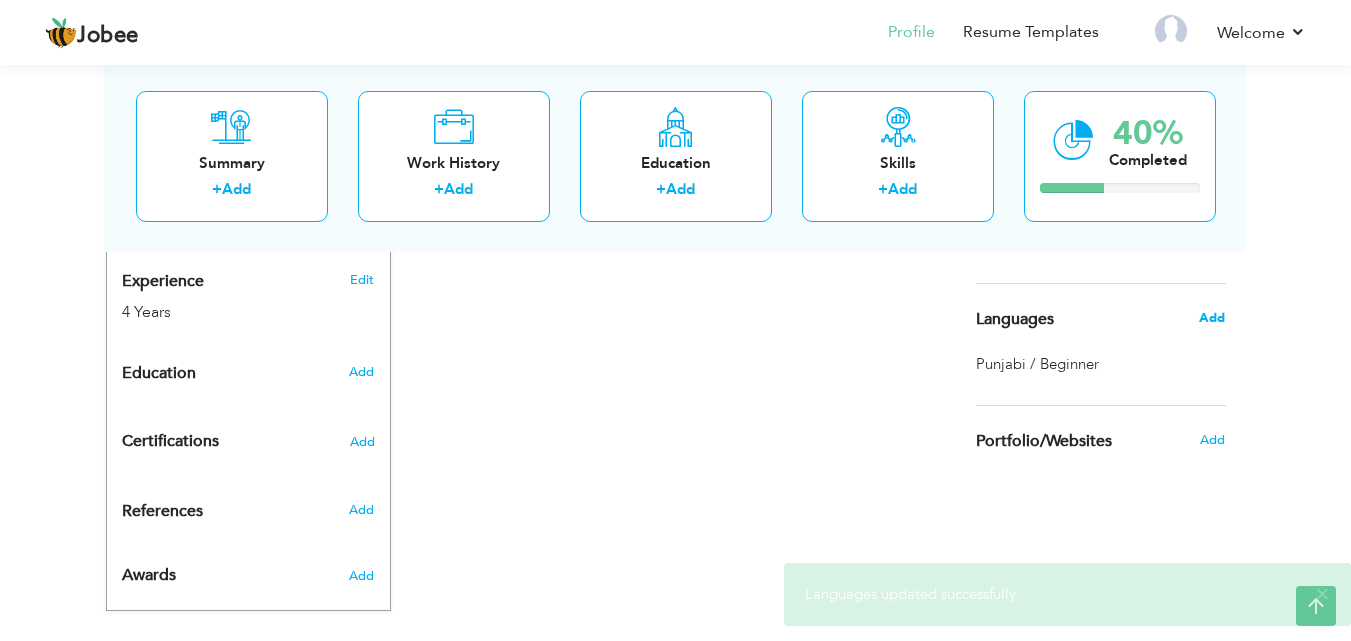 click on "Add" at bounding box center [1212, 318] 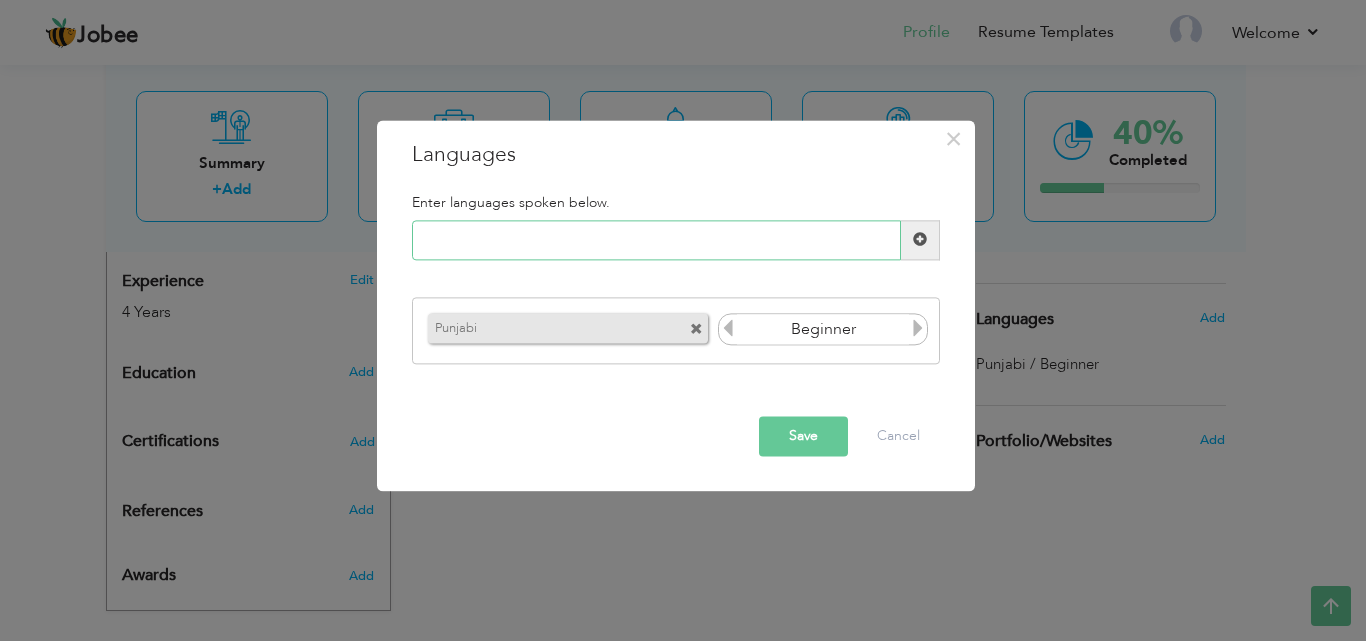 click at bounding box center [656, 240] 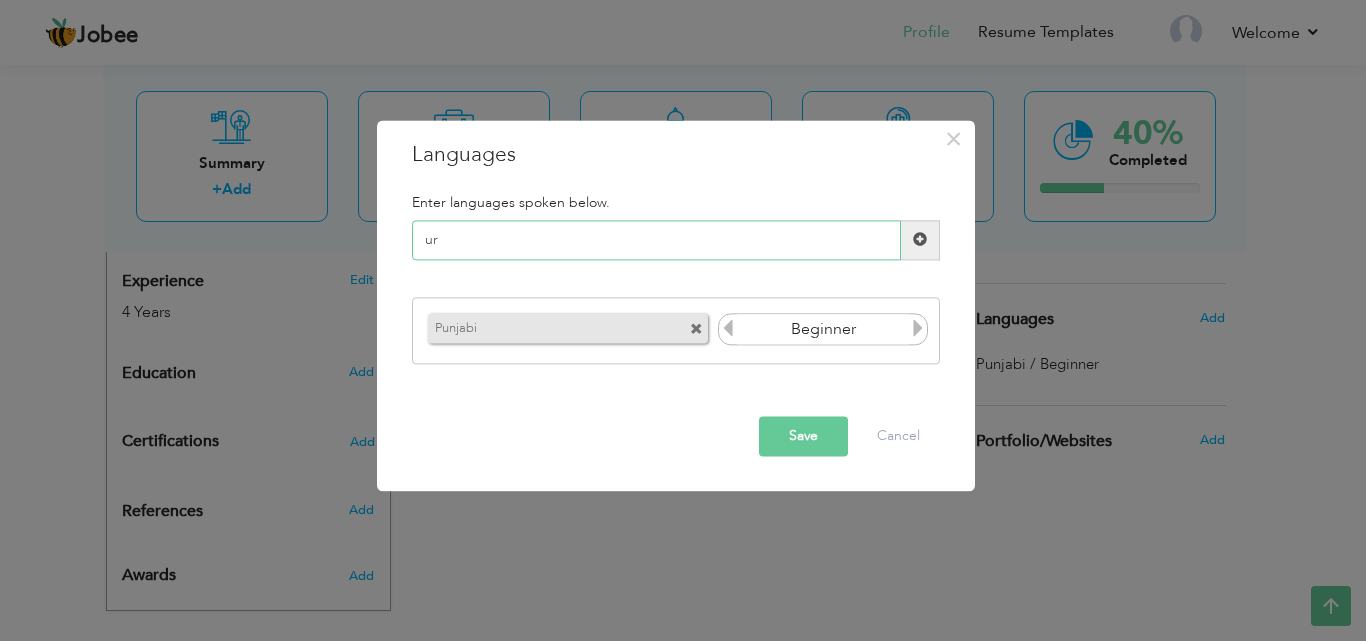 type on "u" 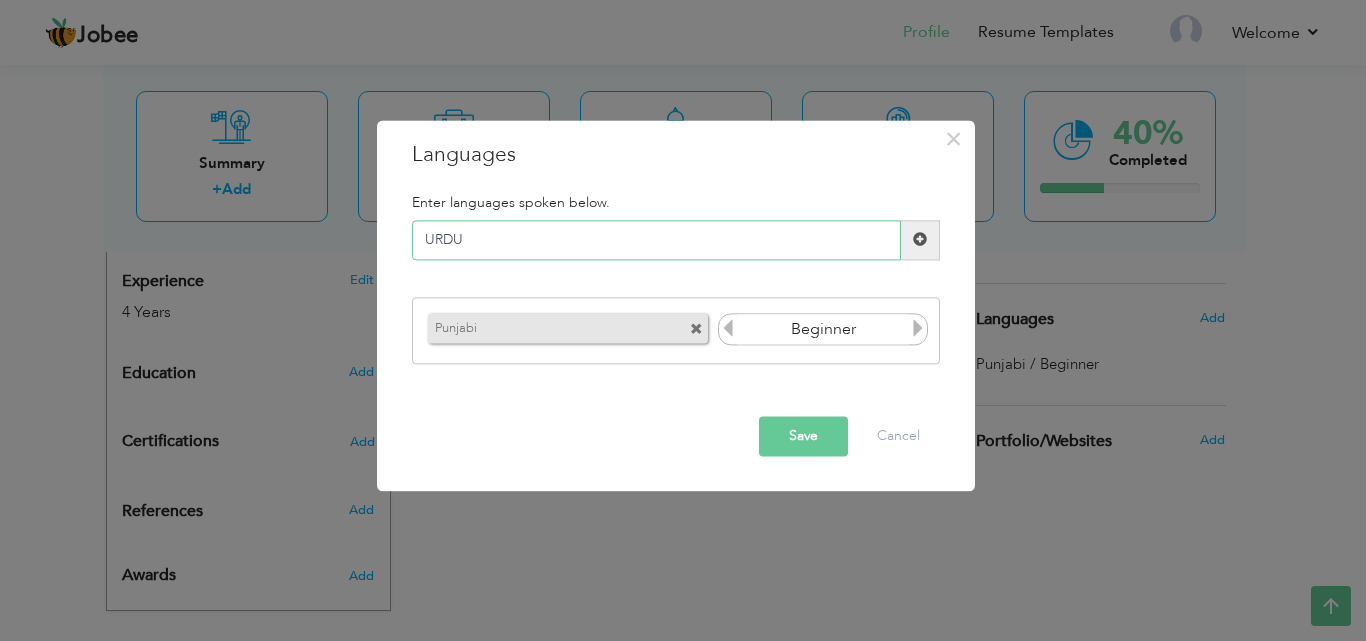 type on "URDU" 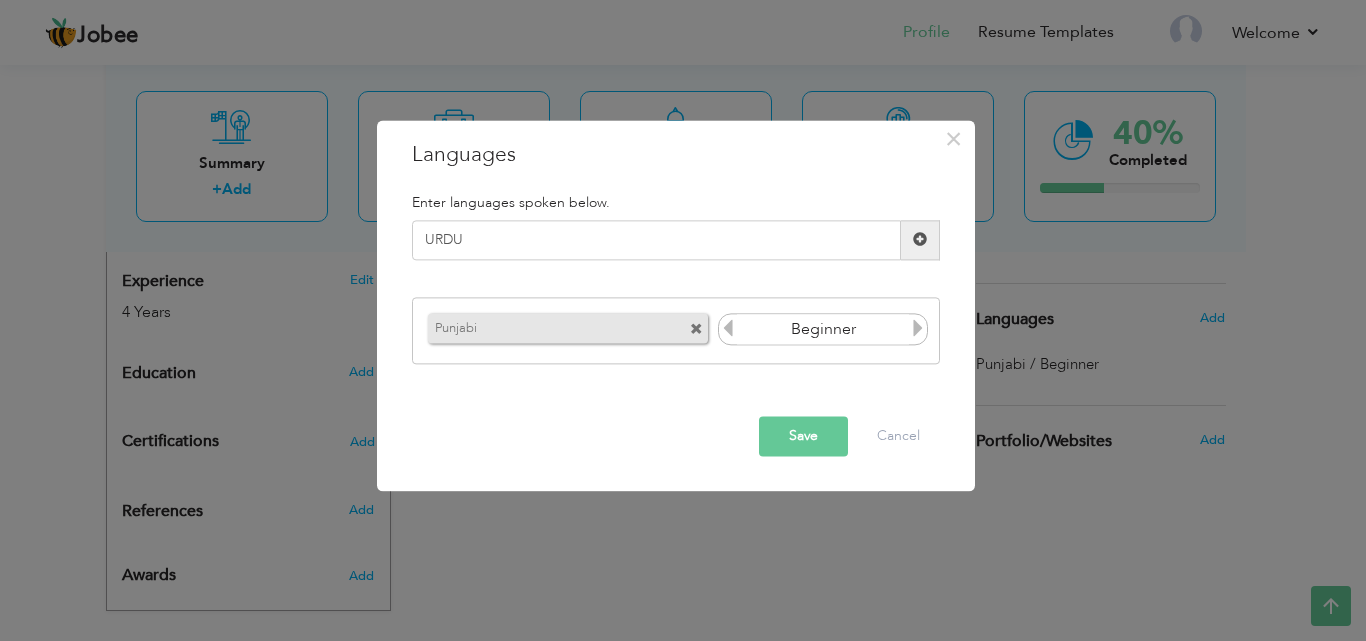 click at bounding box center [920, 240] 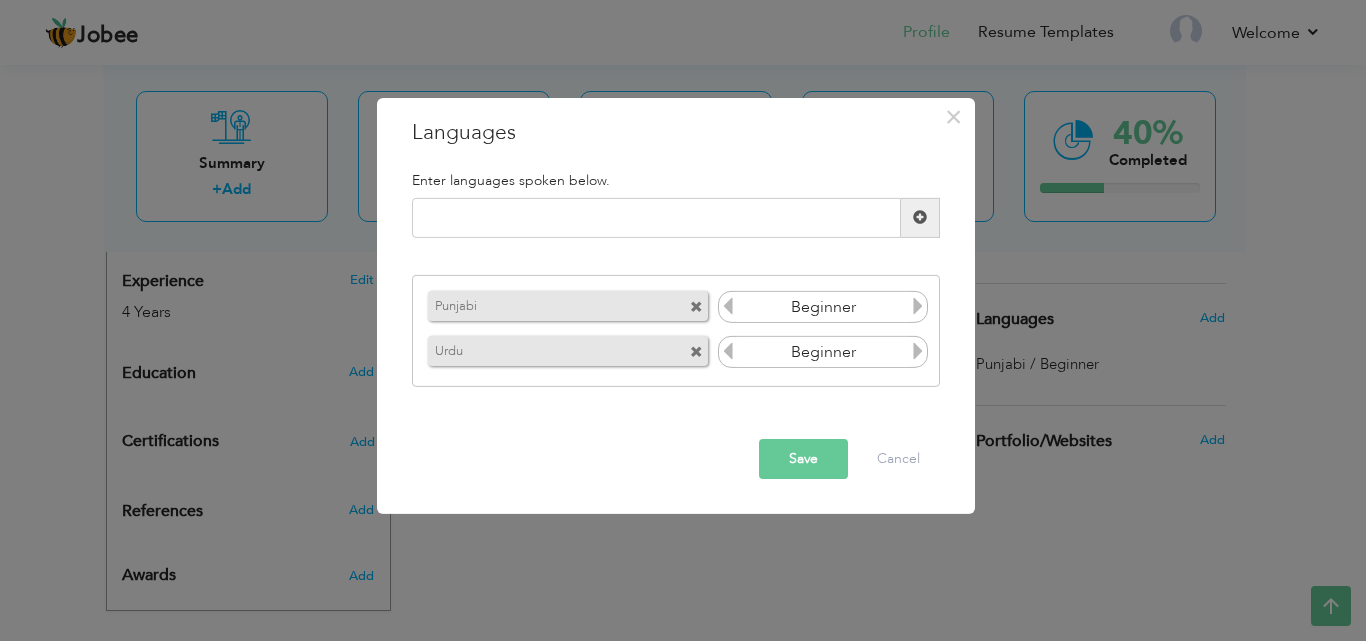 click at bounding box center [918, 306] 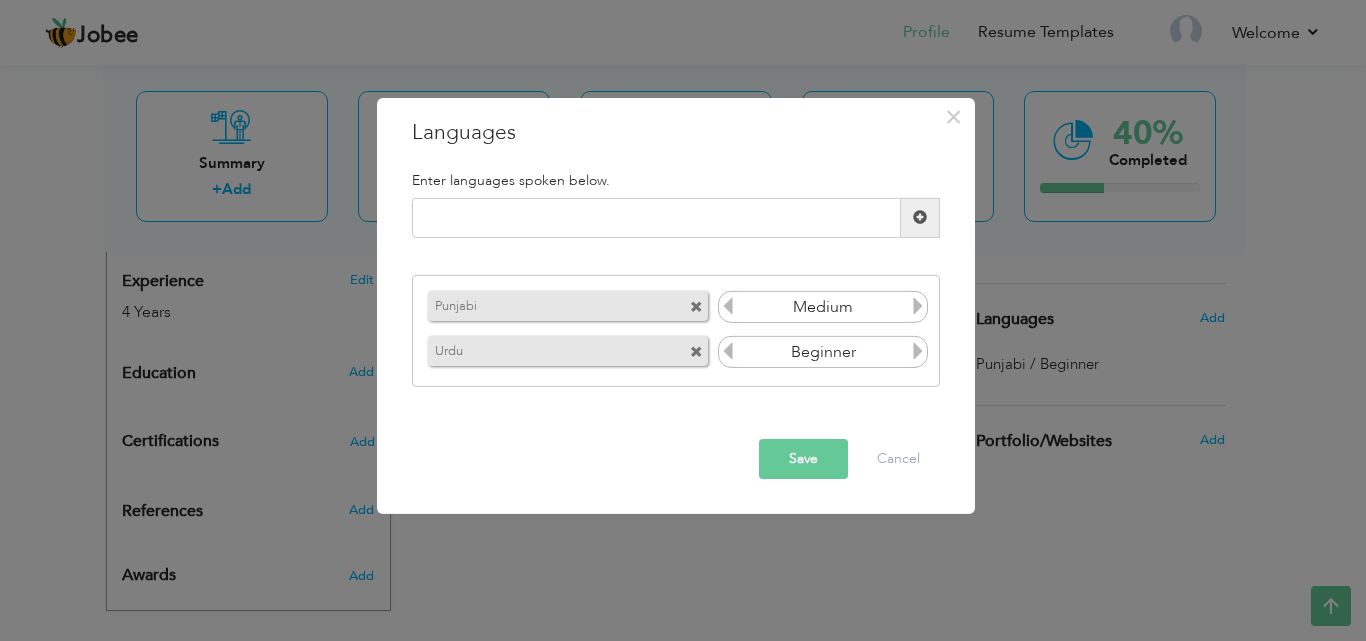 click at bounding box center (918, 306) 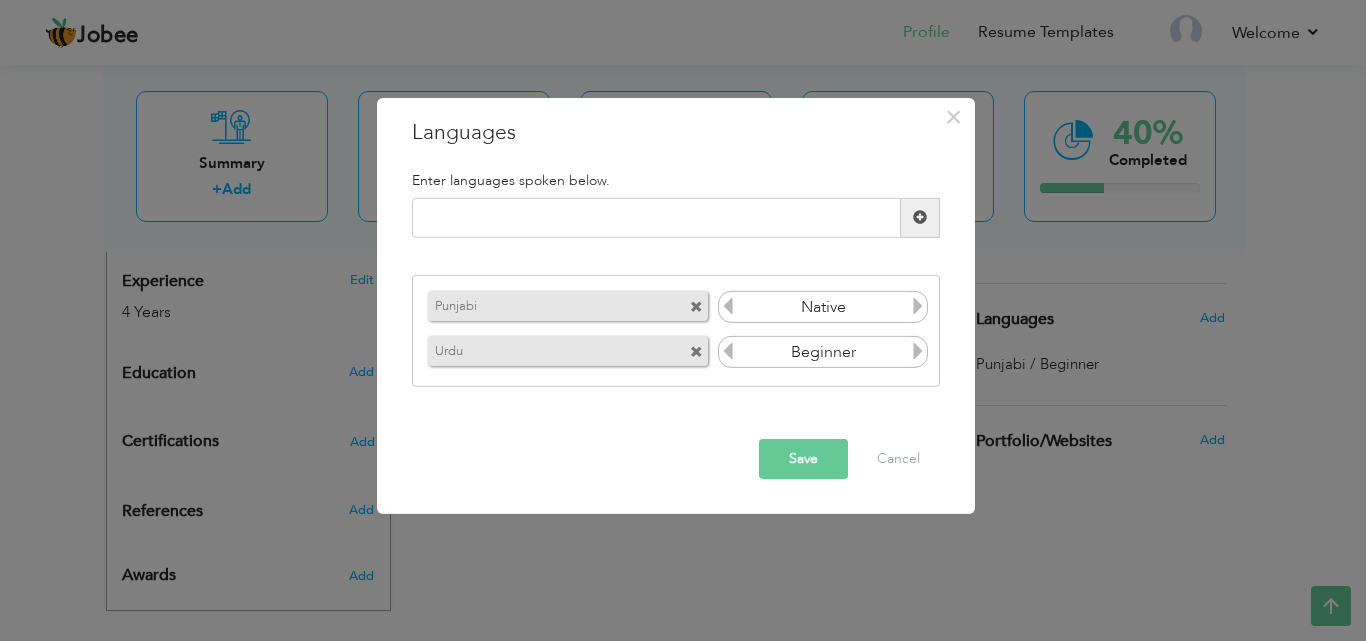 click at bounding box center [728, 306] 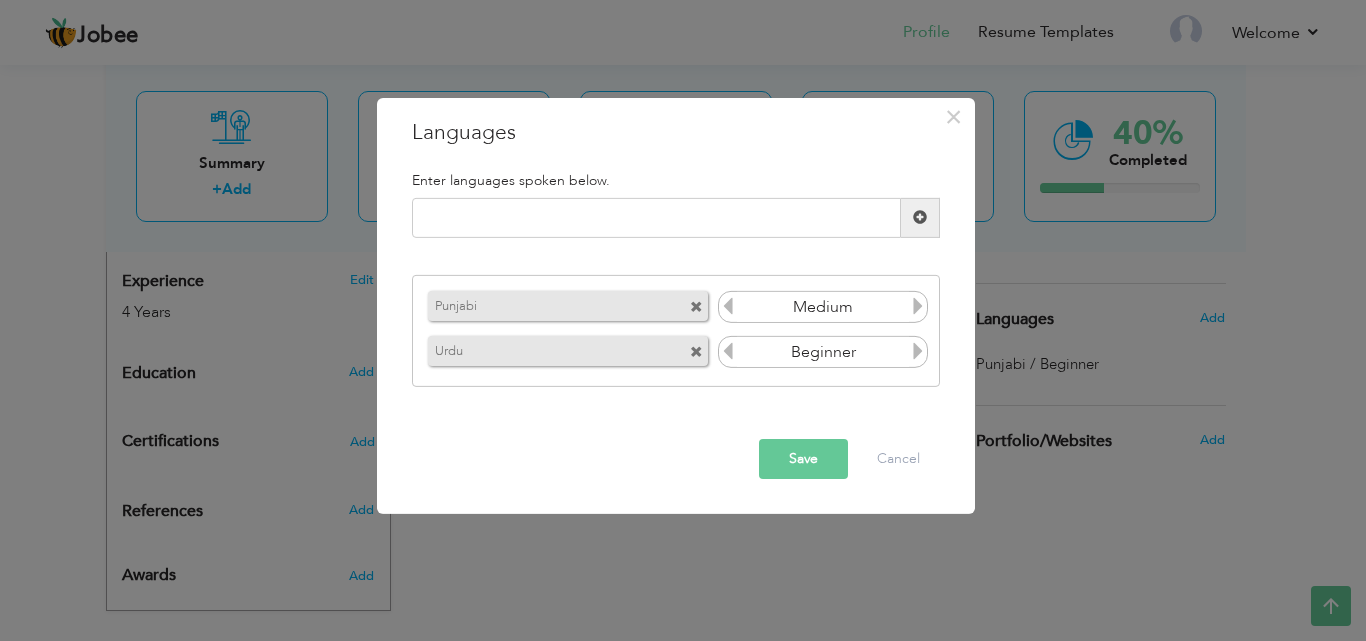 click at bounding box center (918, 306) 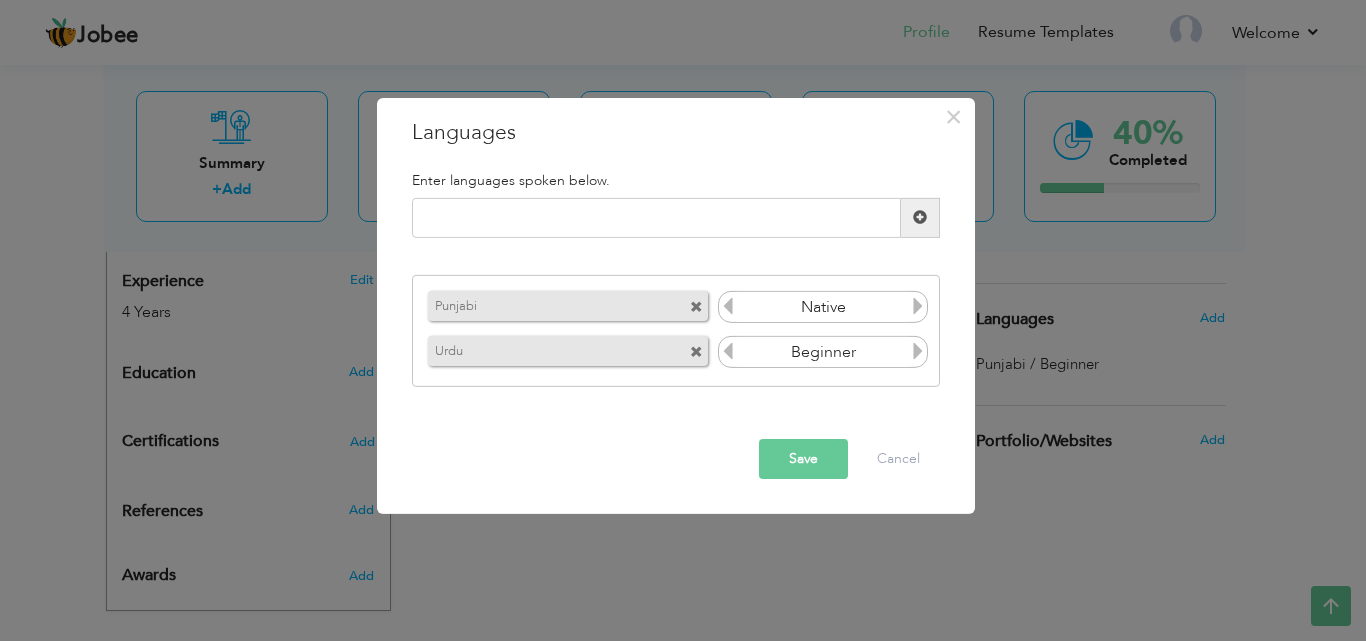 click at bounding box center [728, 351] 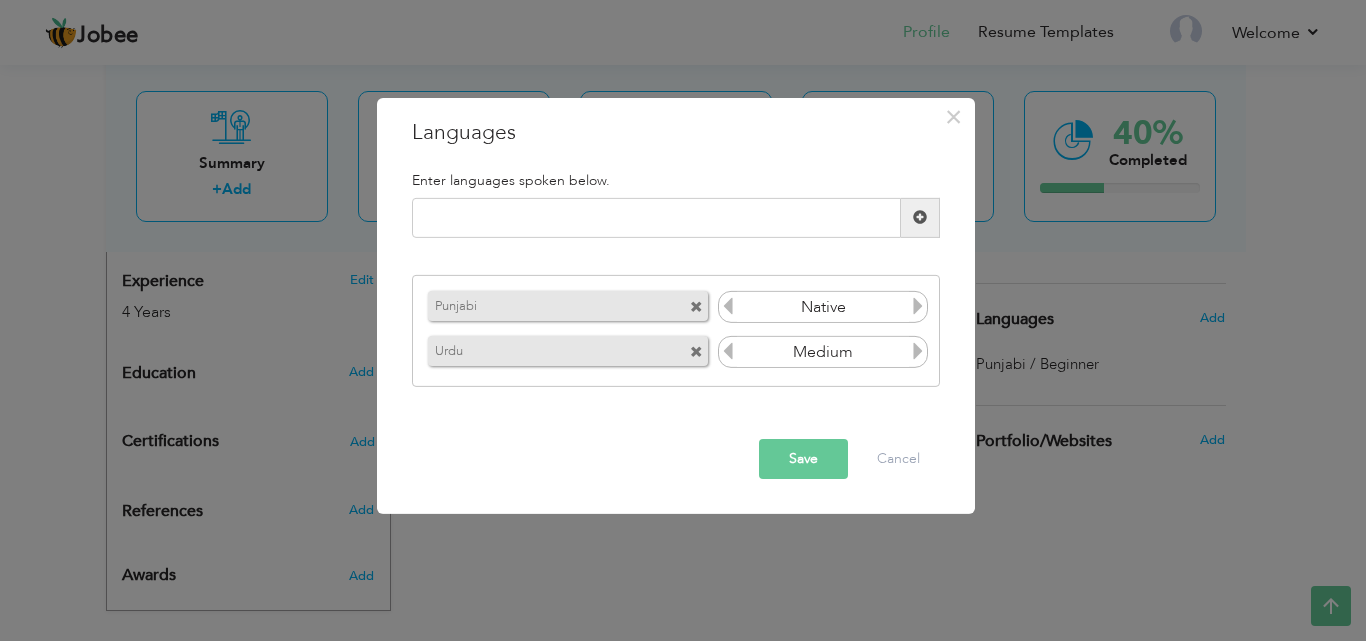 click on "Save" at bounding box center [803, 459] 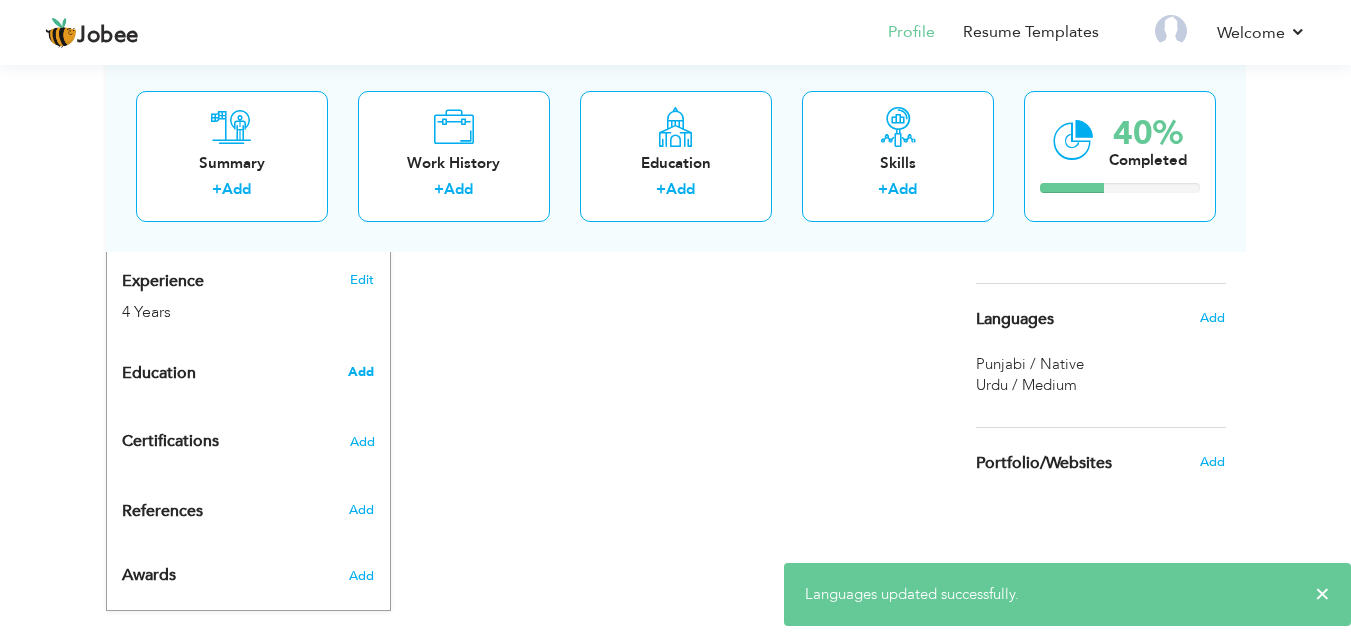 click on "Add" at bounding box center (361, 372) 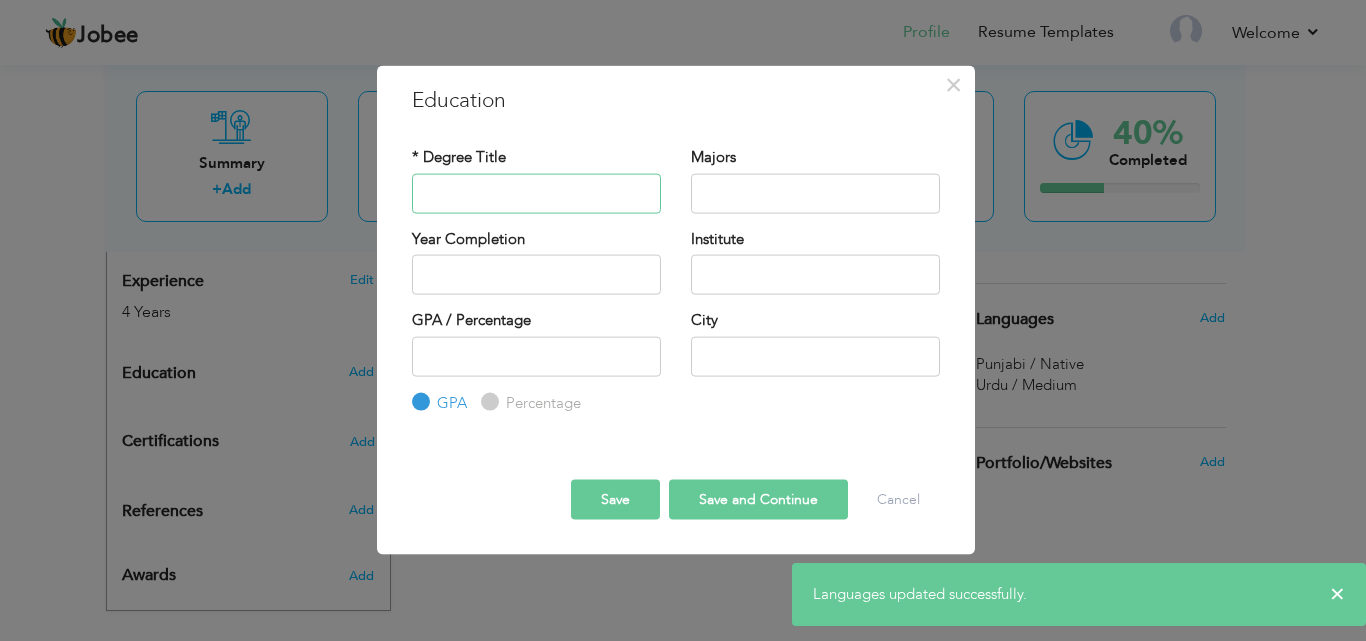 click at bounding box center [536, 193] 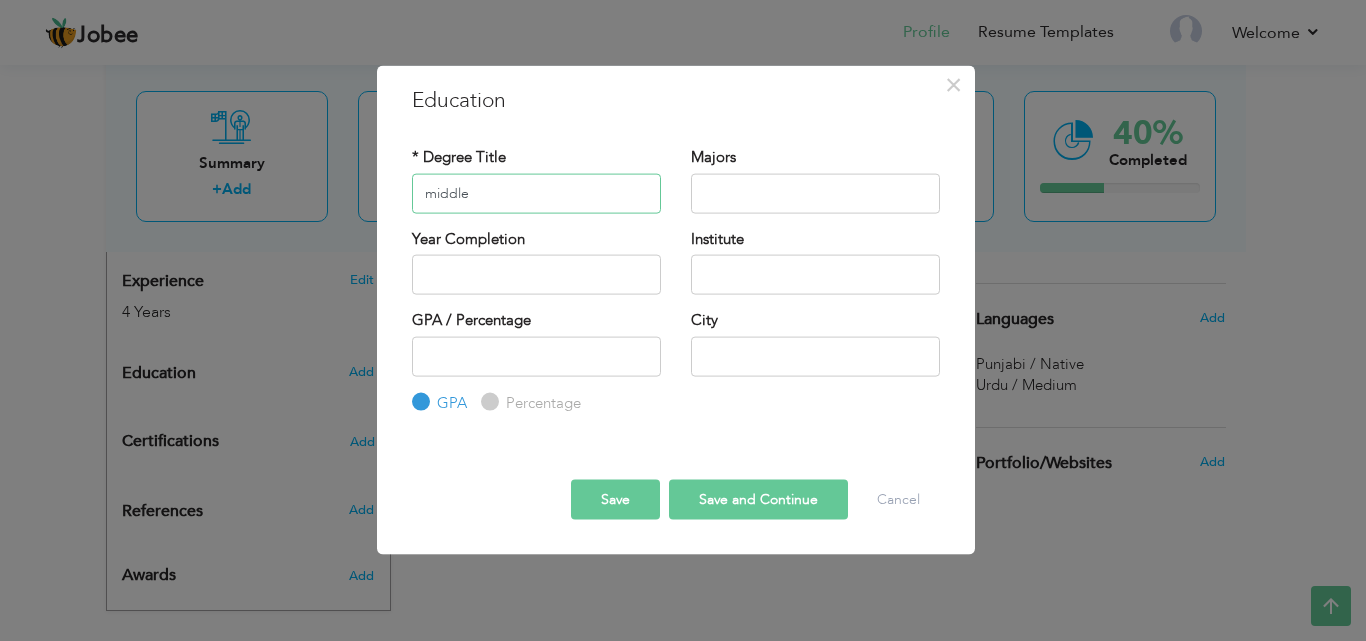 type on "middle" 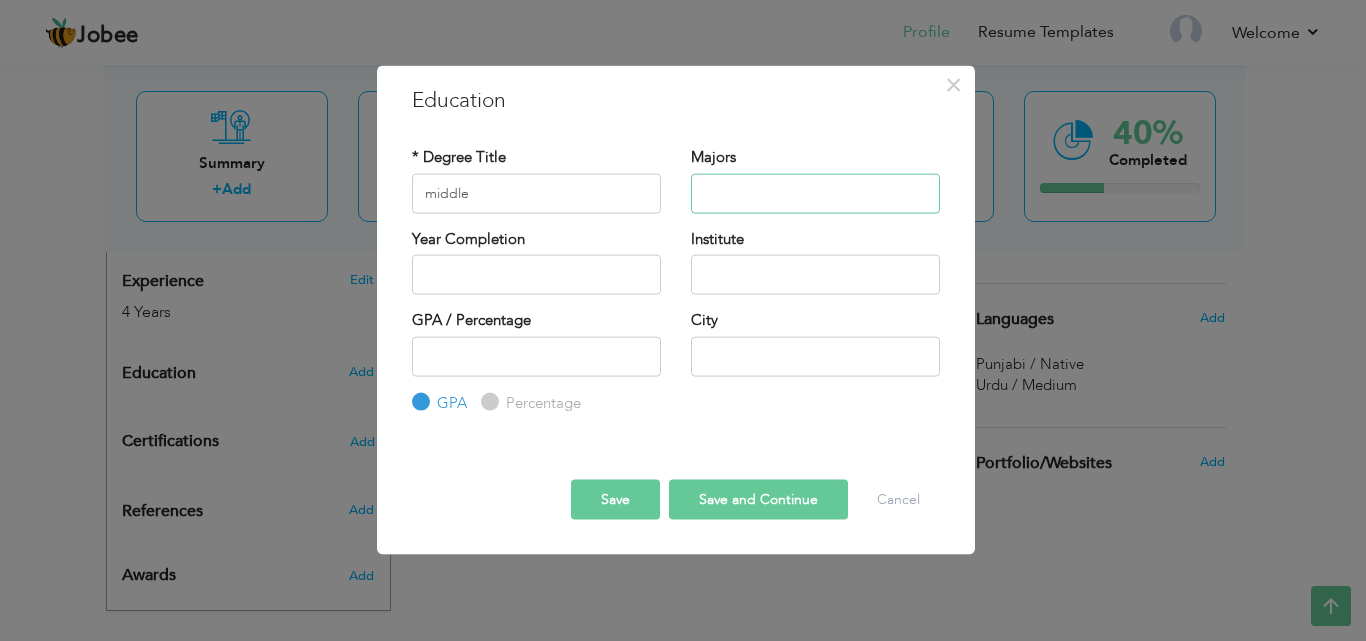 click at bounding box center [815, 193] 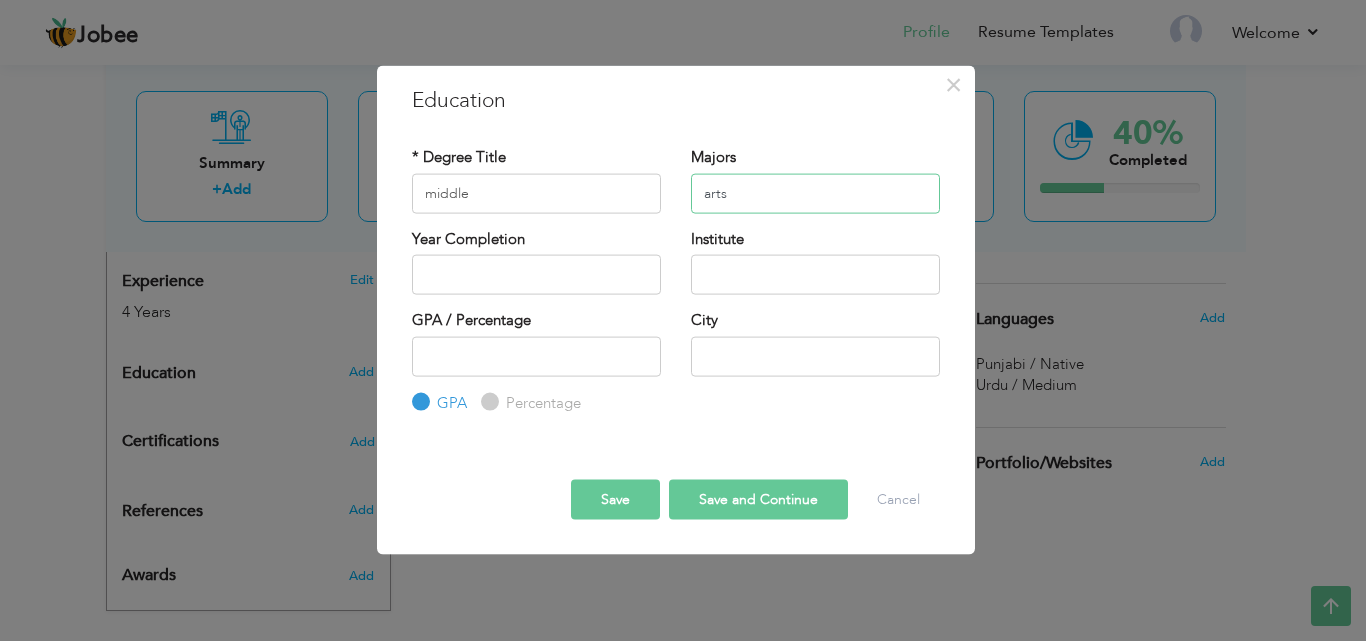 type on "arts" 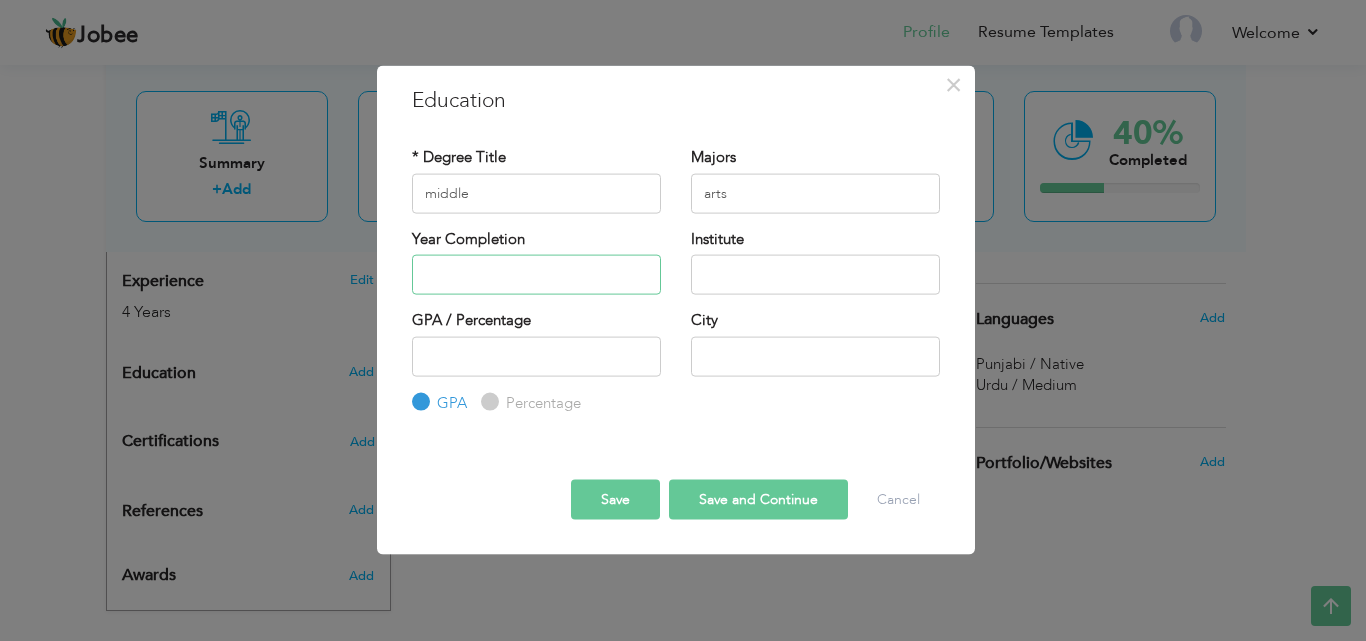 click at bounding box center (536, 275) 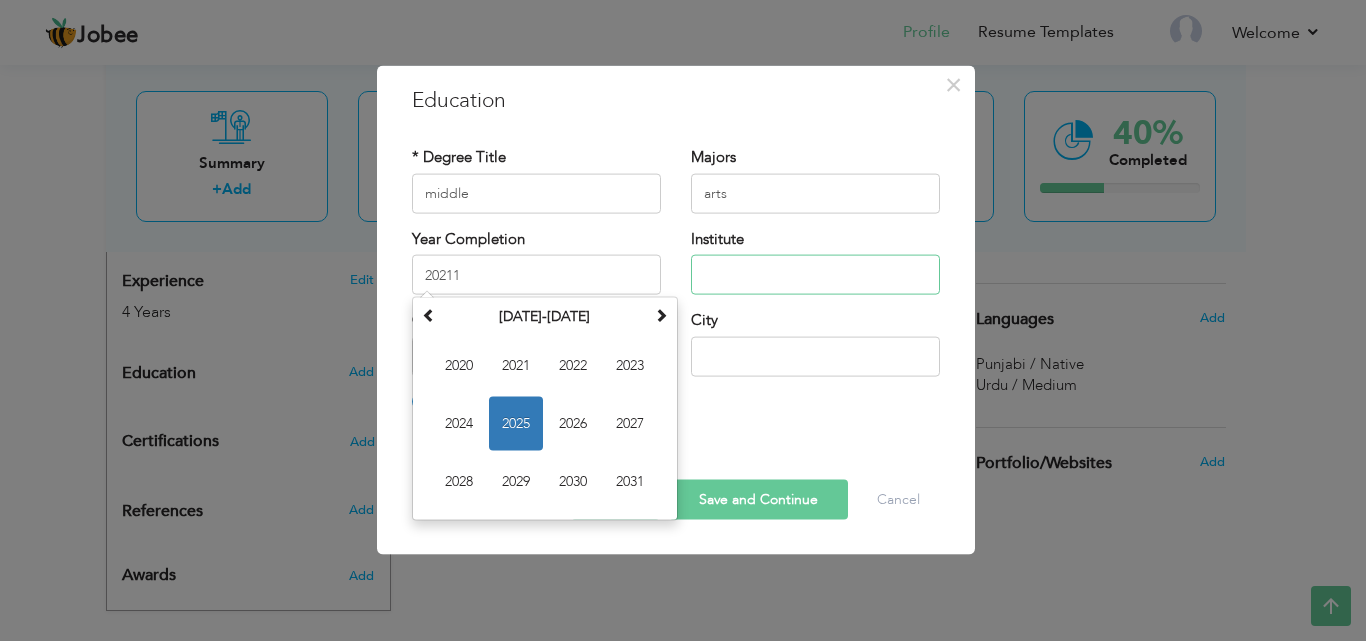 click at bounding box center (815, 275) 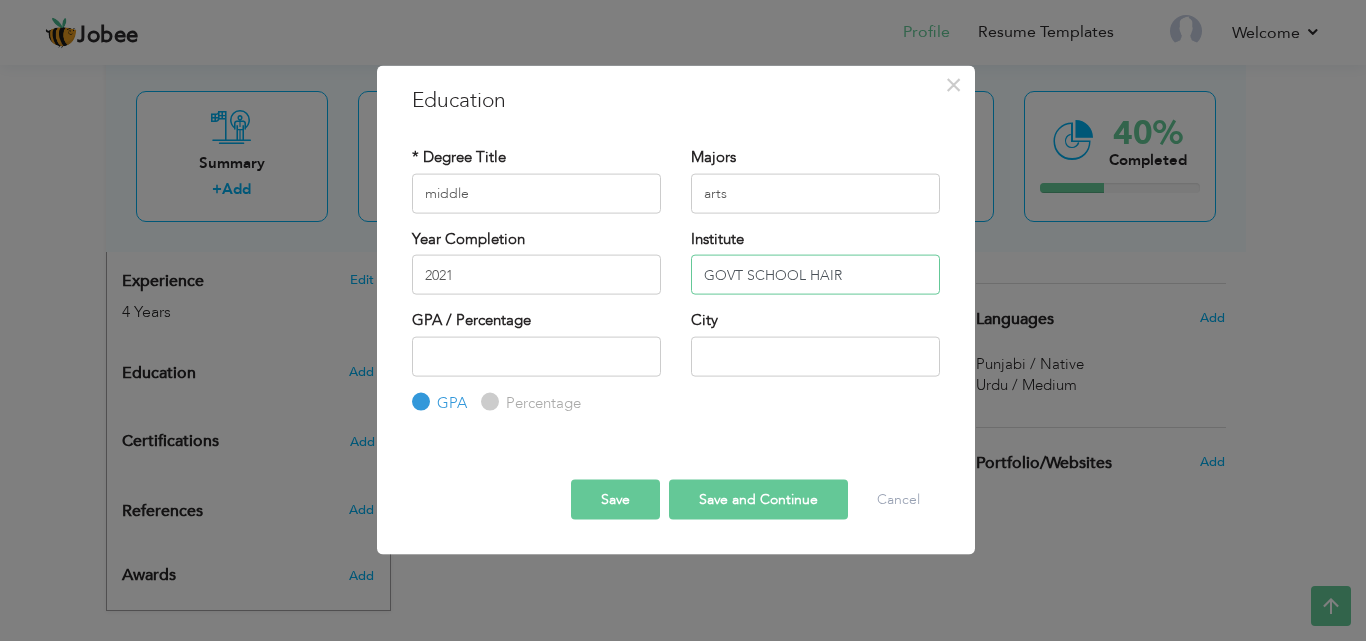 click on "GOVT SCHOOL HAIR" at bounding box center (815, 275) 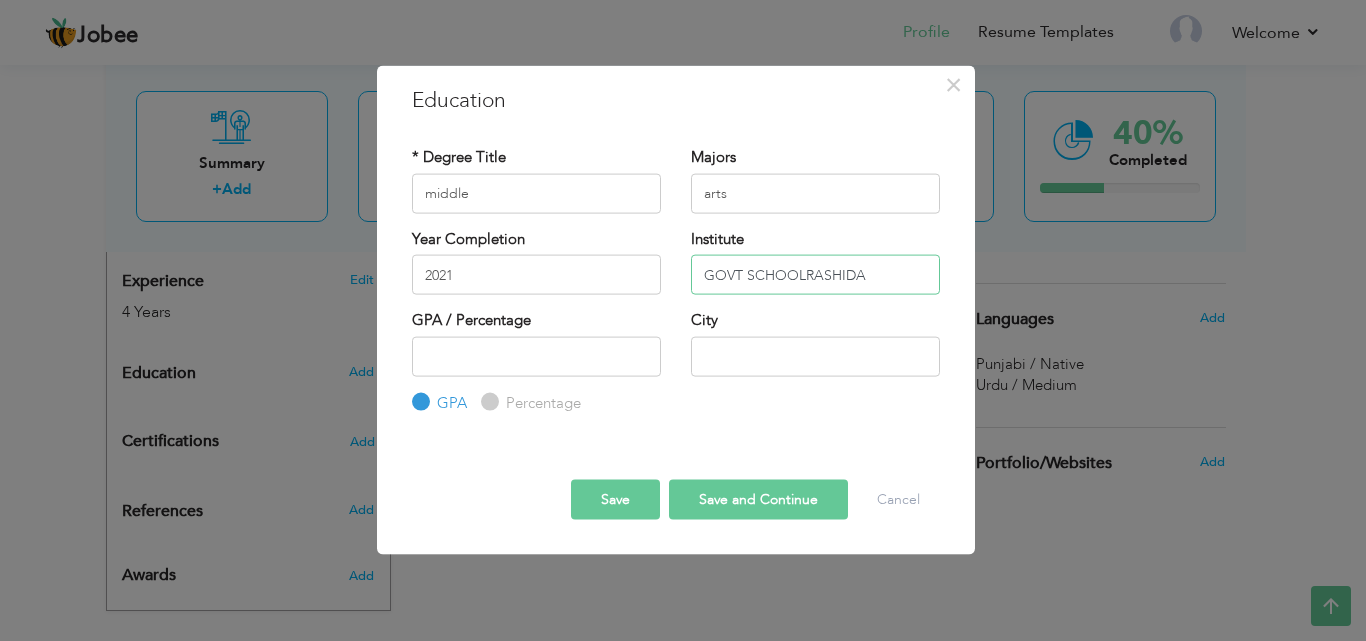click on "GOVT SCHOOLRASHIDA" at bounding box center [815, 275] 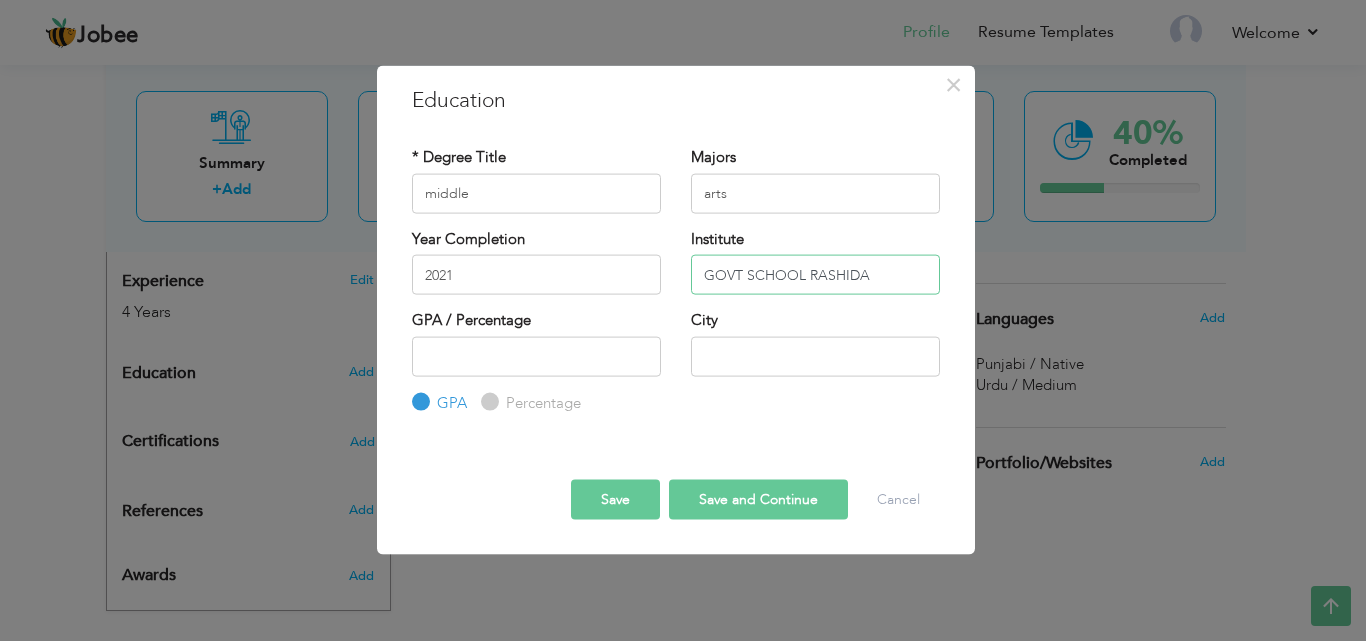 type on "GOVT SCHOOL RASHIDA" 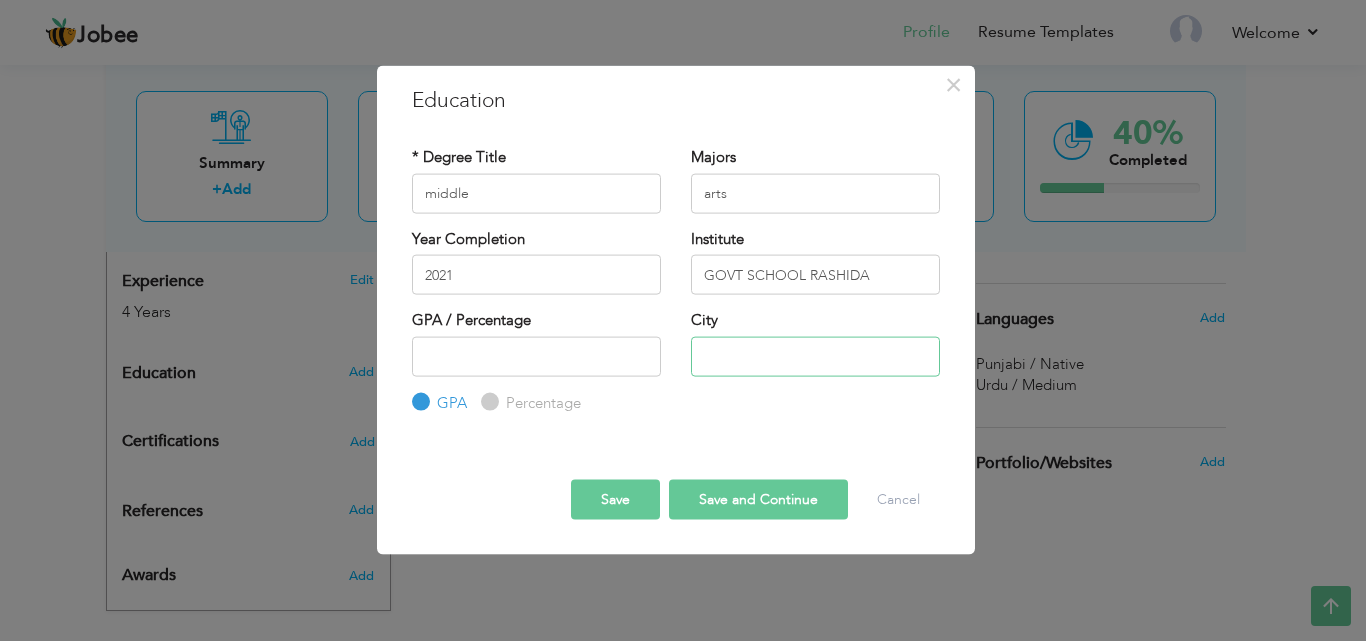 click at bounding box center [815, 356] 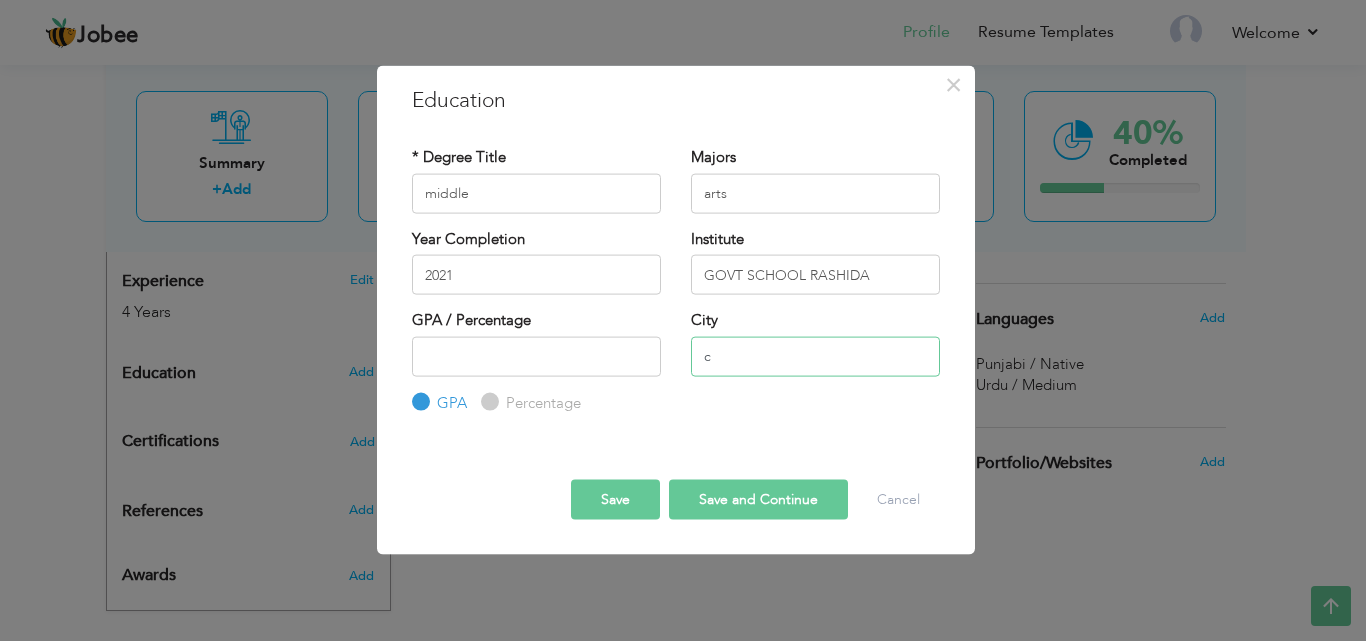 type on "Chiniot" 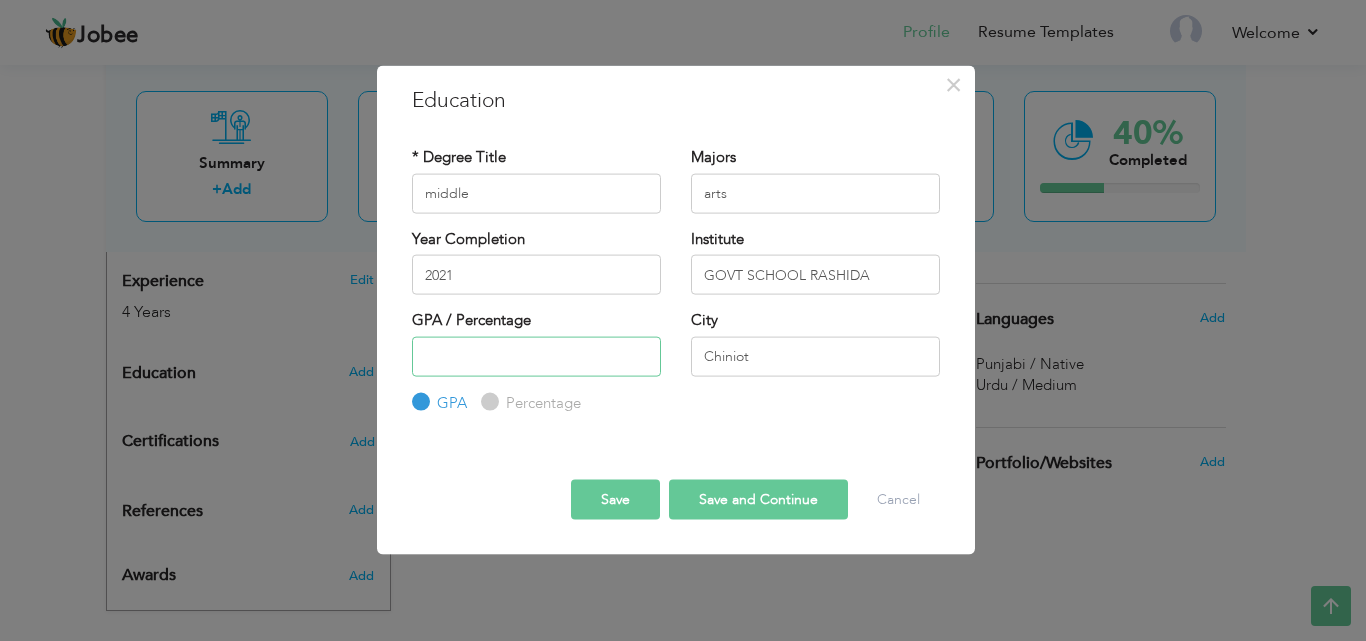 click at bounding box center (536, 356) 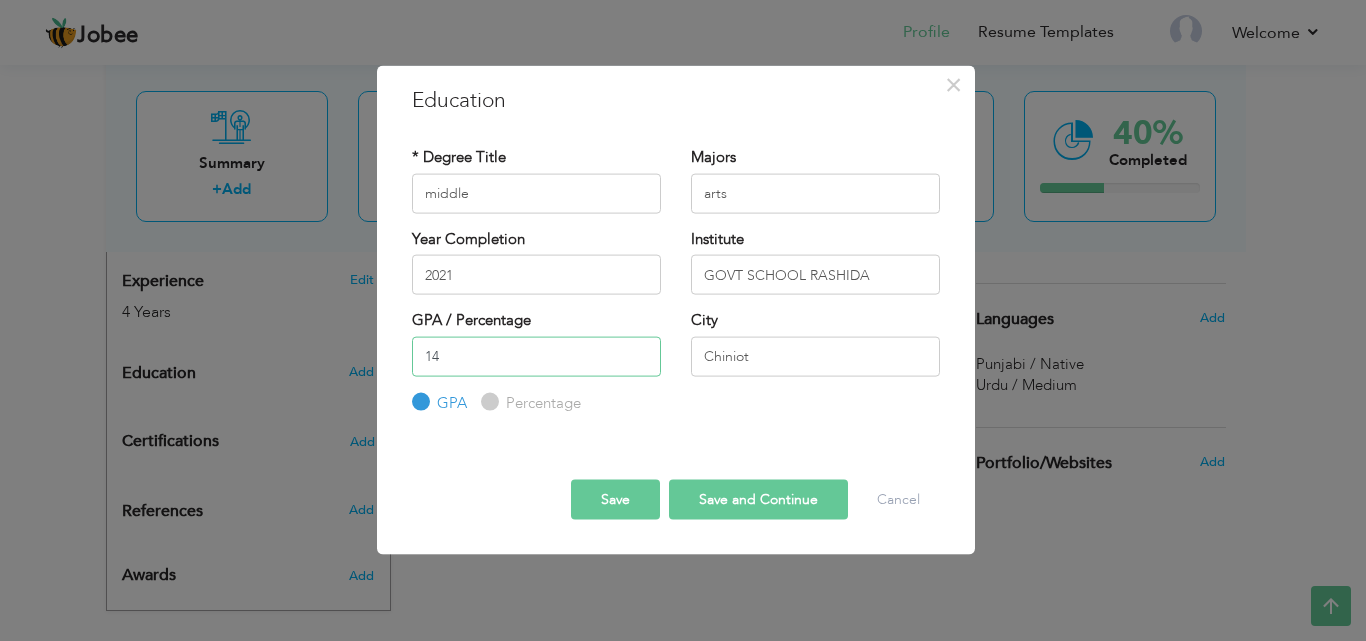 type on "1" 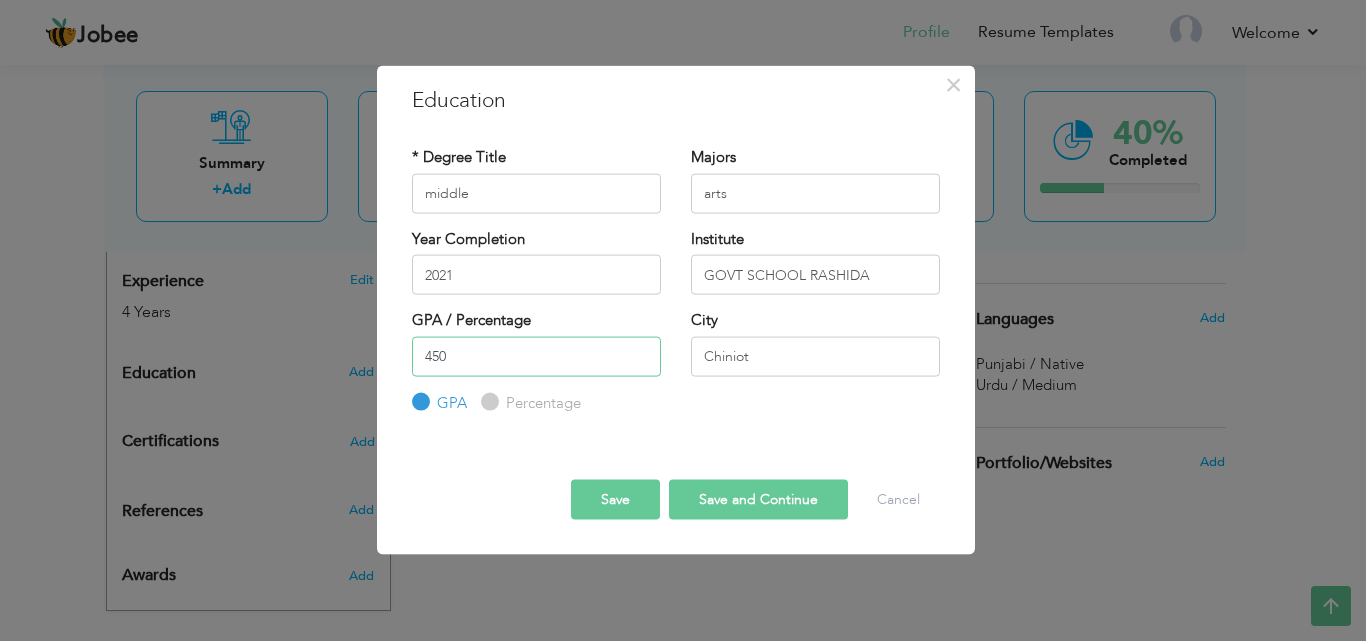type on "450" 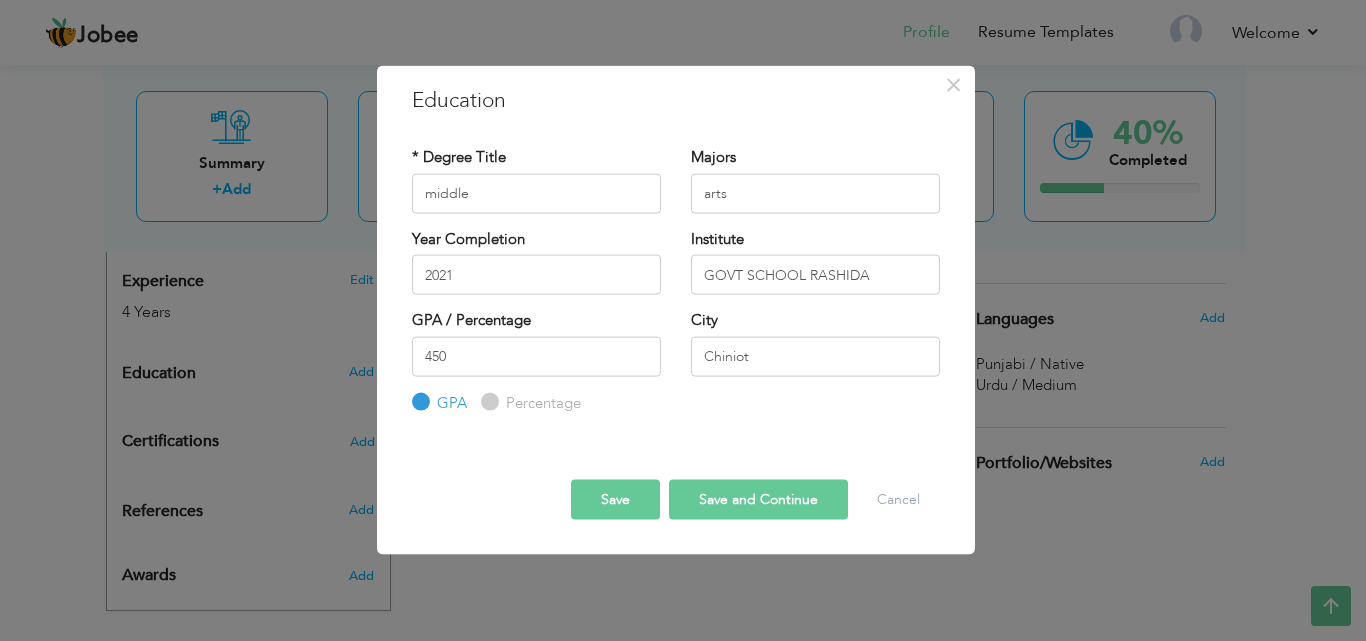 click on "Save" at bounding box center (615, 500) 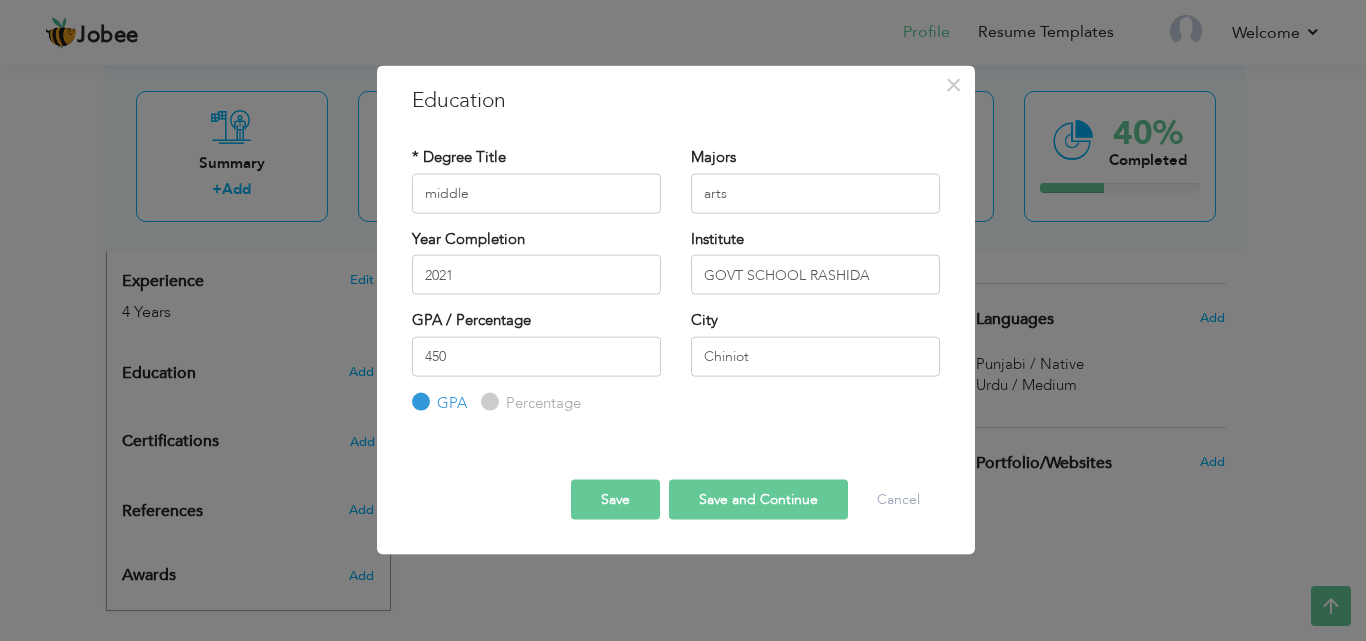 click on "Percentage" at bounding box center (541, 402) 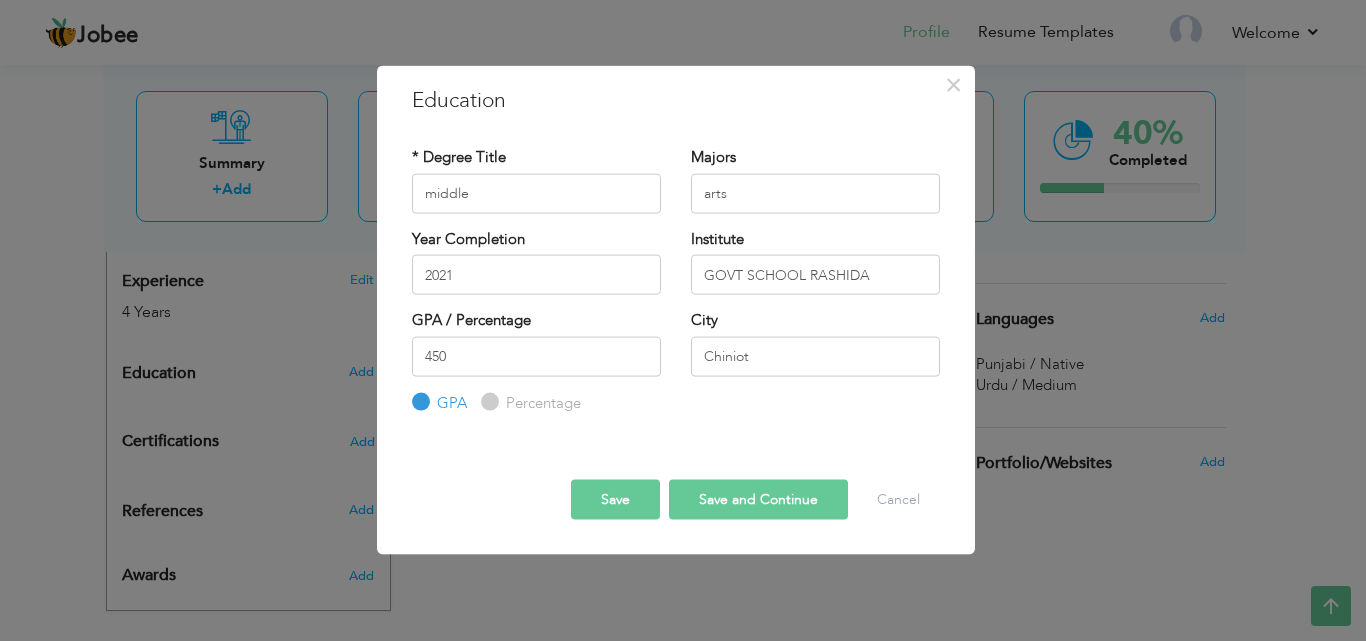 click on "Percentage" at bounding box center [487, 402] 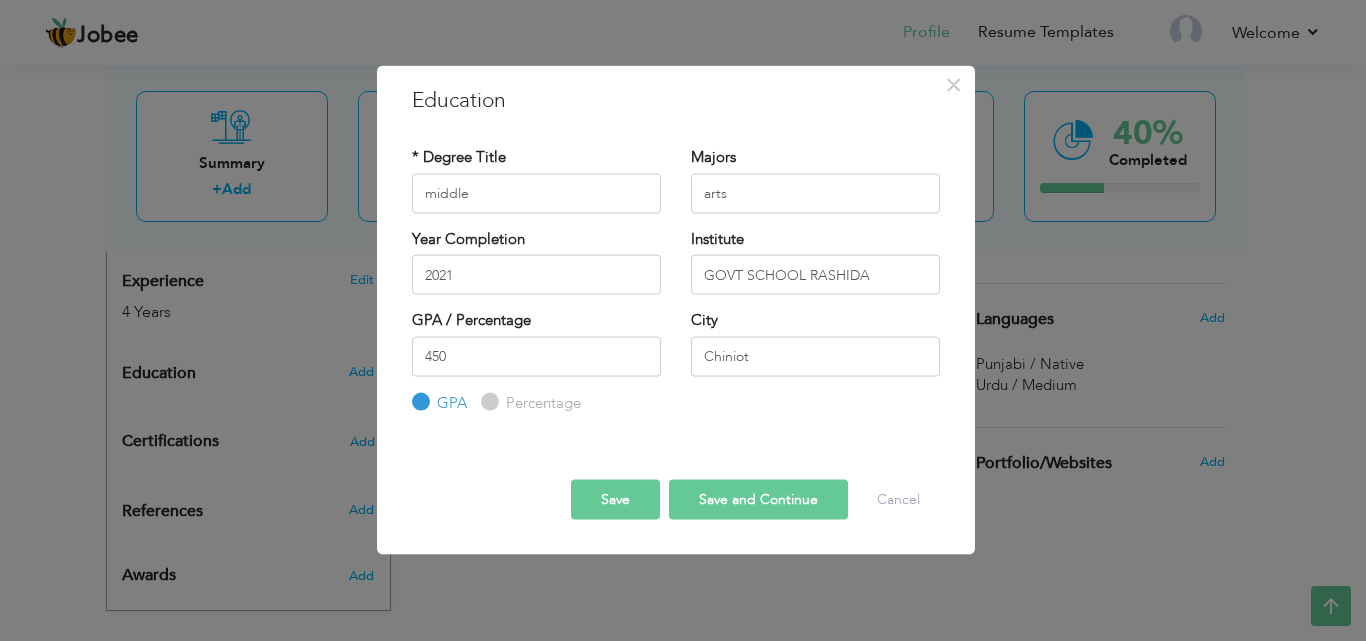radio on "true" 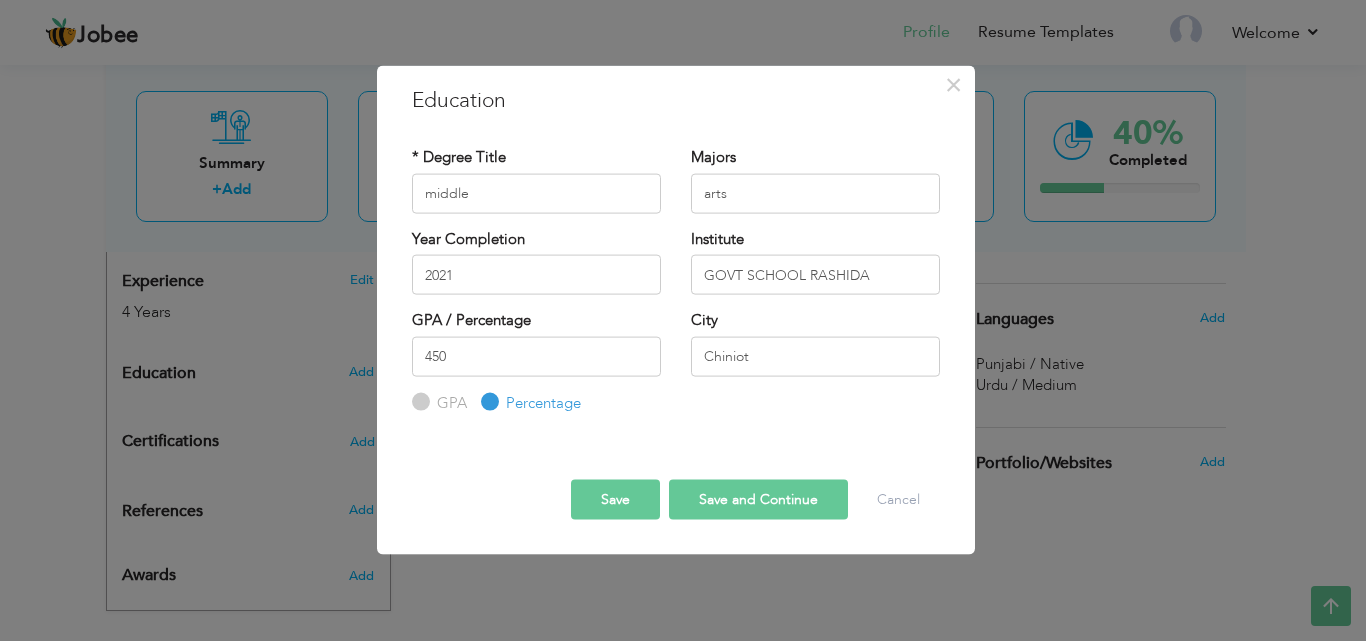 click on "Save" at bounding box center (615, 500) 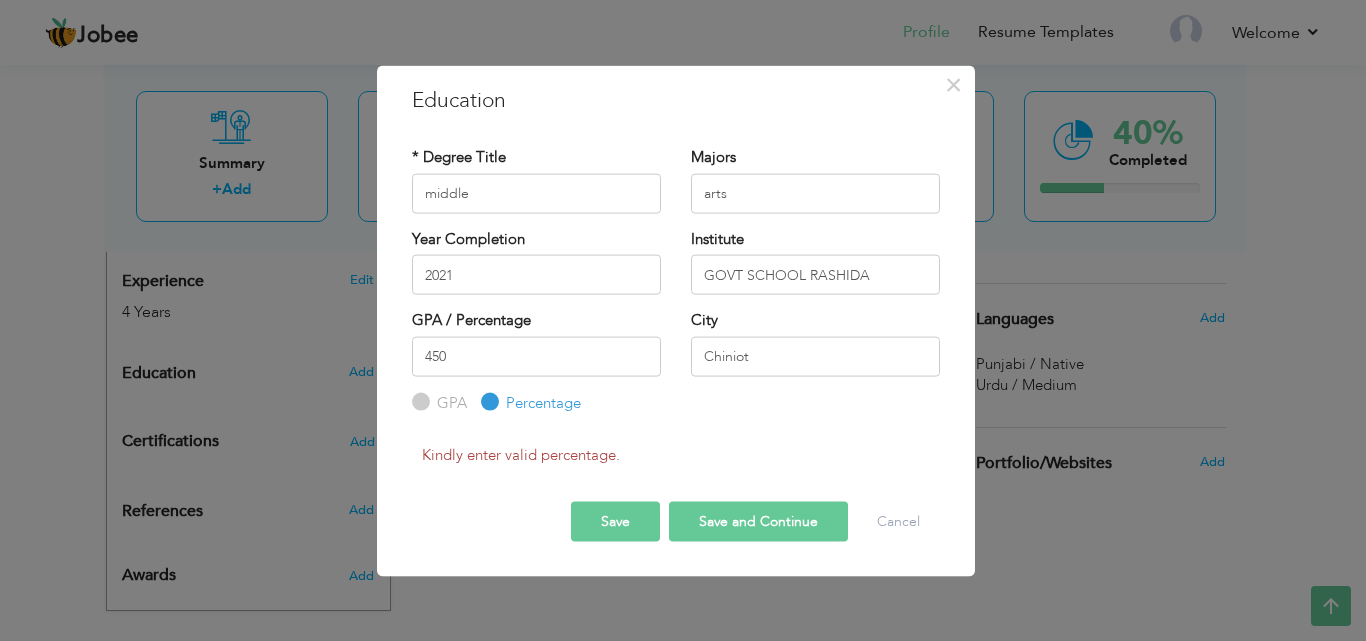 click on "GPA" at bounding box center (449, 402) 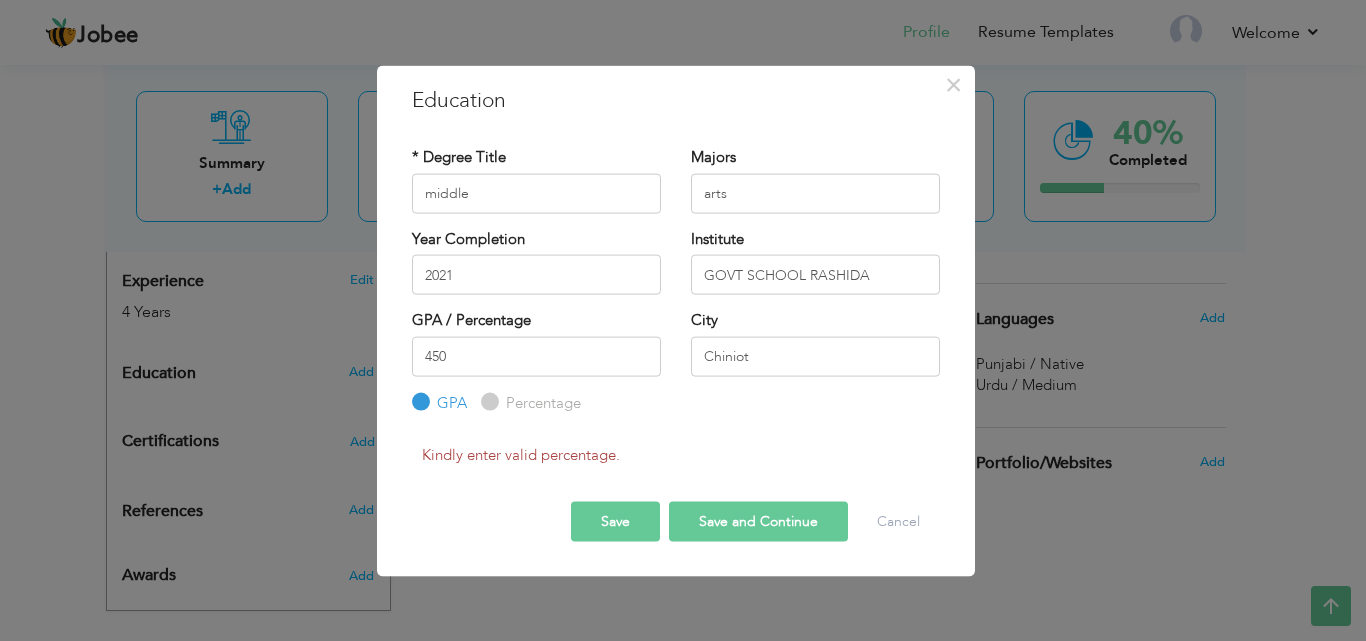 click on "Save" at bounding box center [615, 521] 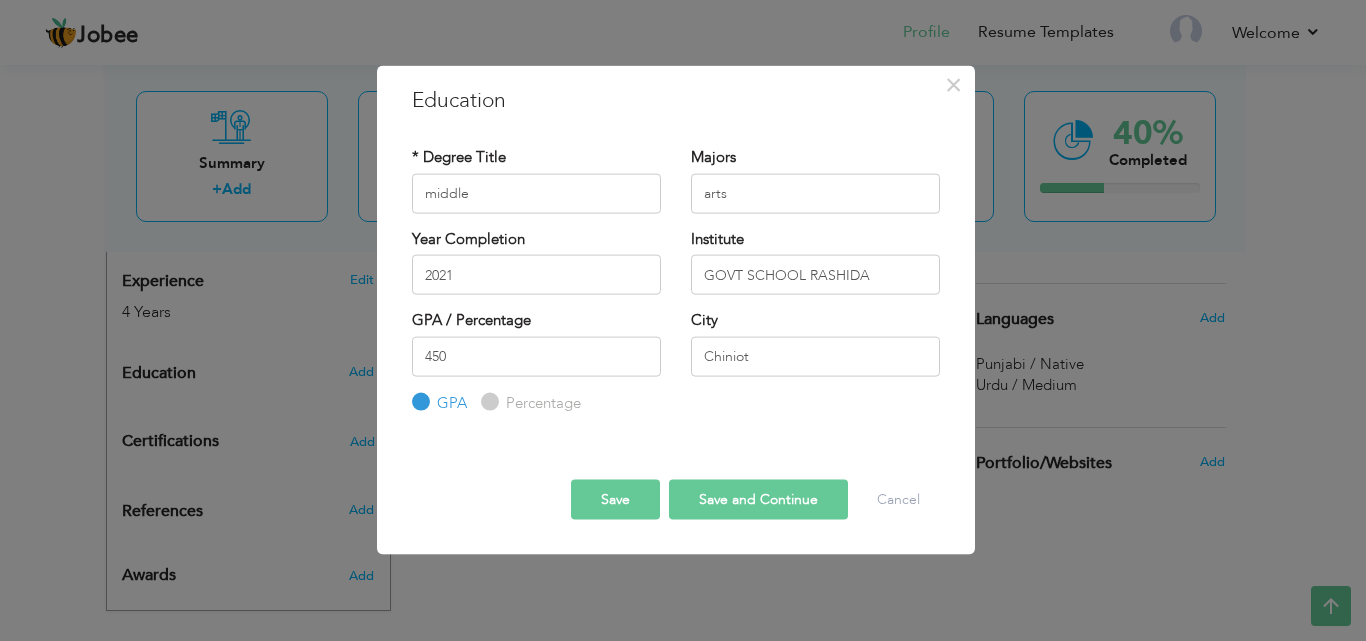 click on "Save" at bounding box center [615, 500] 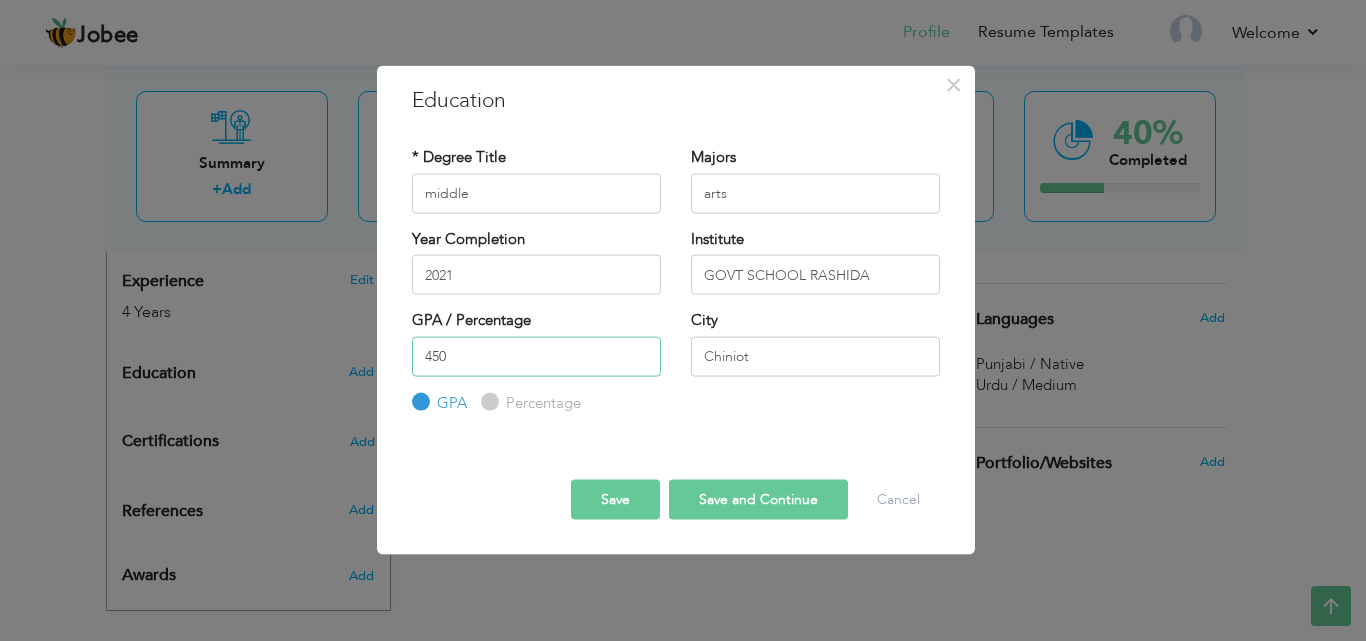 click on "450" at bounding box center [536, 356] 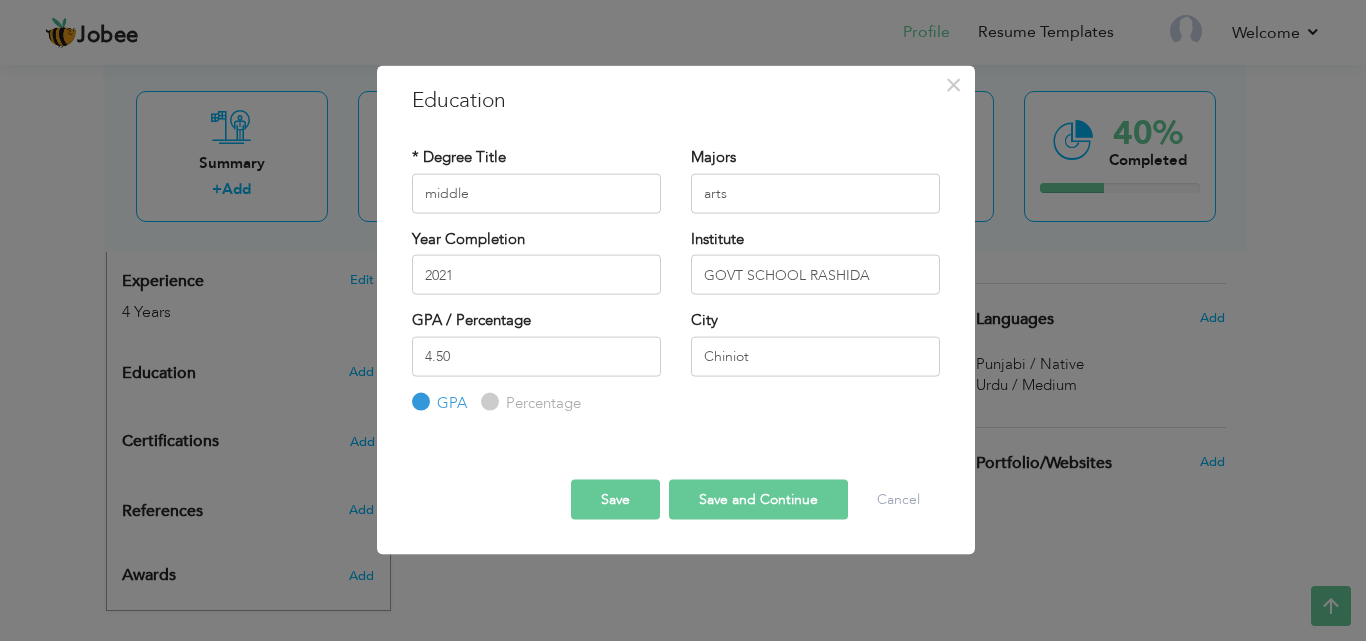 click on "Save" at bounding box center (615, 500) 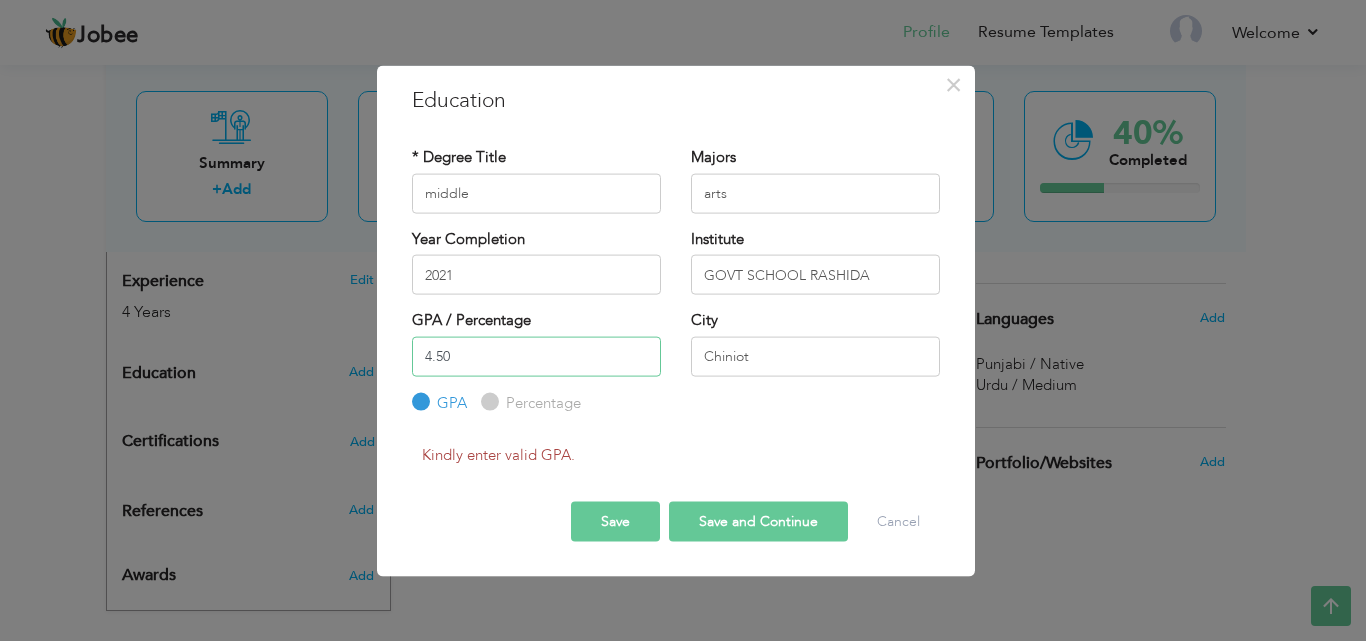 click on "4.50" at bounding box center (536, 356) 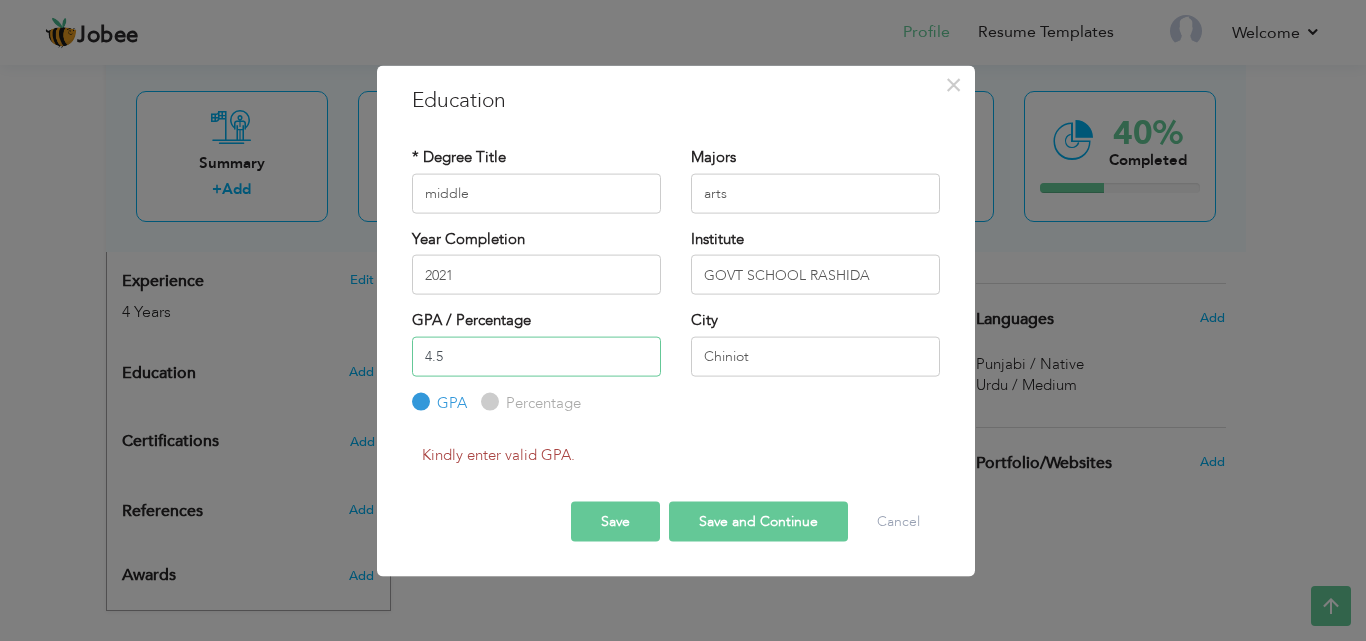 type on "4" 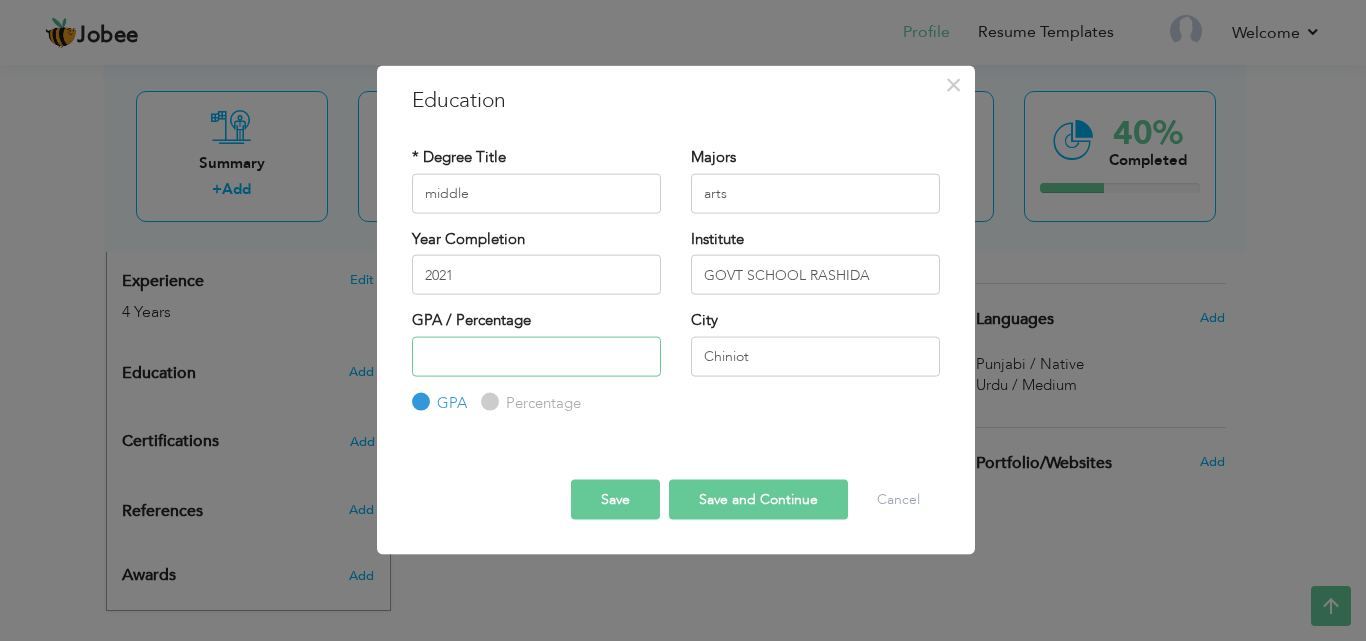 type 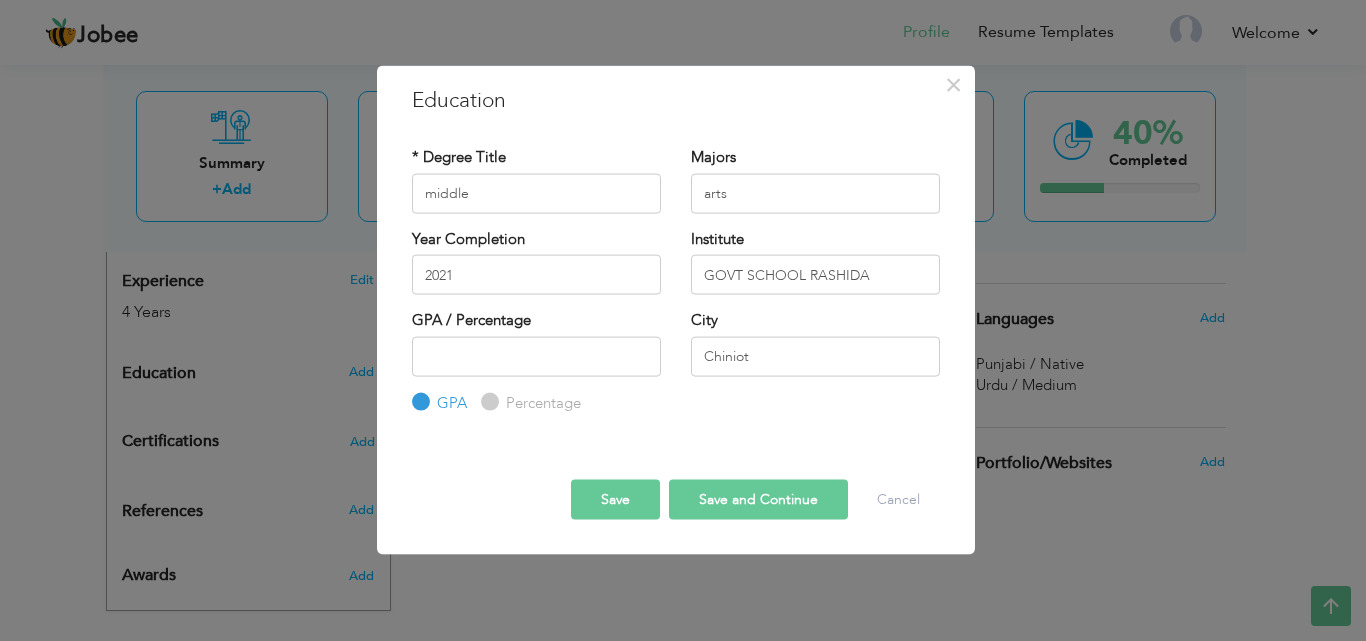 click on "Percentage" at bounding box center (541, 402) 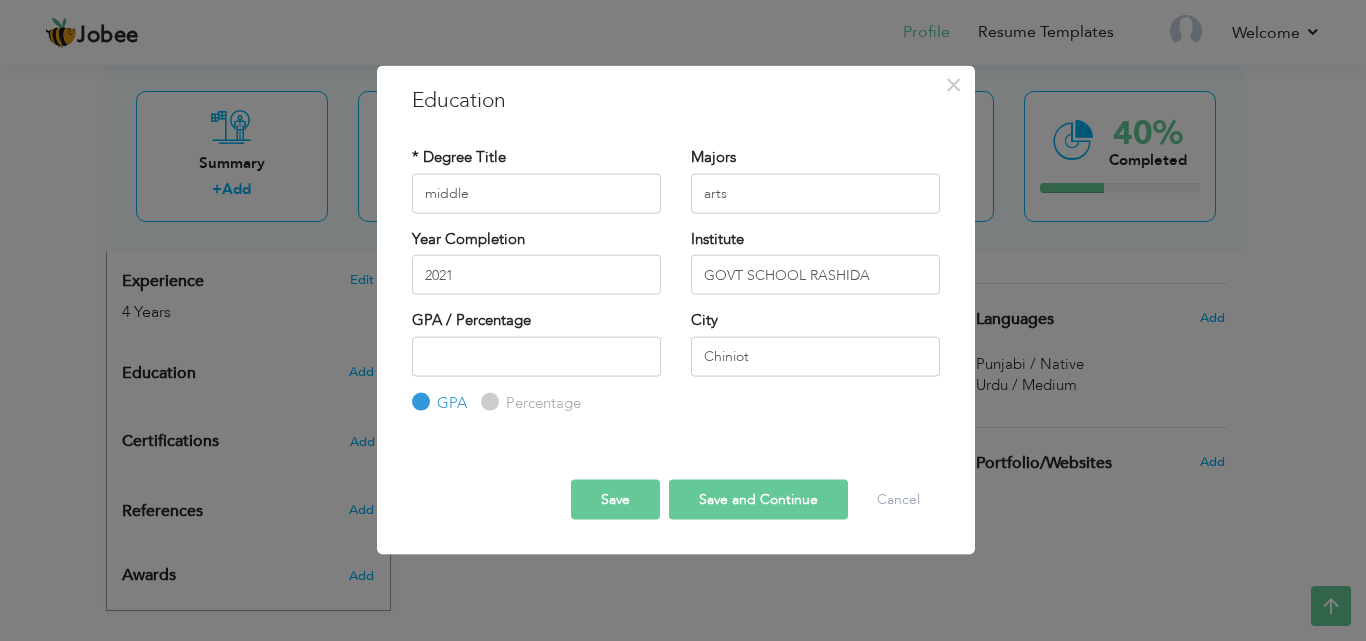 click on "Percentage" at bounding box center (487, 402) 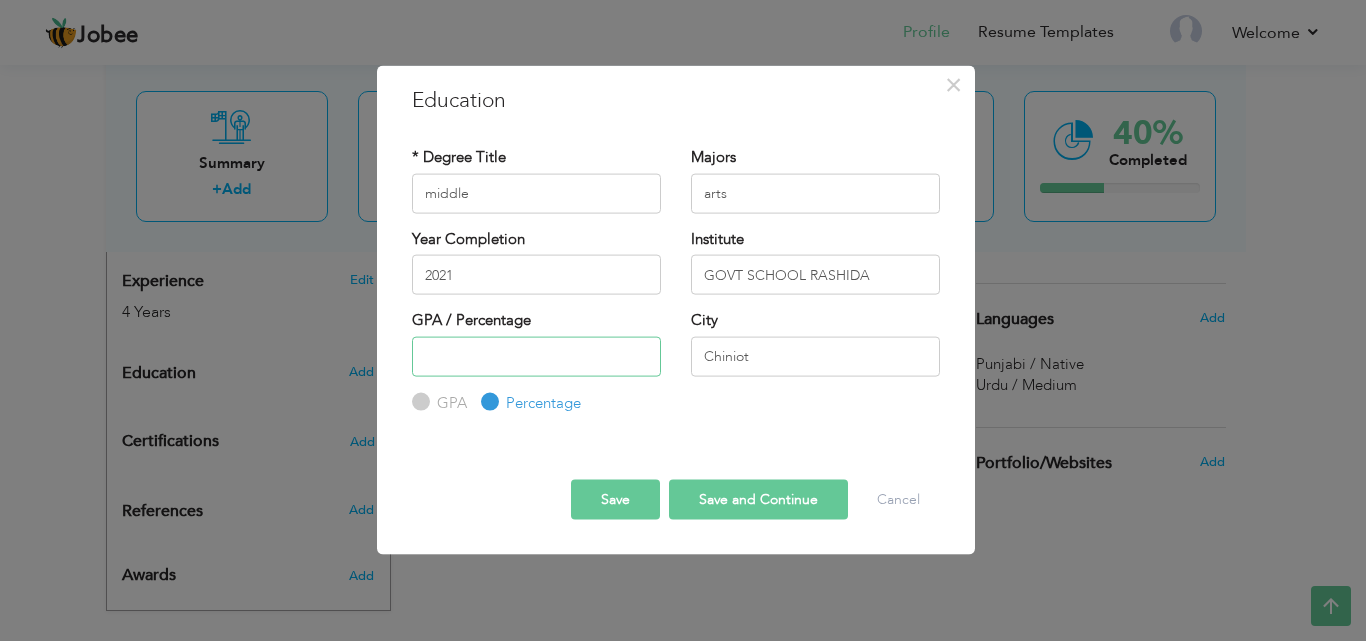 click at bounding box center (536, 356) 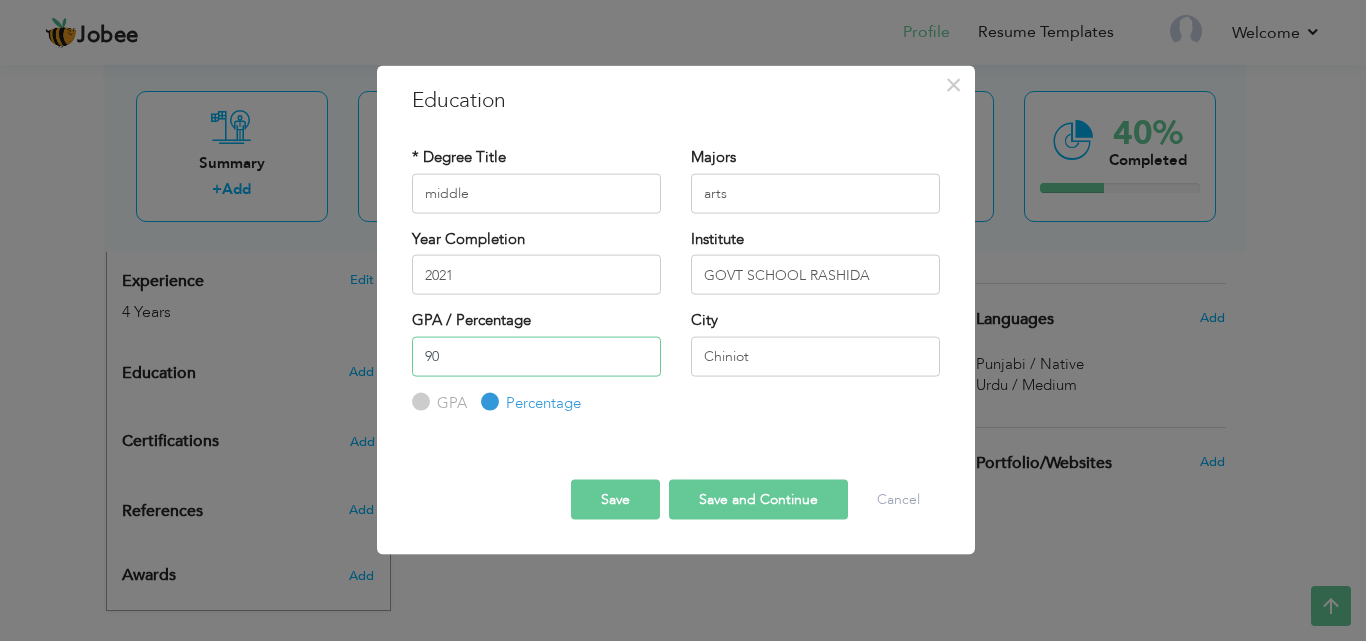type on "90" 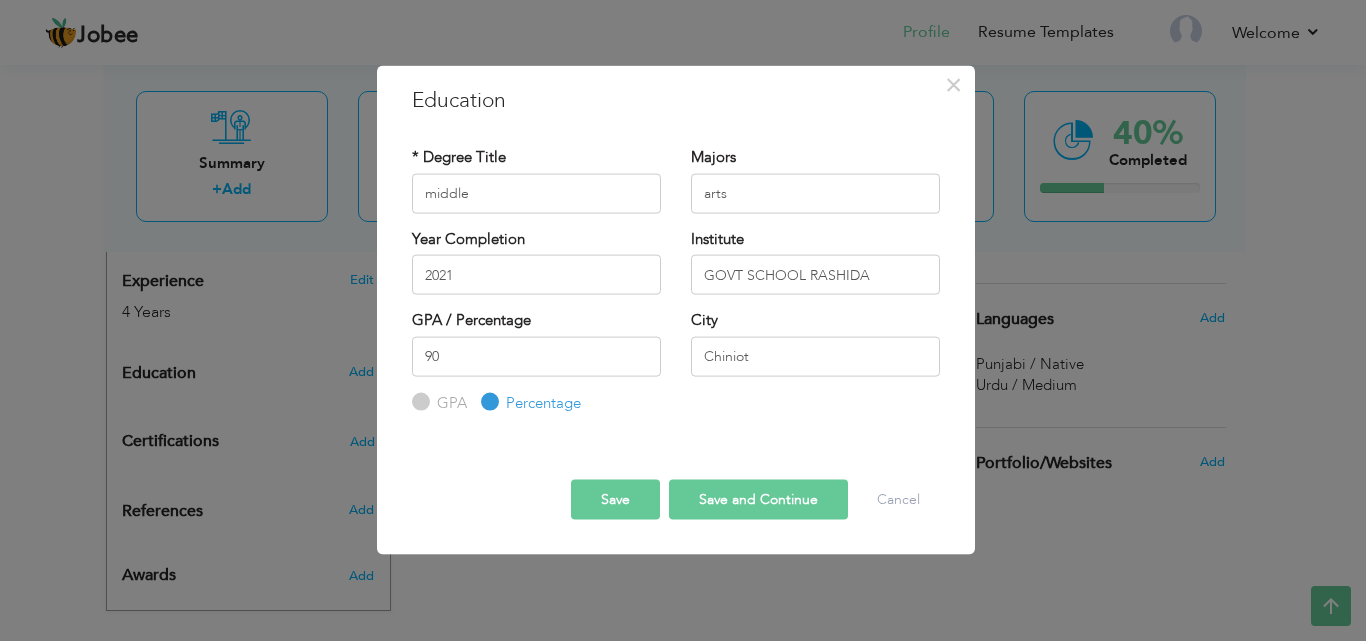 click on "Save" at bounding box center (615, 500) 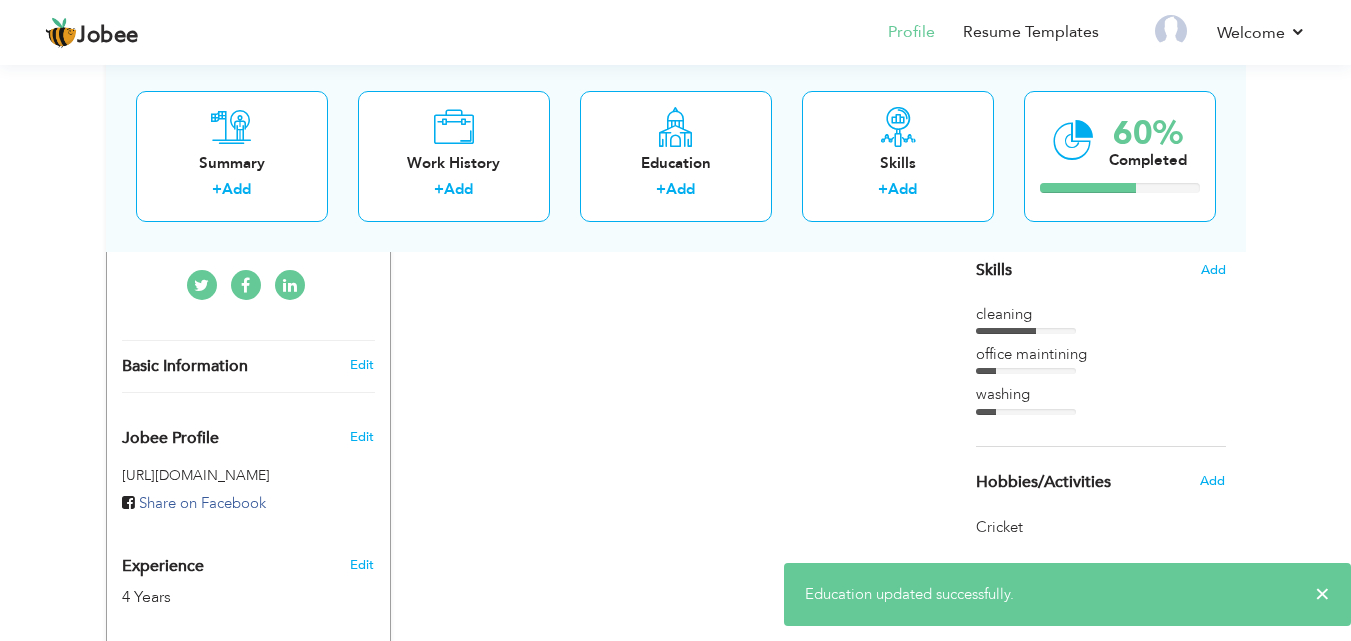 scroll, scrollTop: 0, scrollLeft: 0, axis: both 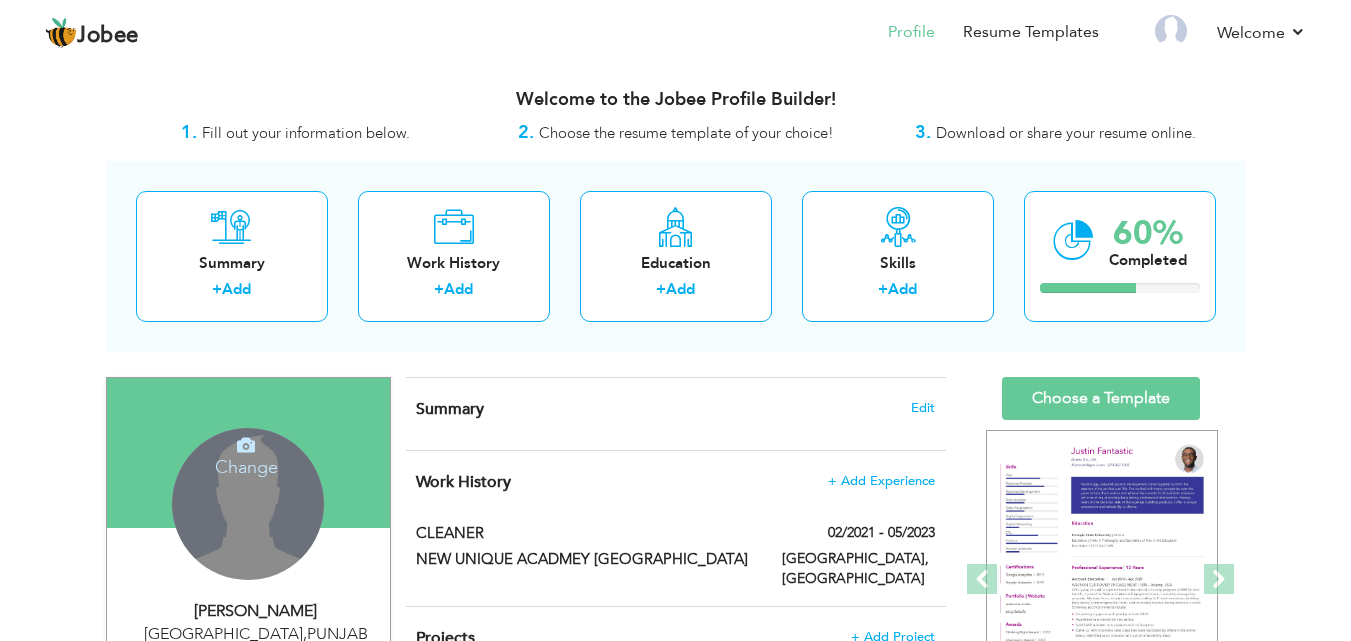 click on "Change
Remove" at bounding box center (248, 504) 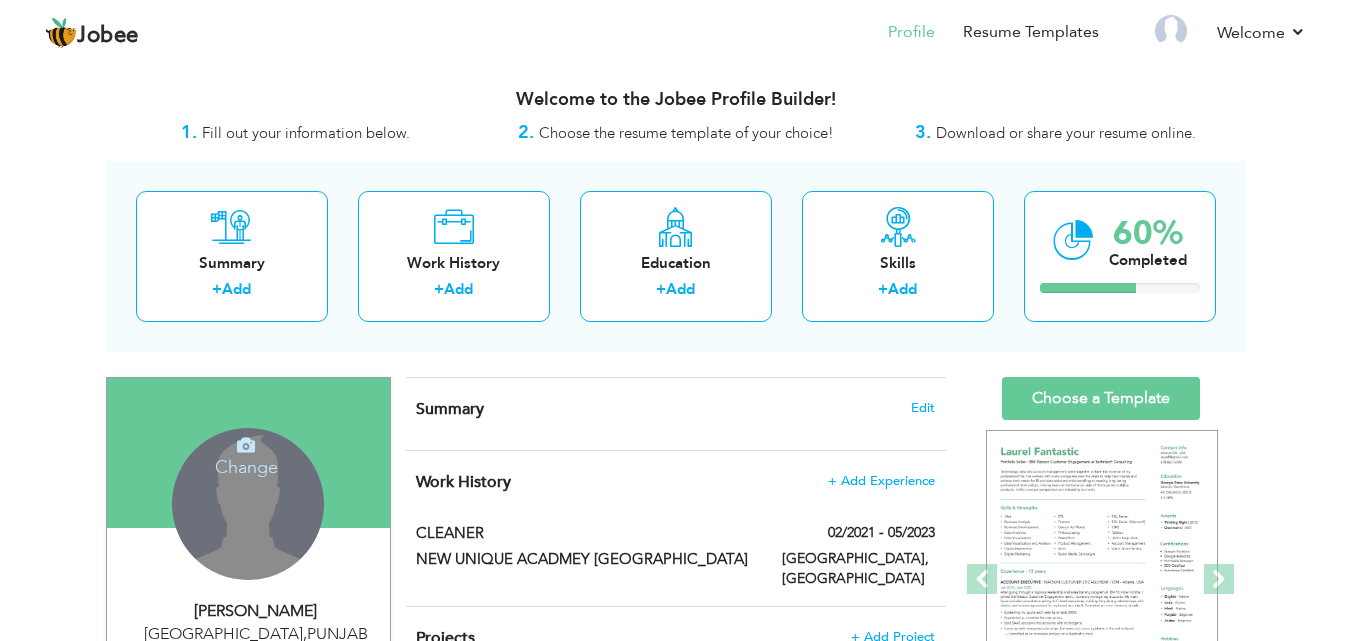 click at bounding box center [246, 445] 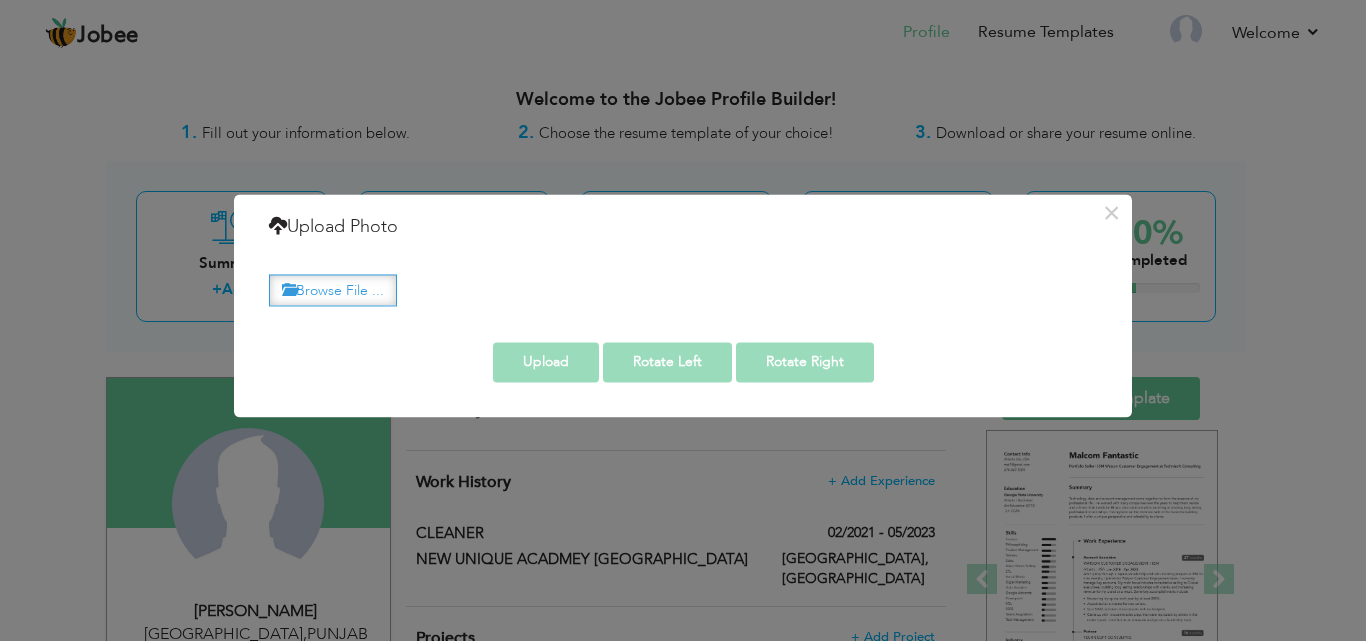 click on "Browse File ..." at bounding box center [333, 290] 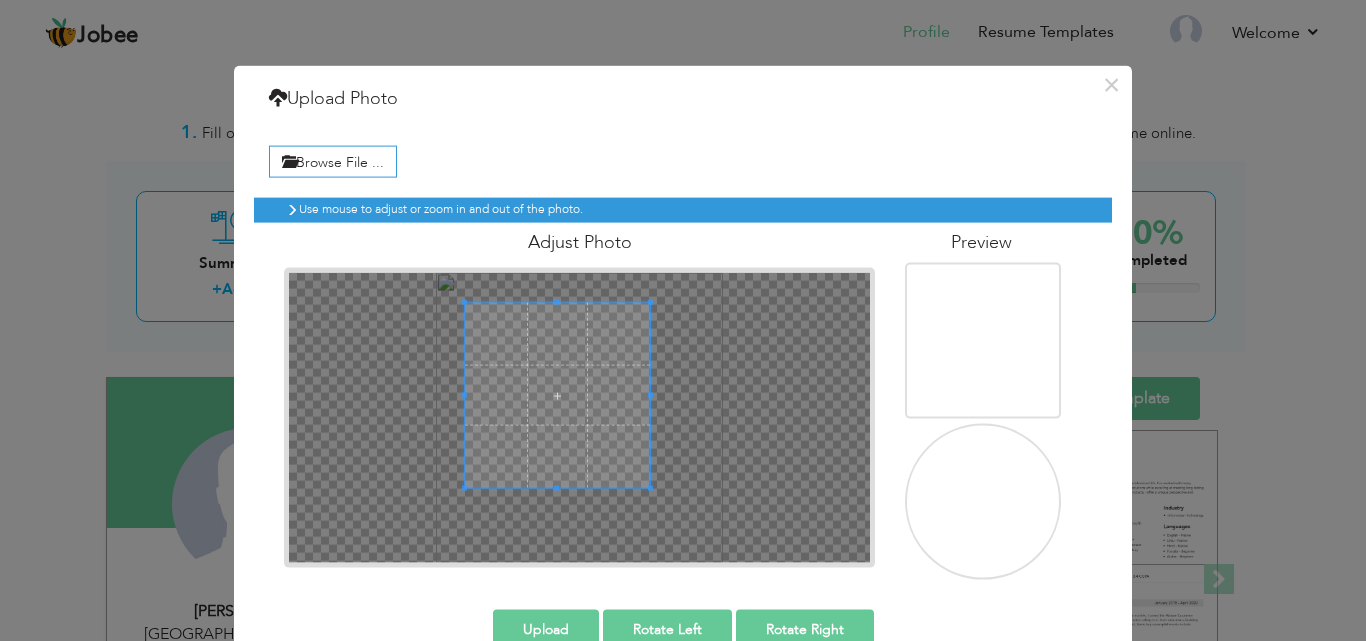 click at bounding box center (579, 417) 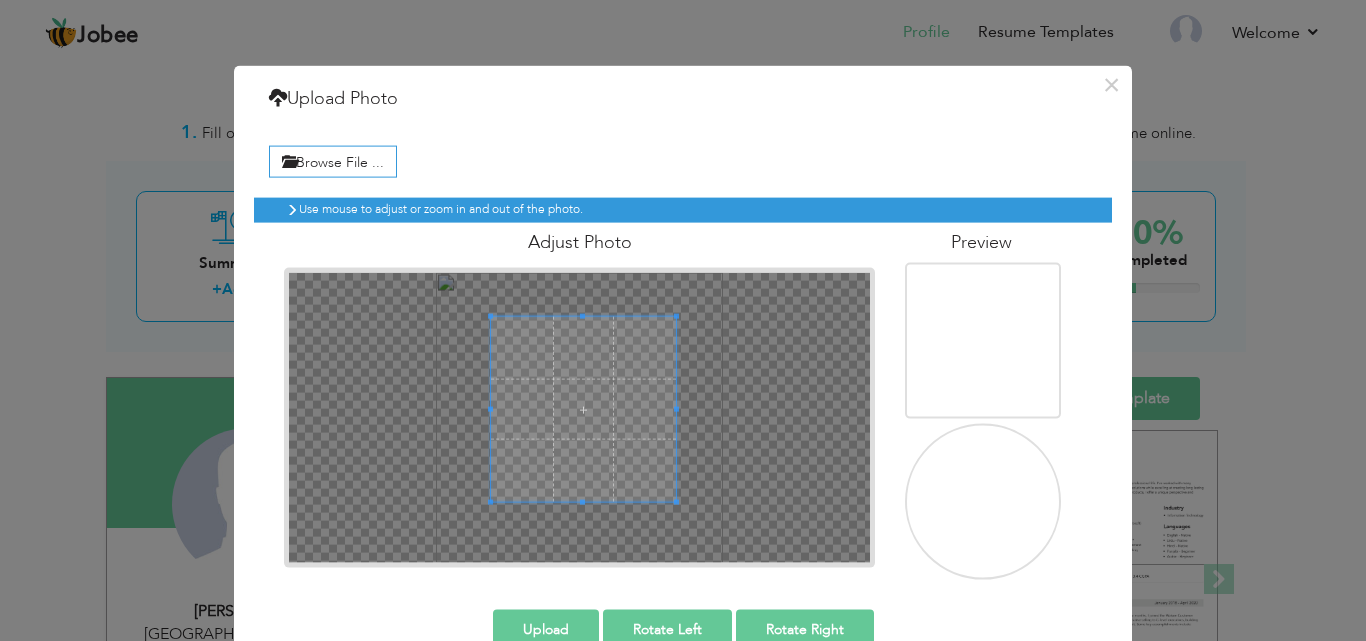 click at bounding box center [583, 409] 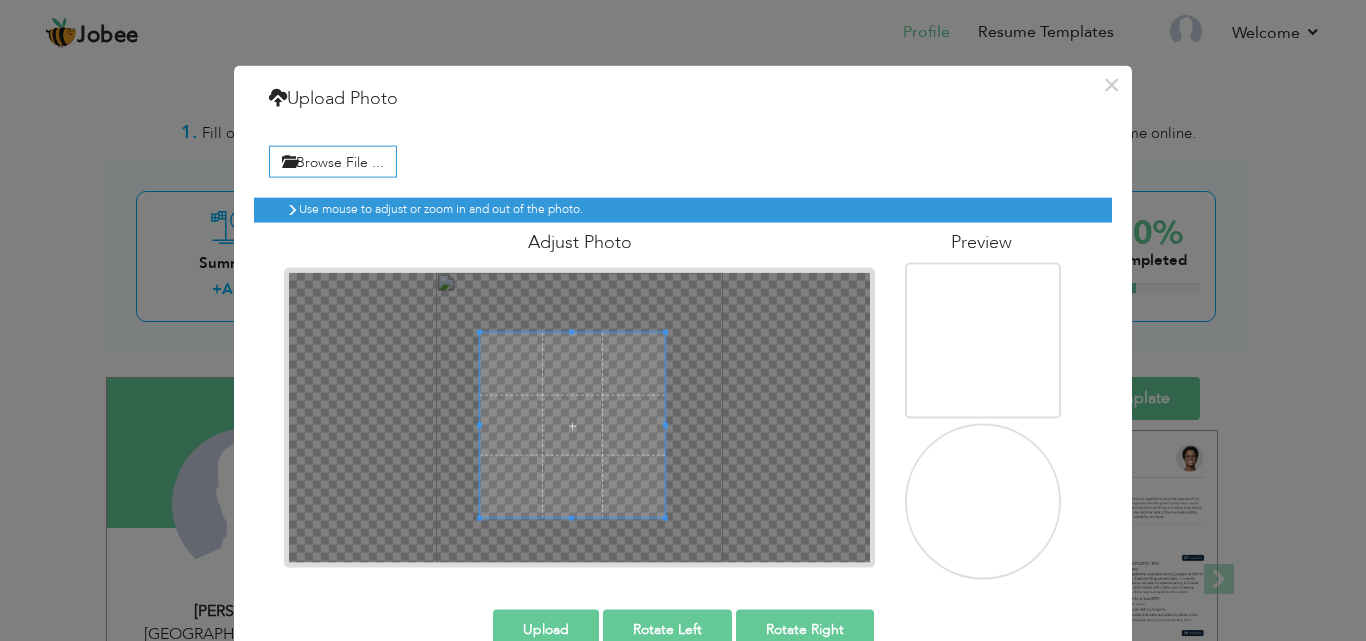 click at bounding box center [572, 425] 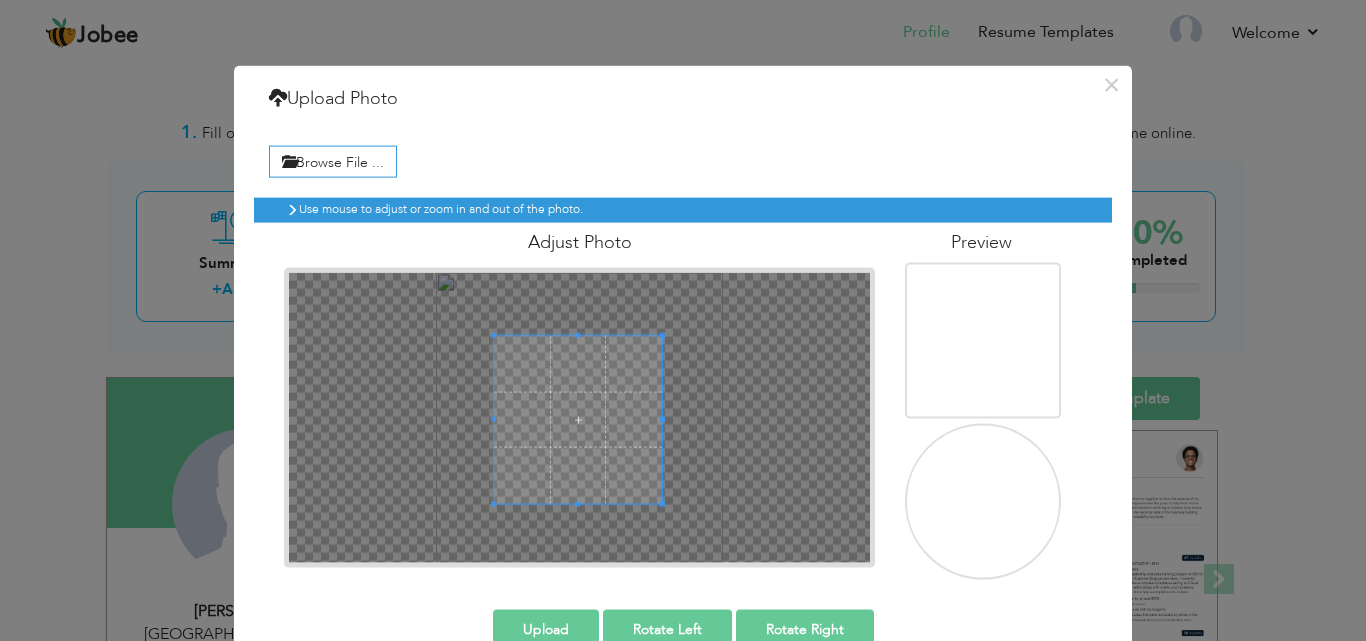 click at bounding box center [578, 420] 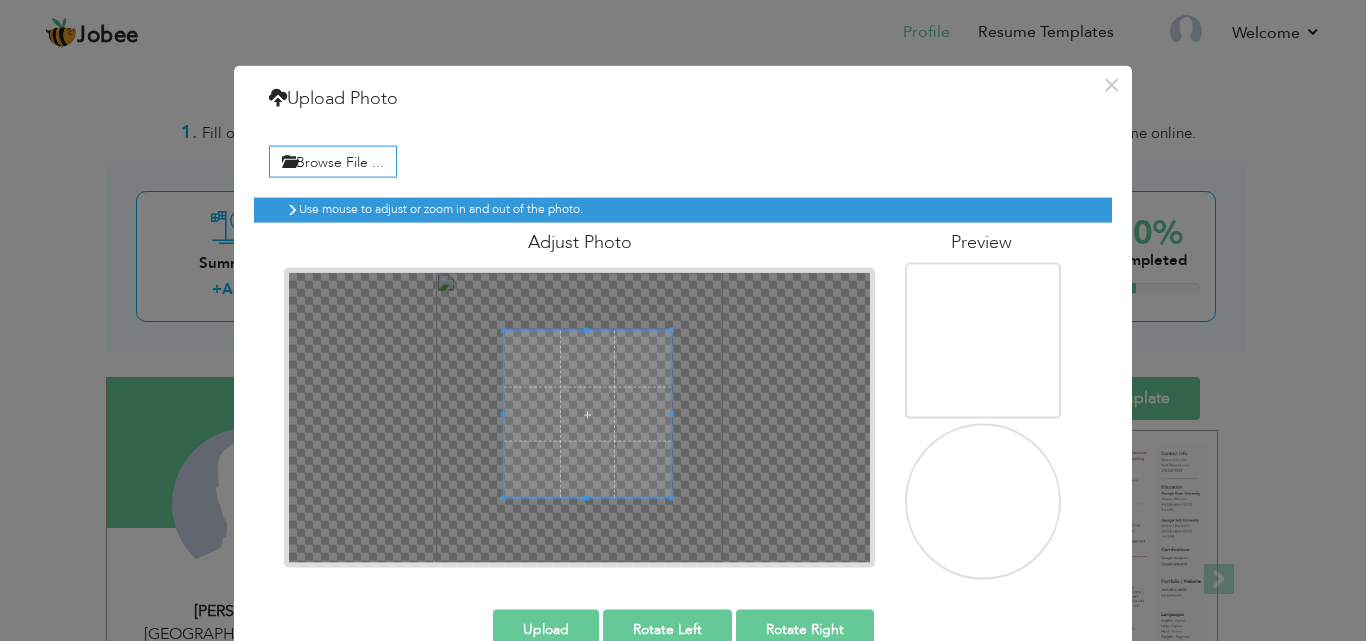 click at bounding box center [587, 414] 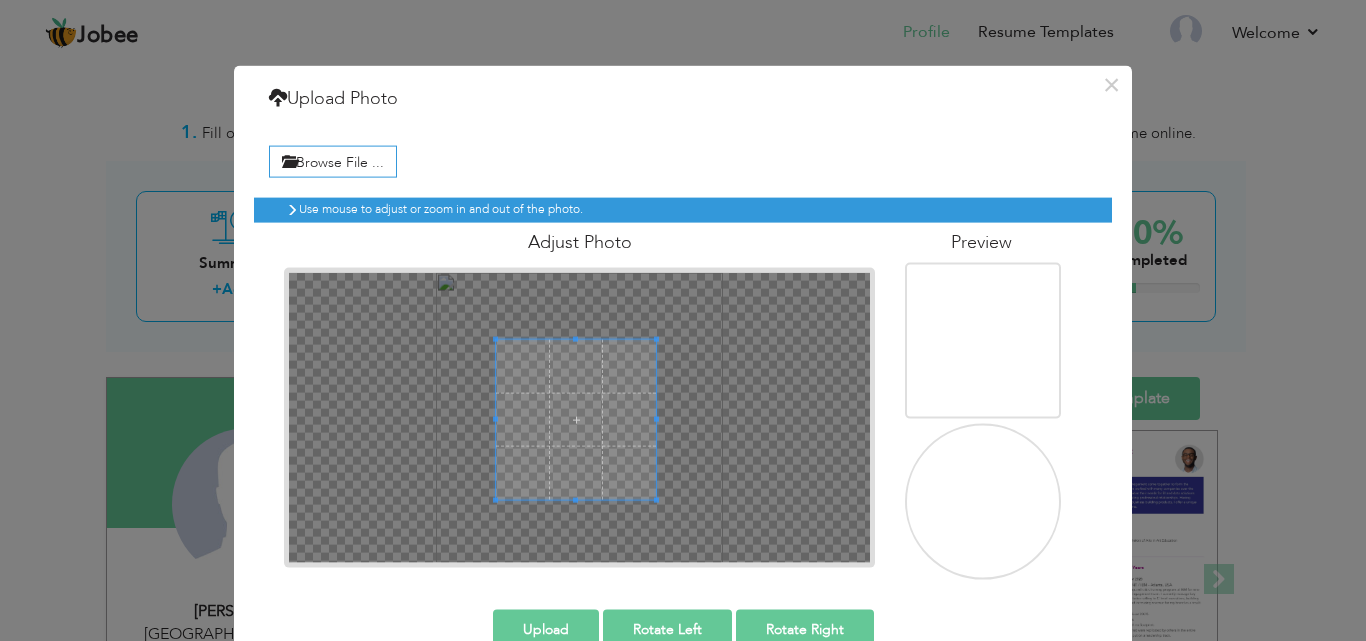 click at bounding box center (576, 420) 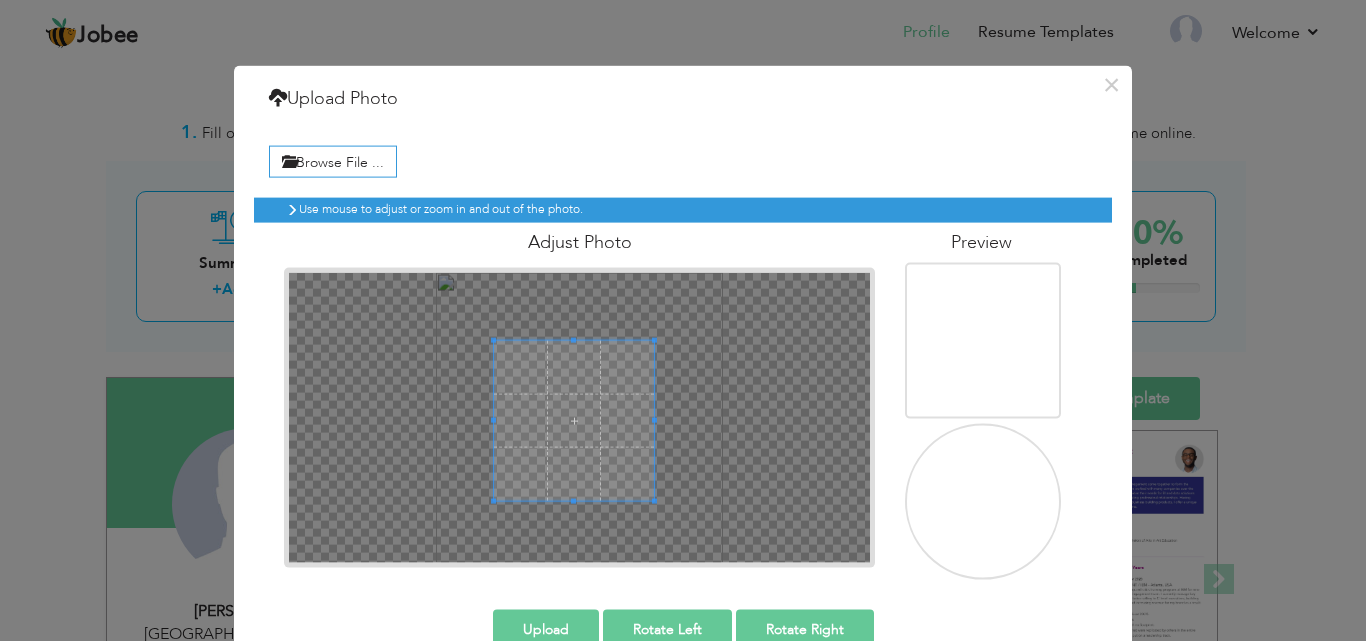 click at bounding box center (574, 421) 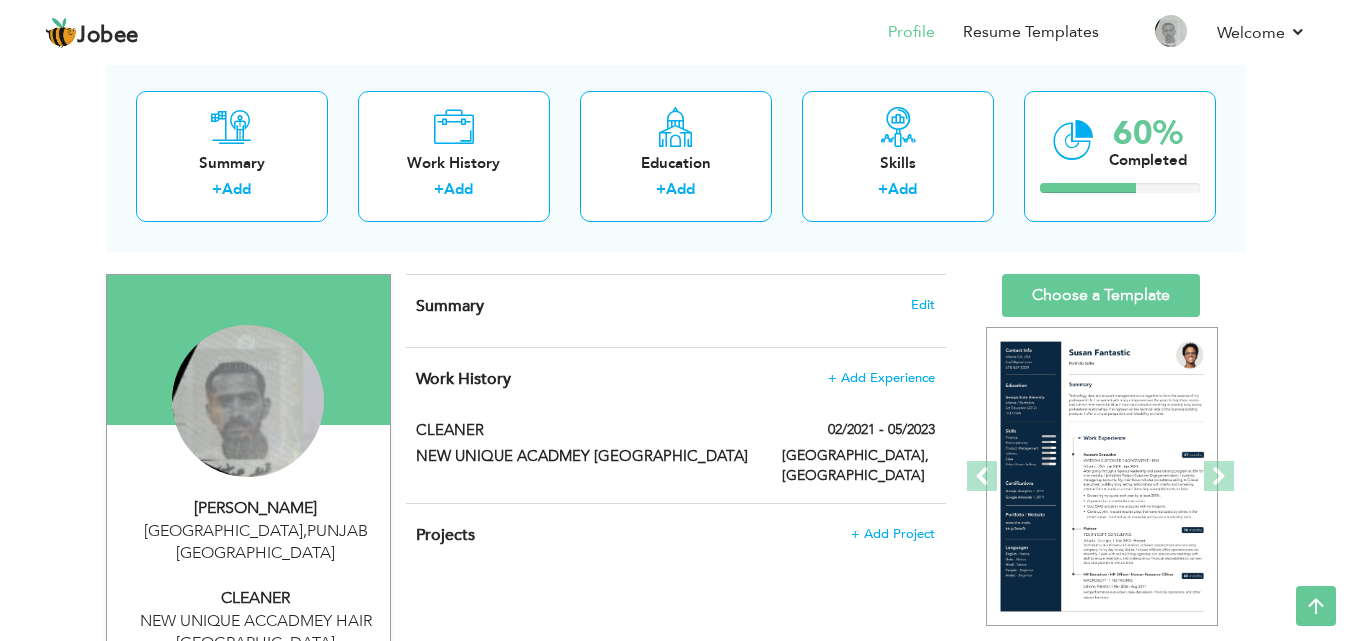scroll, scrollTop: 0, scrollLeft: 0, axis: both 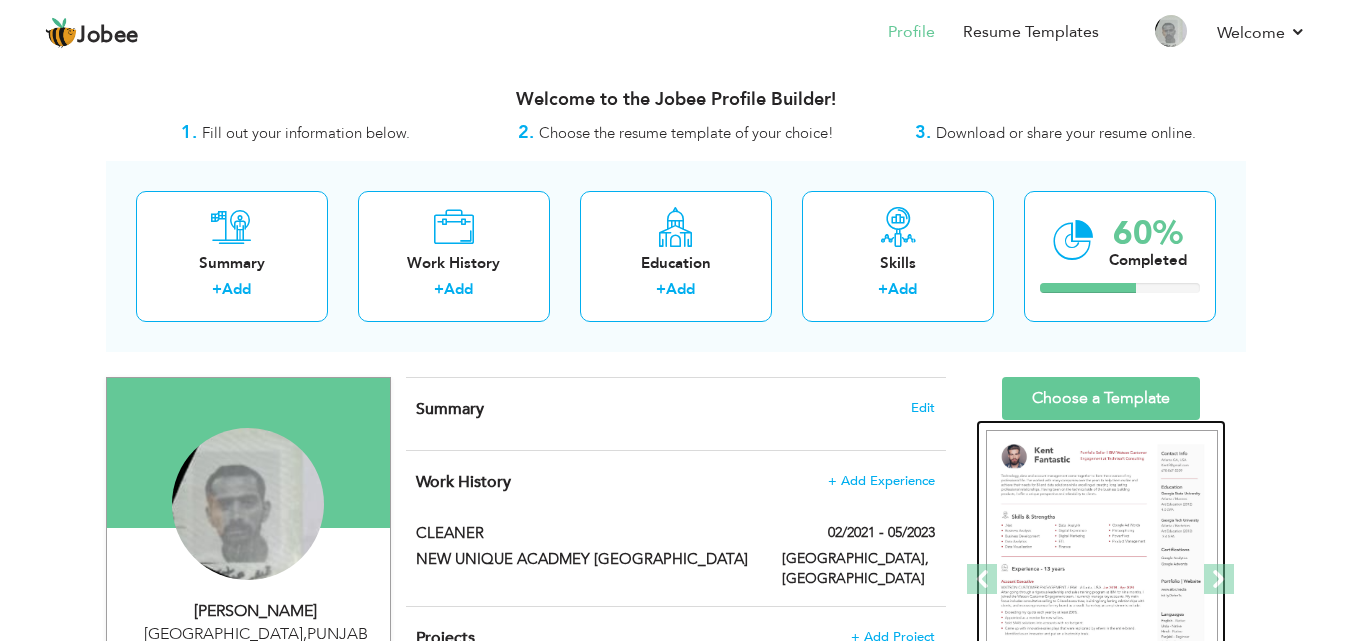 click at bounding box center [1102, 580] 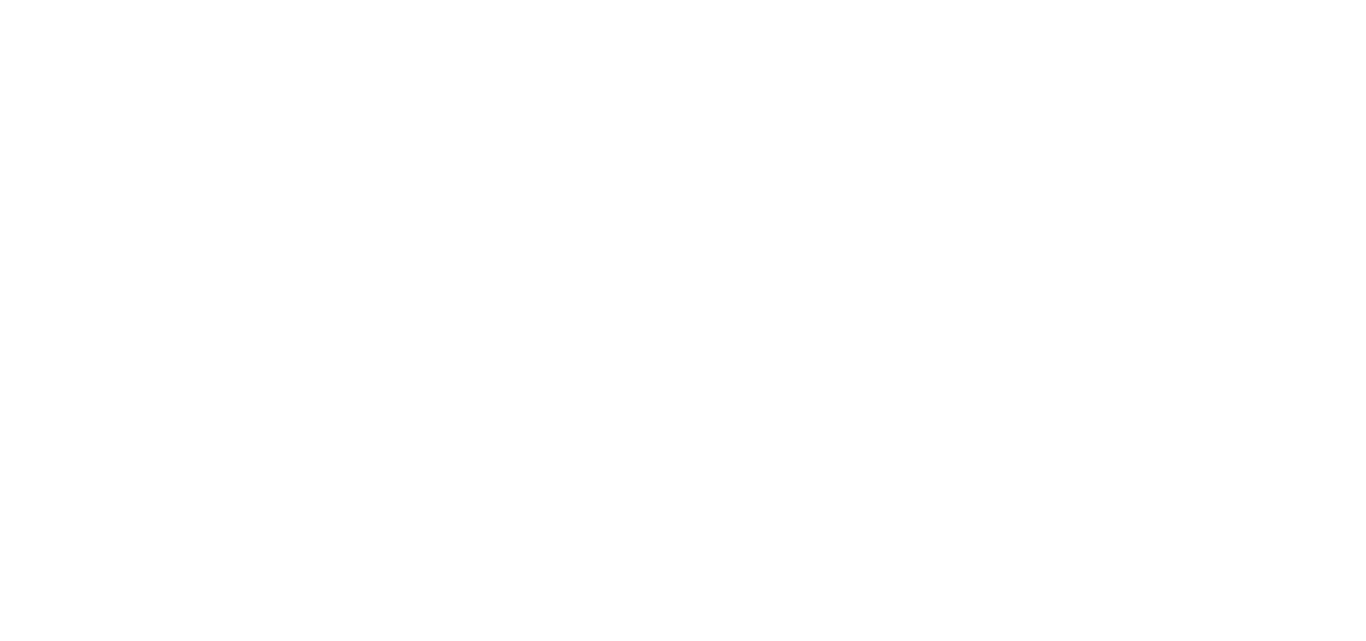 scroll, scrollTop: 0, scrollLeft: 0, axis: both 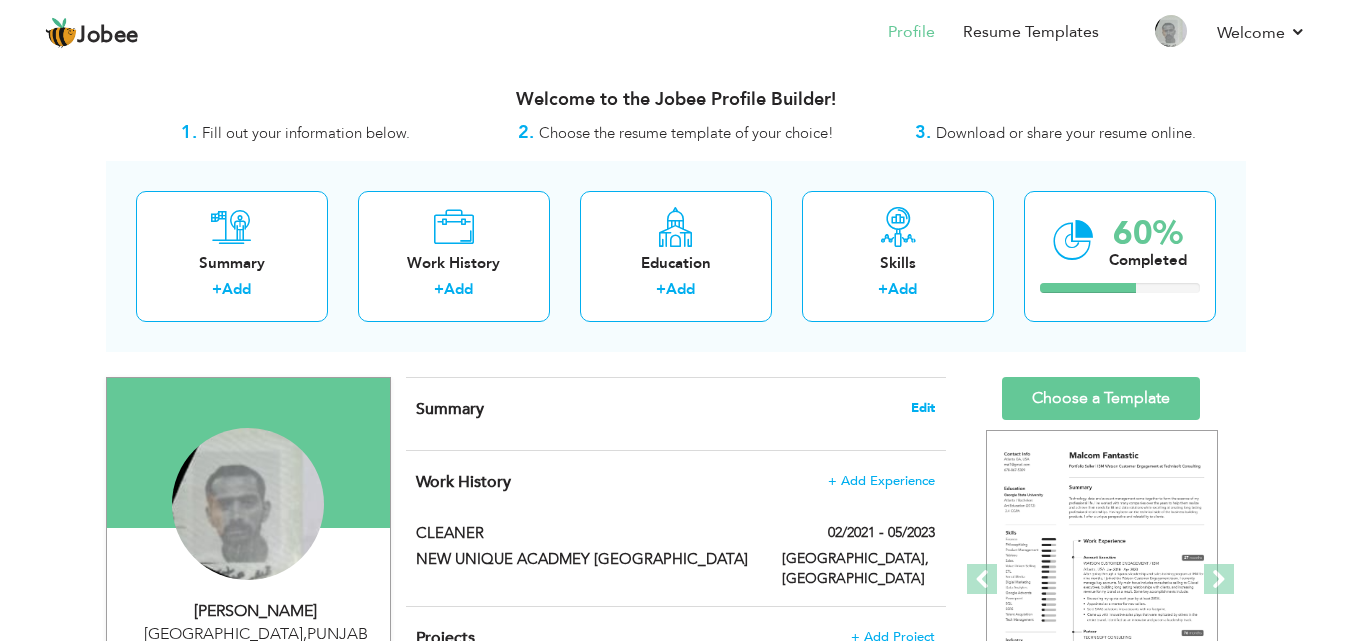 click on "Edit" at bounding box center (923, 408) 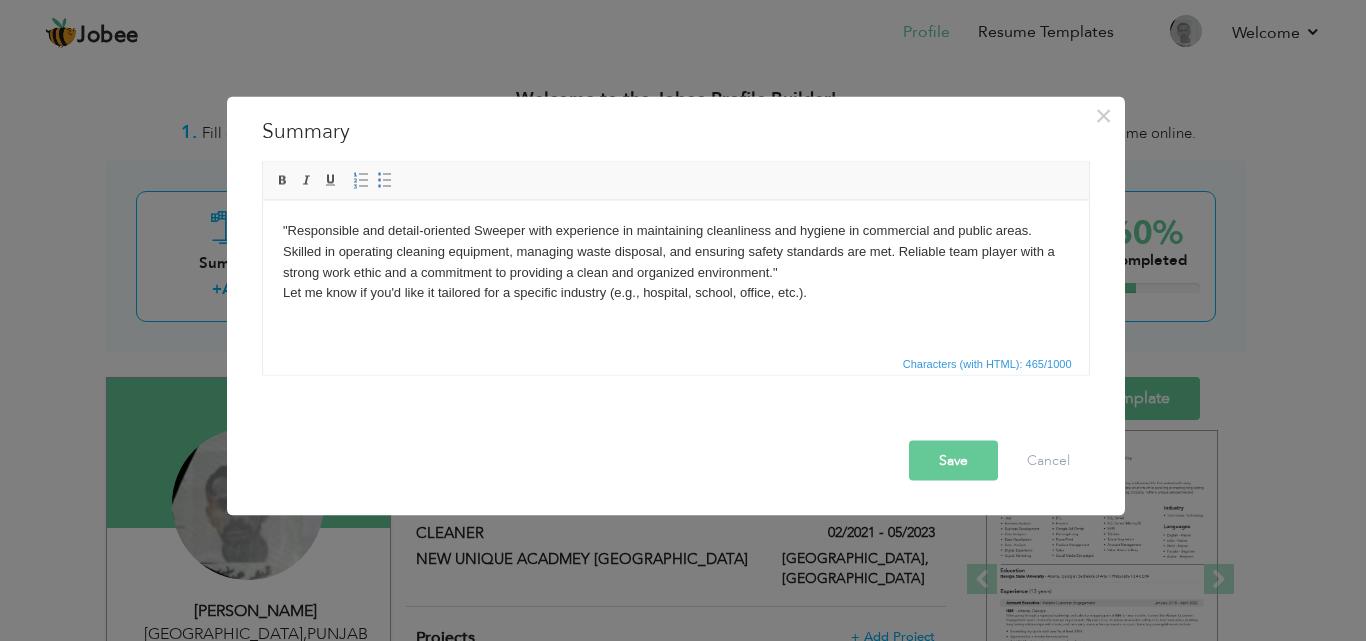 click on "Save" at bounding box center [953, 460] 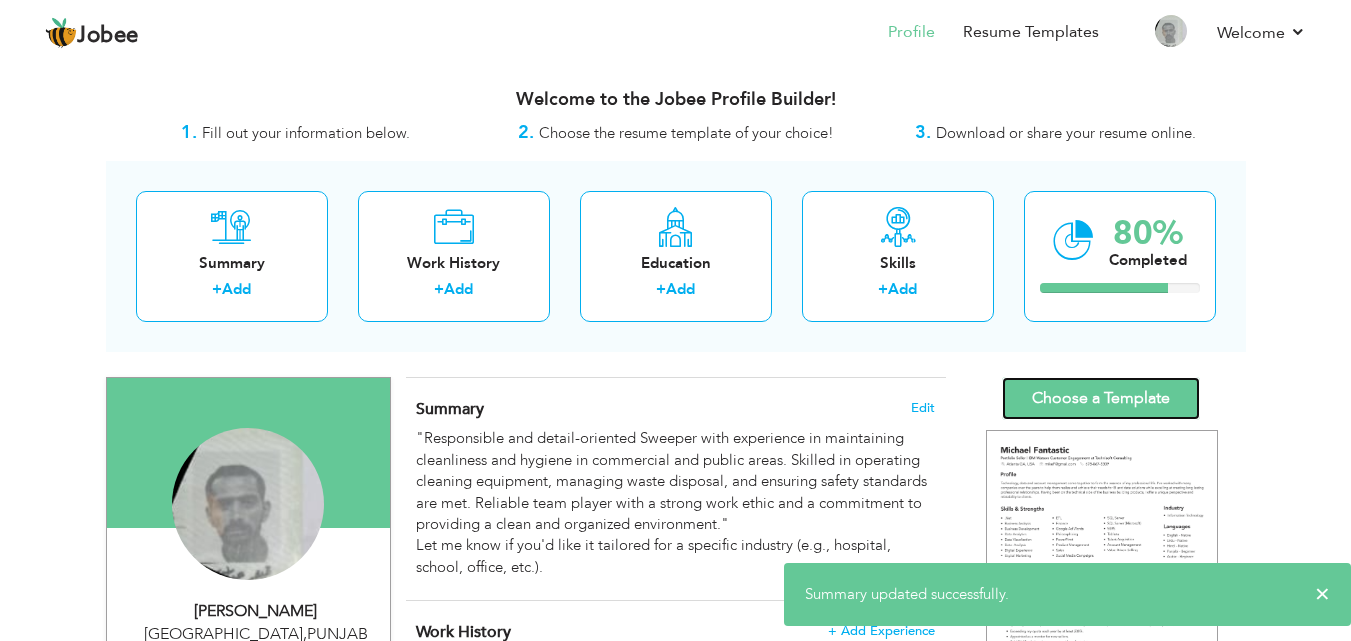 click on "Choose a Template" at bounding box center [1101, 398] 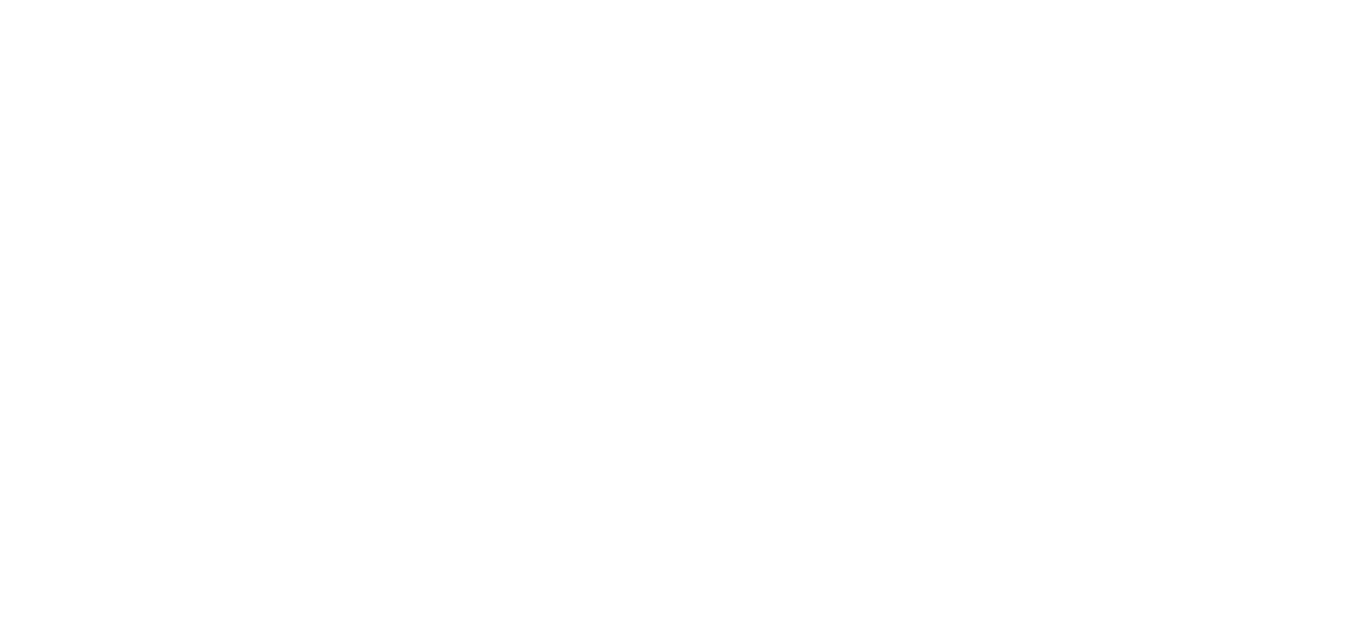 scroll, scrollTop: 0, scrollLeft: 0, axis: both 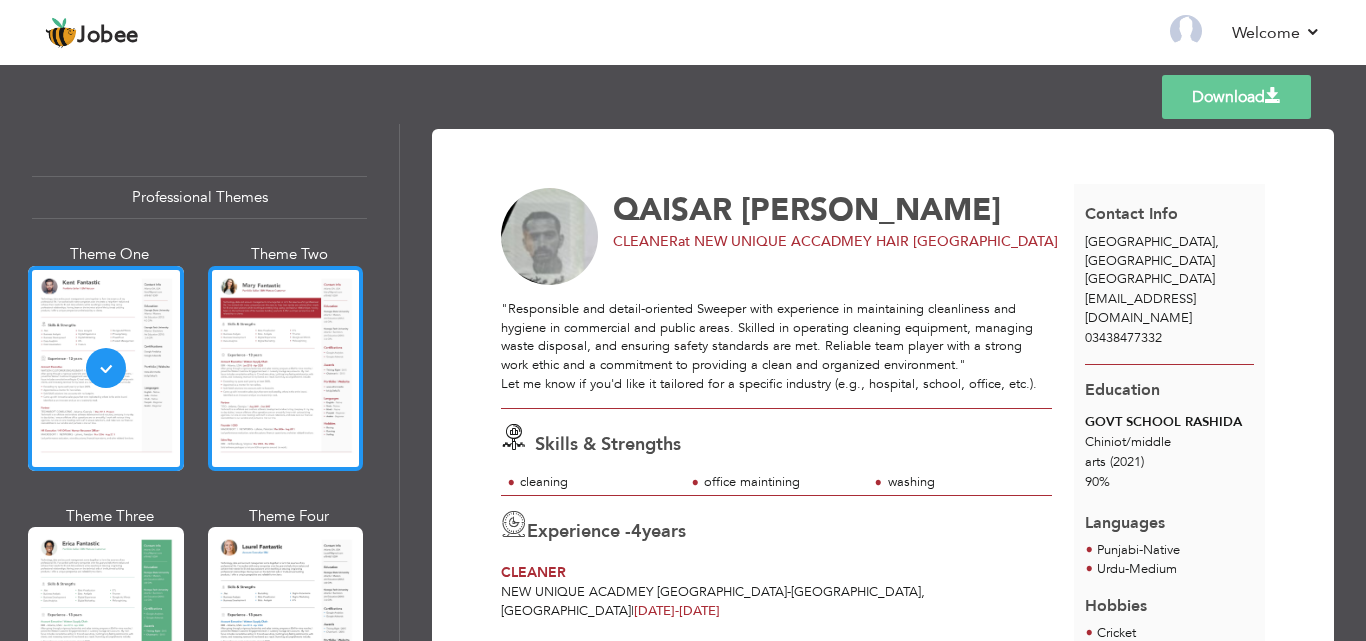 click at bounding box center [286, 368] 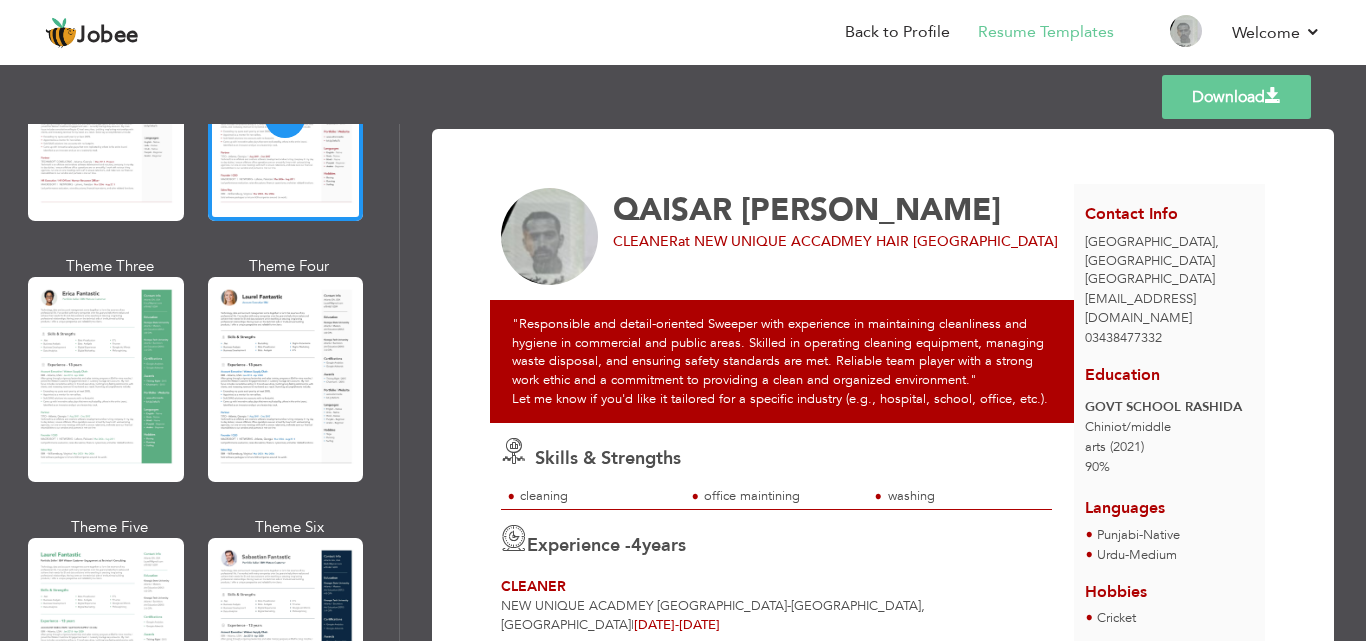 scroll, scrollTop: 333, scrollLeft: 0, axis: vertical 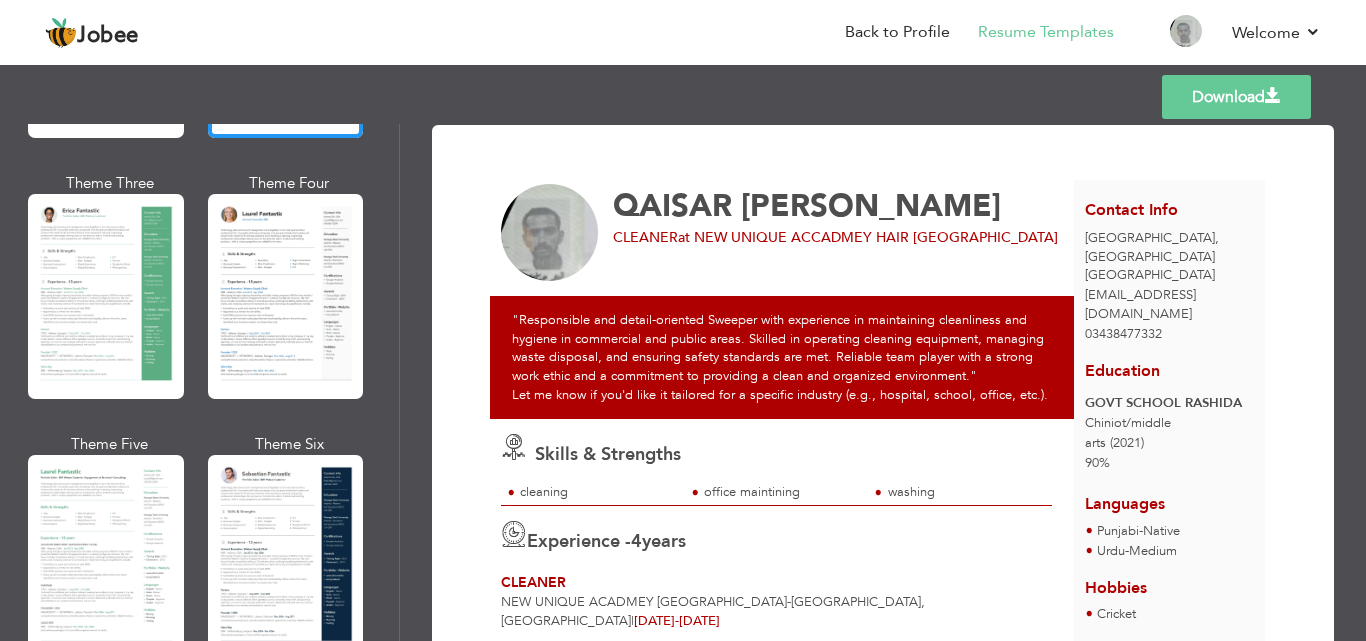 click on "Download" at bounding box center [1236, 97] 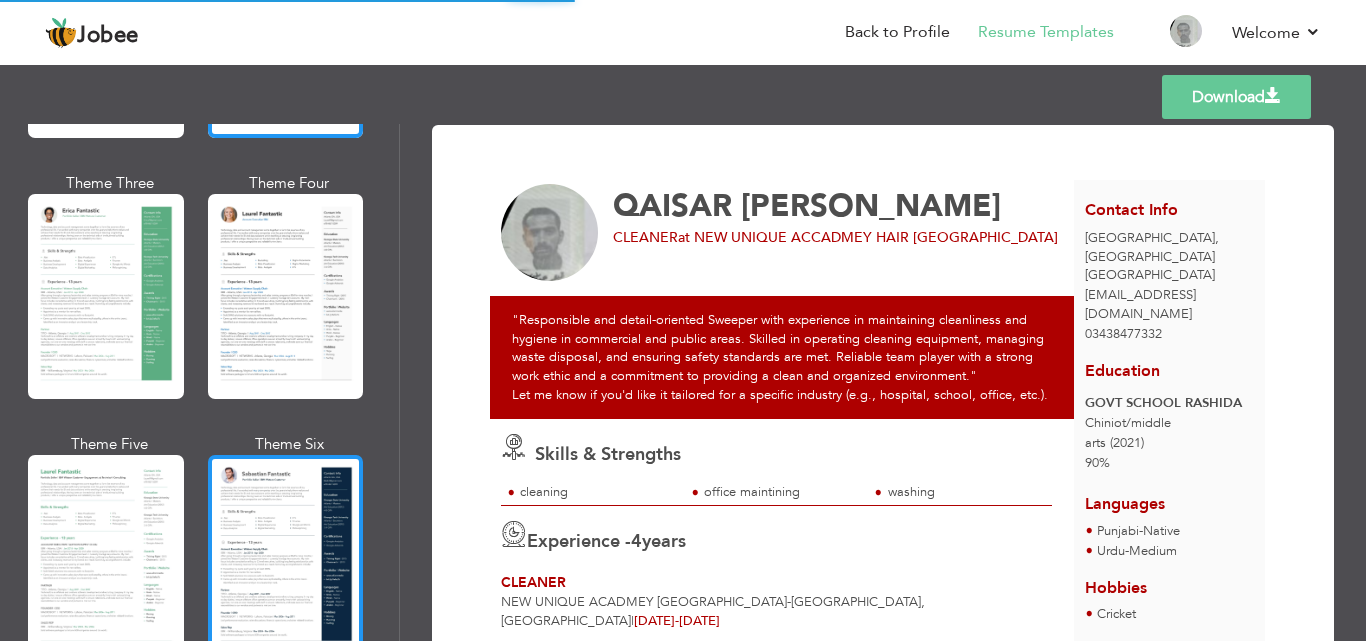 click at bounding box center (286, 557) 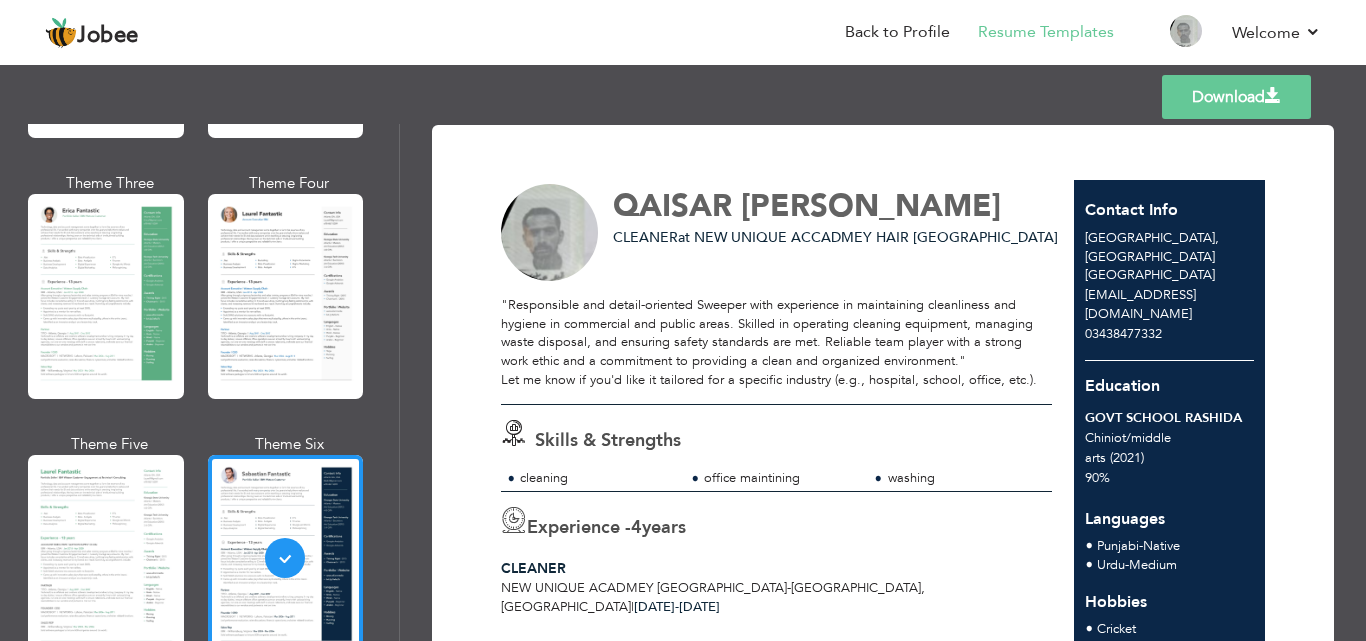 scroll, scrollTop: 0, scrollLeft: 0, axis: both 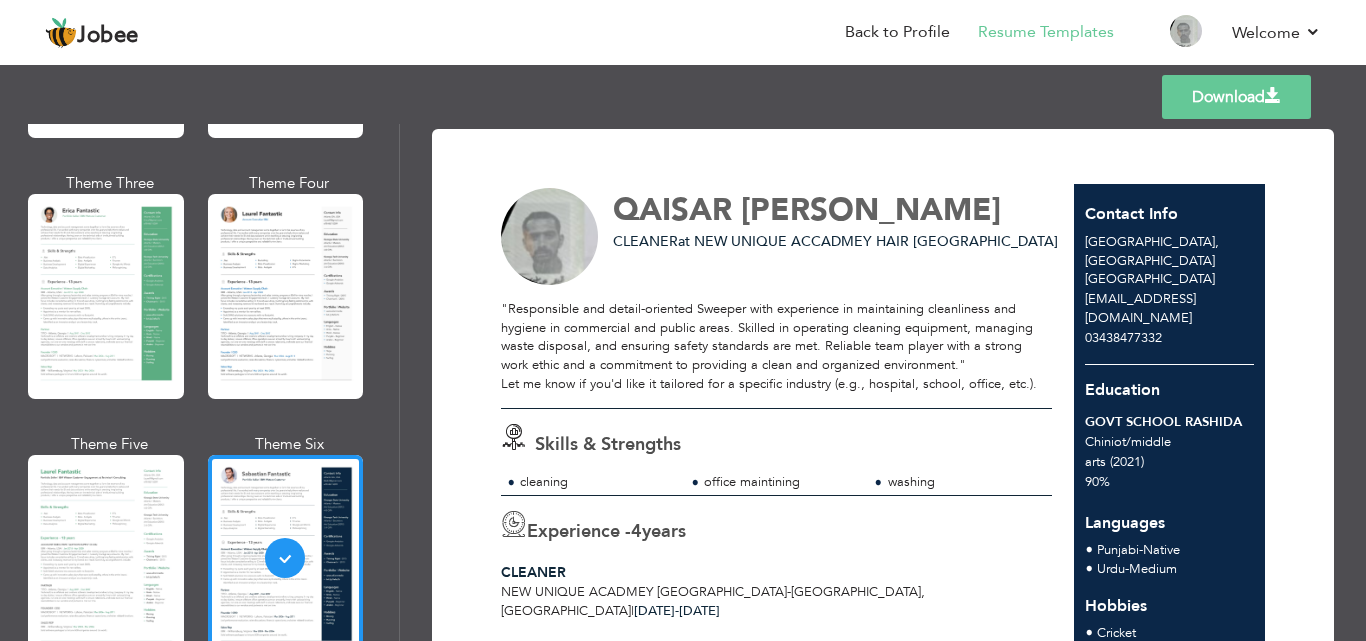 click on "[PERSON_NAME]" at bounding box center (836, 207) 